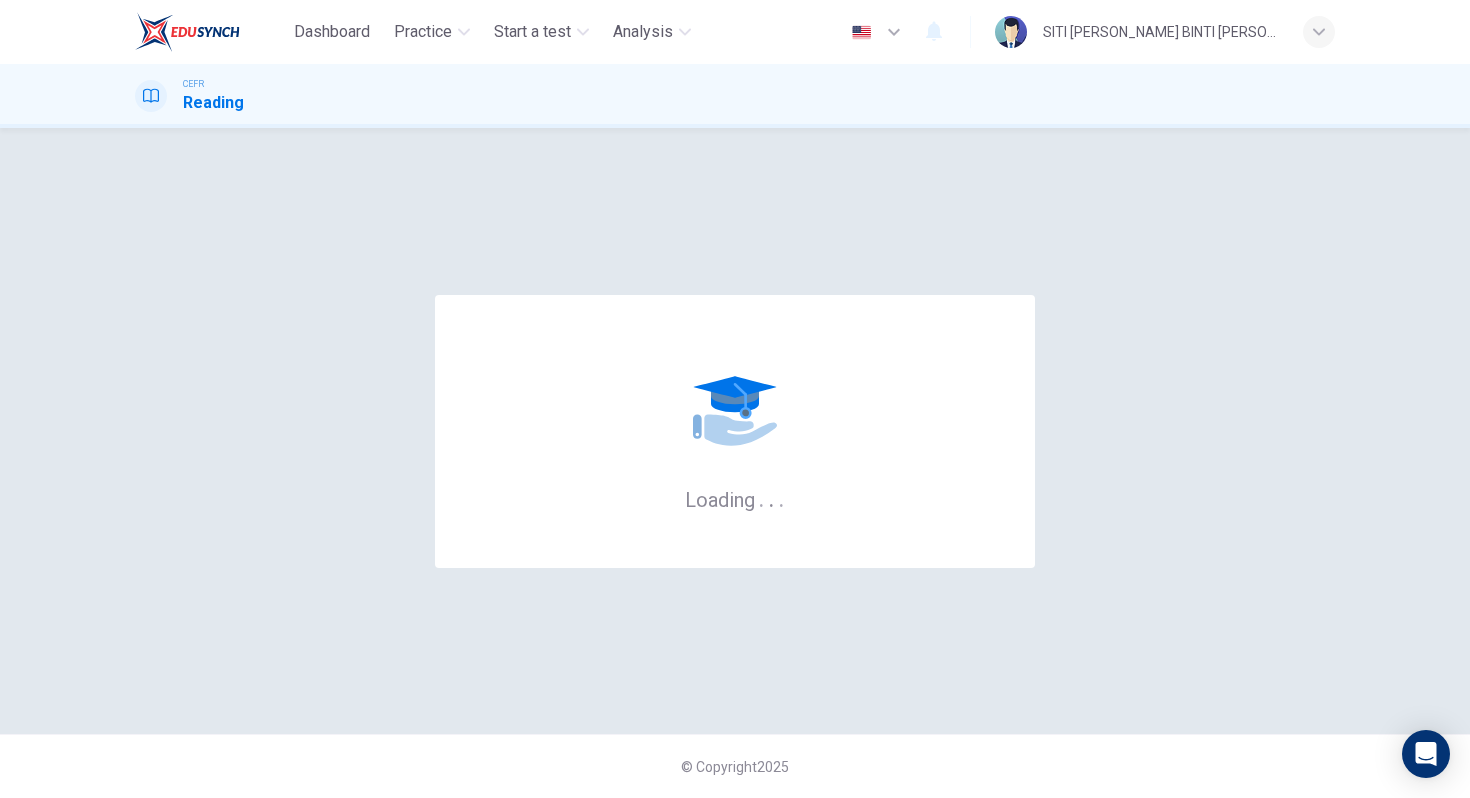 scroll, scrollTop: 0, scrollLeft: 0, axis: both 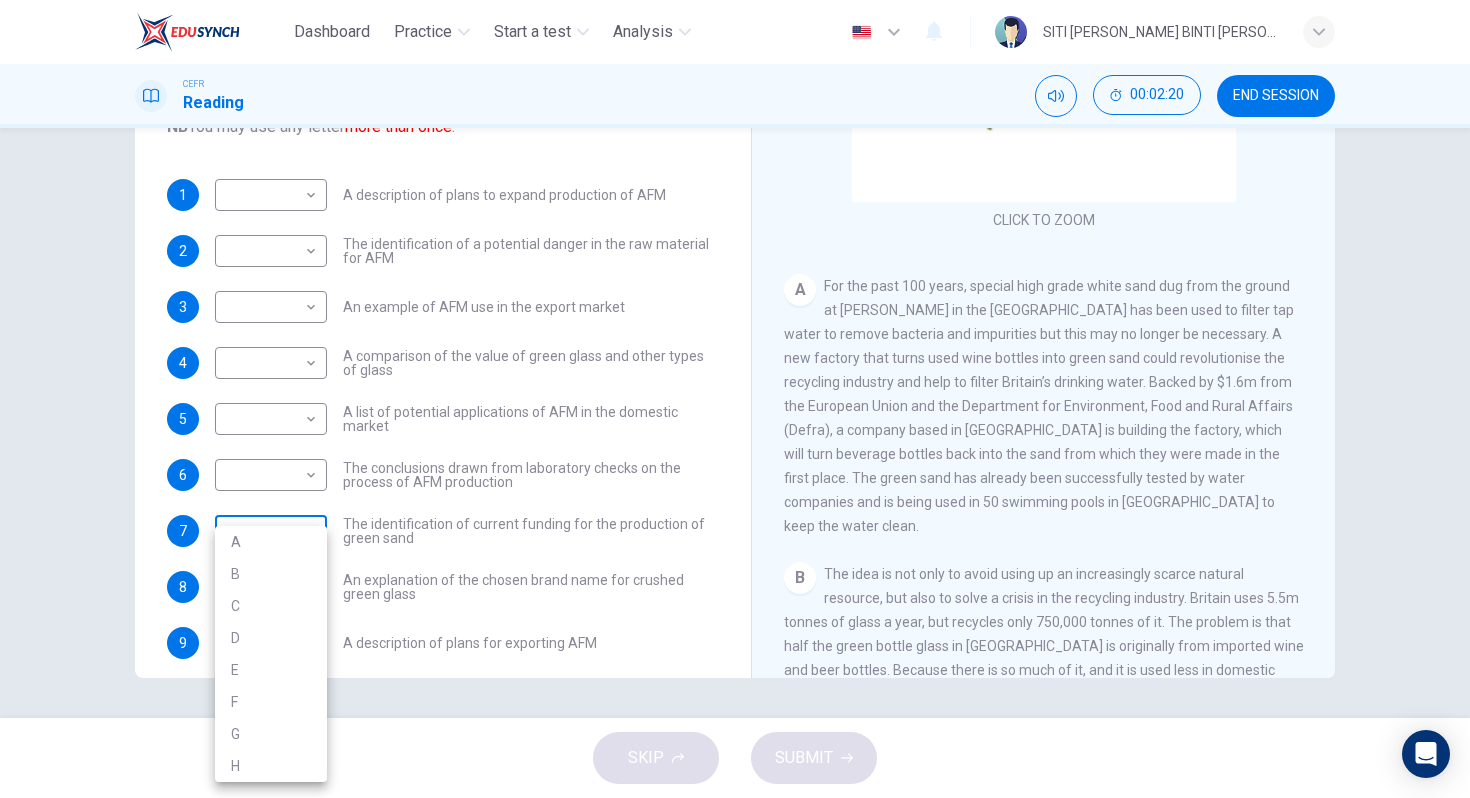 click on "Dashboard Practice Start a test Analysis English en ​ SITI [PERSON_NAME] BINTI [PERSON_NAME] CEFR Reading 00:02:20 END SESSION Questions 1 - 10 The Reading Passage has 8 paragraphs labelled  A-H . Which paragraph contains the following information?
Write the correct letter  A-H  in the boxes below.
NB  You may use any letter  more than once . 1 ​ ​ A description of plans to expand production of AFM 2 ​ ​ The identification of a potential danger in the raw material for AFM 3 ​ ​ An example of AFM use in the export market 4 ​ ​ A comparison of the value of green glass and other types of glass 5 ​ ​ A list of potential applications of AFM in the domestic market 6 ​ ​ The conclusions drawn from laboratory checks on the process of AFM production 7 ​ ​ The identification of current funding for the production of green sand 8 ​ ​ An explanation of the chosen brand name for crushed green glass 9 ​ ​ A description of plans for exporting AFM 10 ​ ​ Green Virtues of Green Sand A B C D E" at bounding box center [735, 399] 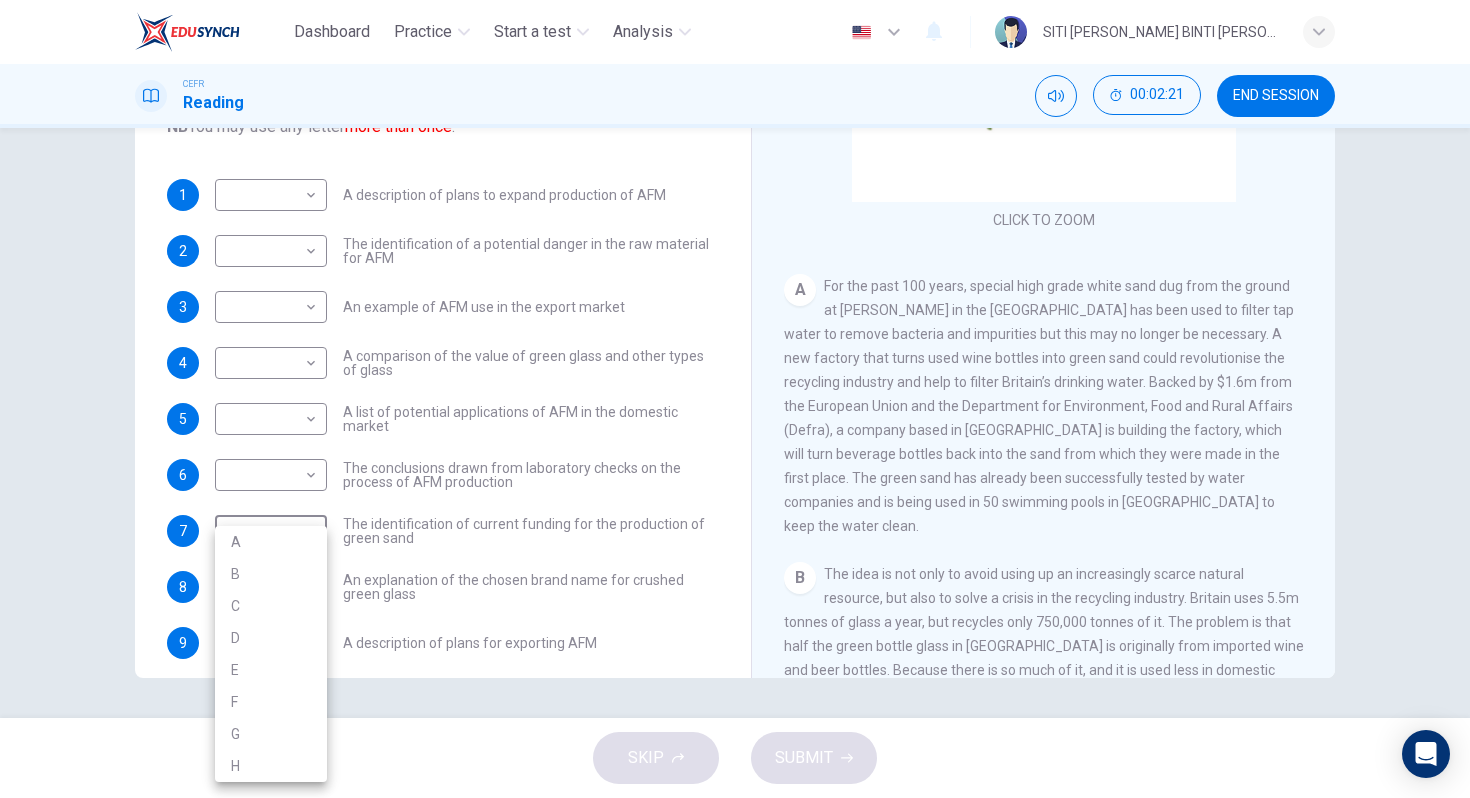 click on "A" at bounding box center [271, 542] 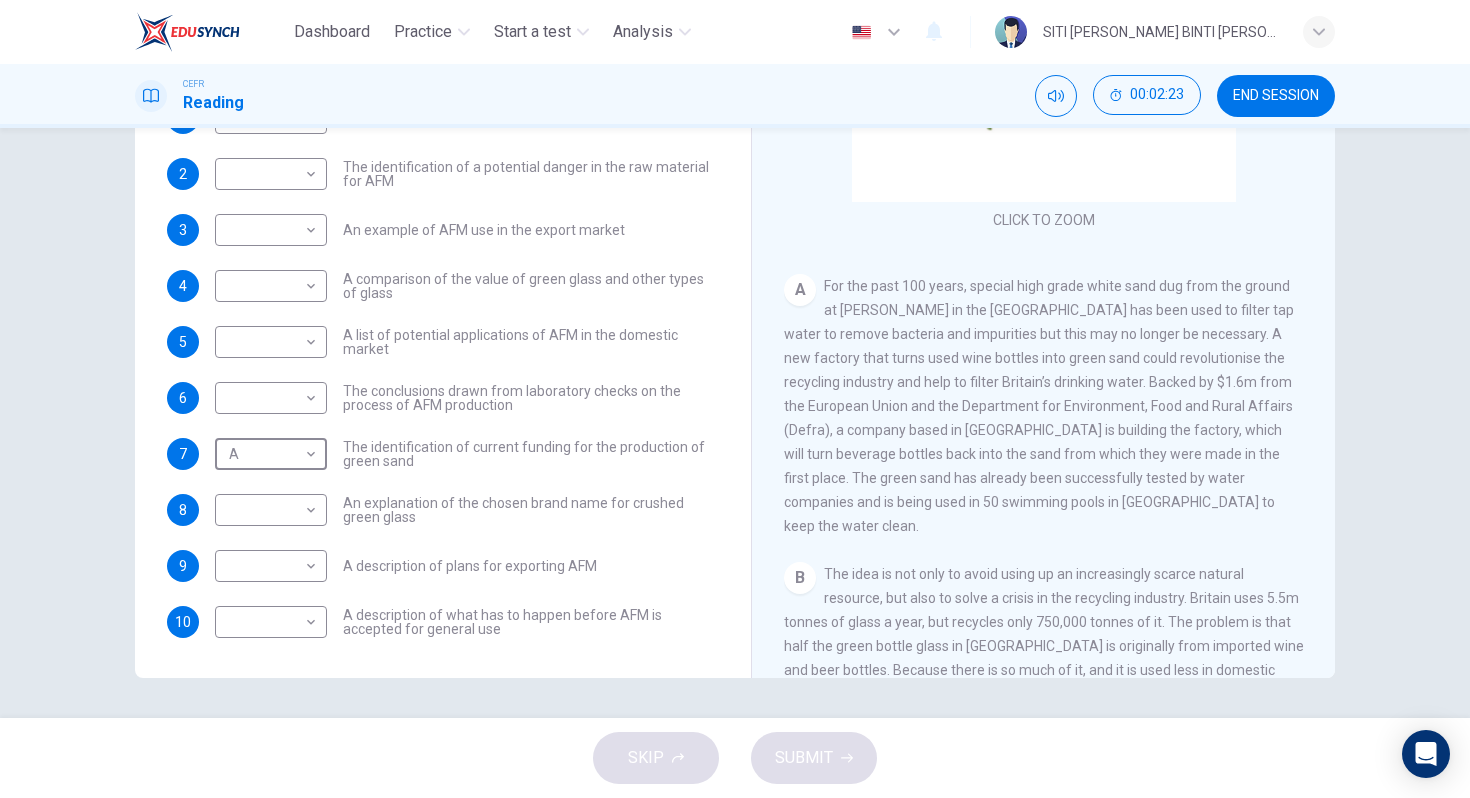 scroll, scrollTop: 146, scrollLeft: 0, axis: vertical 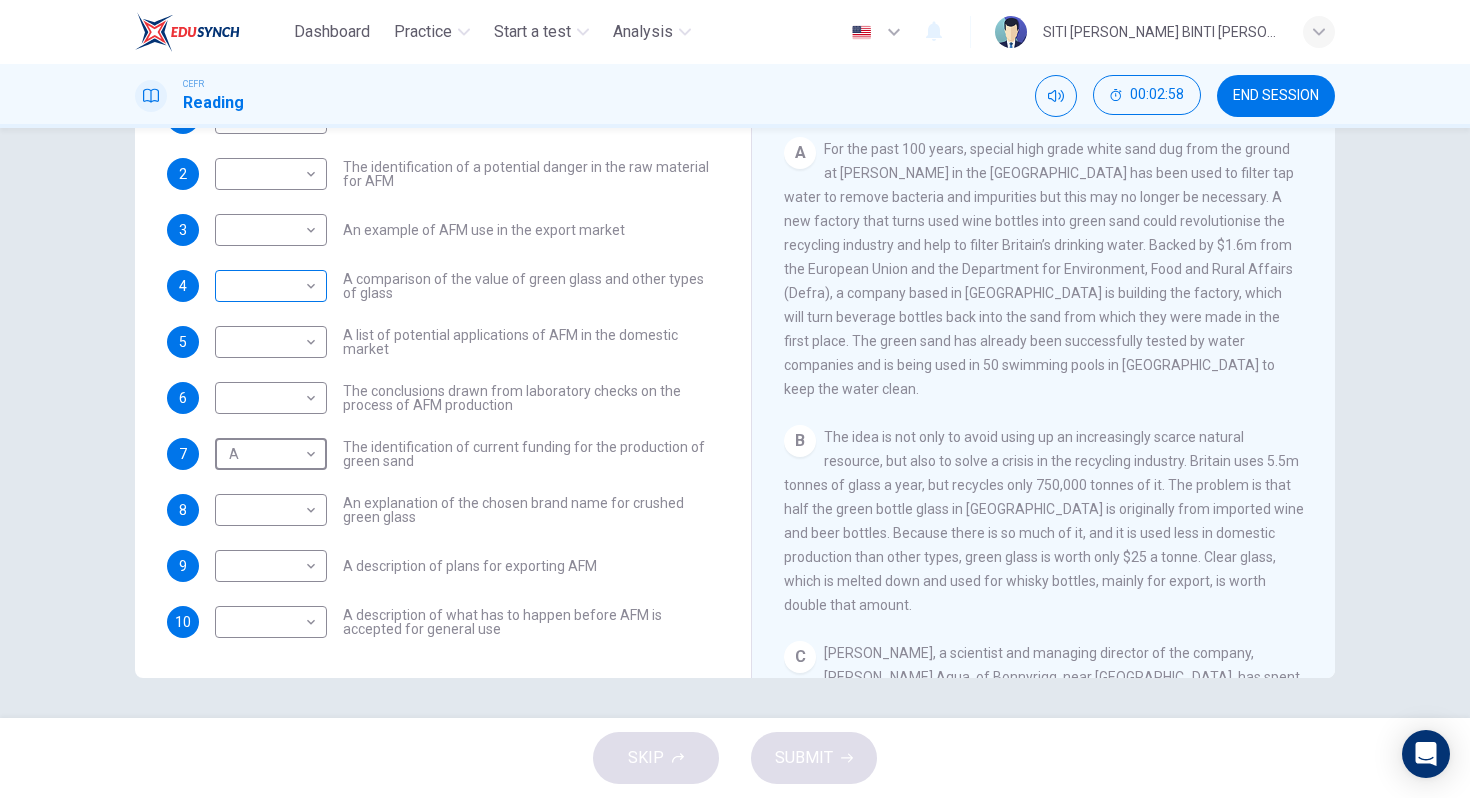 click on "Dashboard Practice Start a test Analysis English en ​ SITI [PERSON_NAME] BINTI [PERSON_NAME] CEFR Reading 00:02:58 END SESSION Questions 1 - 10 The Reading Passage has 8 paragraphs labelled  A-H . Which paragraph contains the following information?
Write the correct letter  A-H  in the boxes below.
NB  You may use any letter  more than once . 1 ​ ​ A description of plans to expand production of AFM 2 ​ ​ The identification of a potential danger in the raw material for AFM 3 ​ ​ An example of AFM use in the export market 4 ​ ​ A comparison of the value of green glass and other types of glass 5 ​ ​ A list of potential applications of AFM in the domestic market 6 ​ ​ The conclusions drawn from laboratory checks on the process of AFM production 7 A A ​ The identification of current funding for the production of green sand 8 ​ ​ An explanation of the chosen brand name for crushed green glass 9 ​ ​ A description of plans for exporting AFM 10 ​ ​ Green Virtues of Green Sand A B C D E" at bounding box center (735, 399) 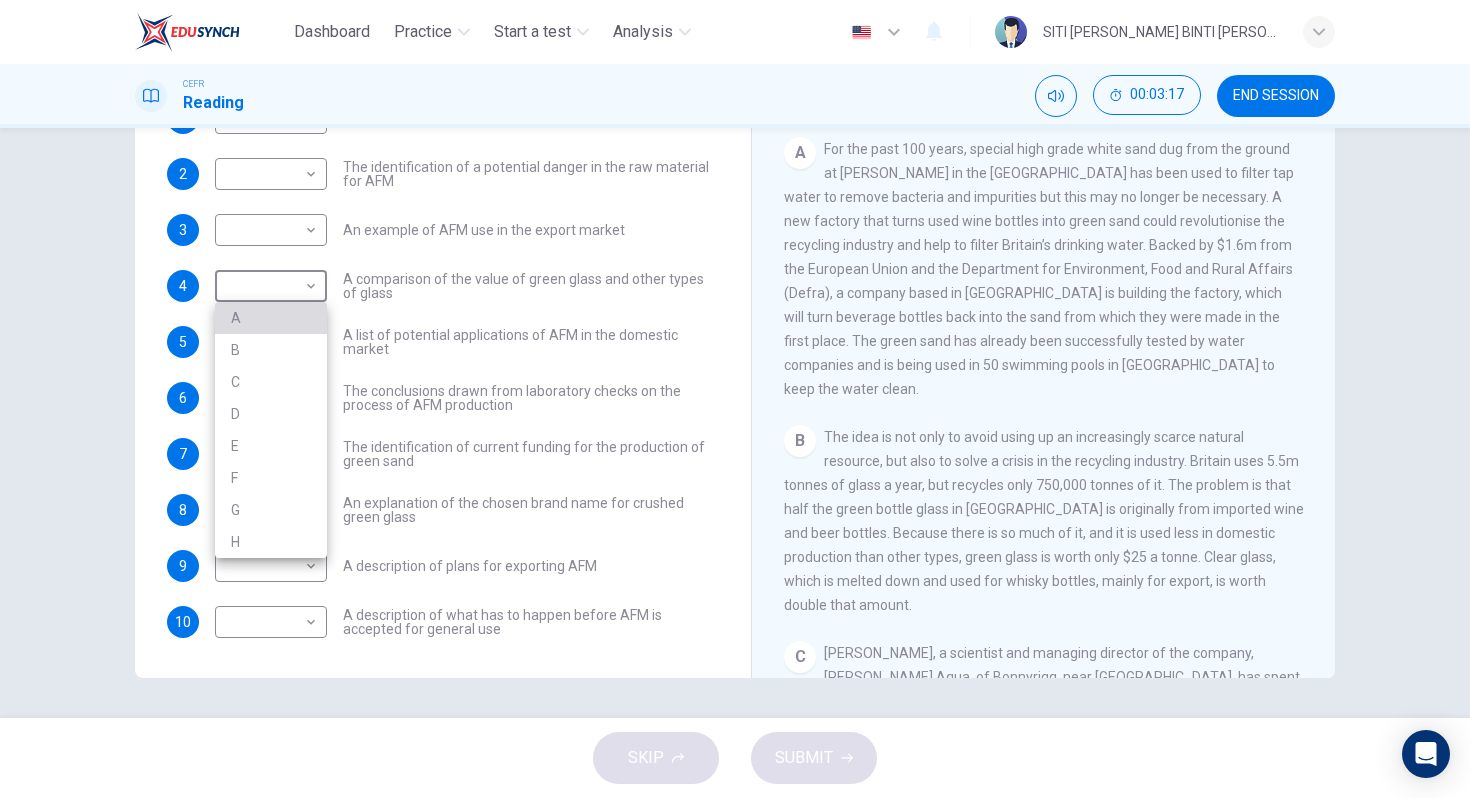 click on "A" at bounding box center [271, 318] 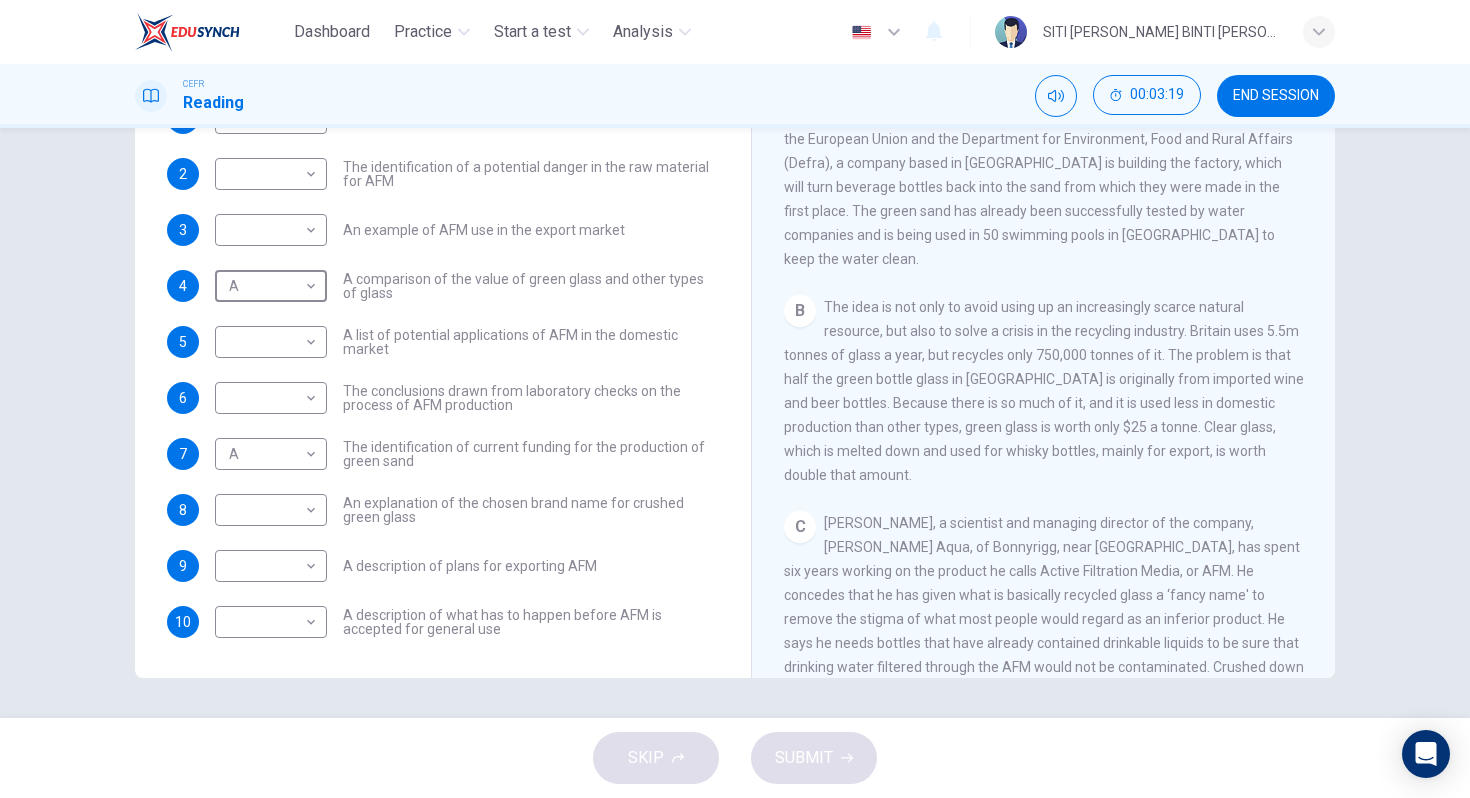 scroll, scrollTop: 488, scrollLeft: 0, axis: vertical 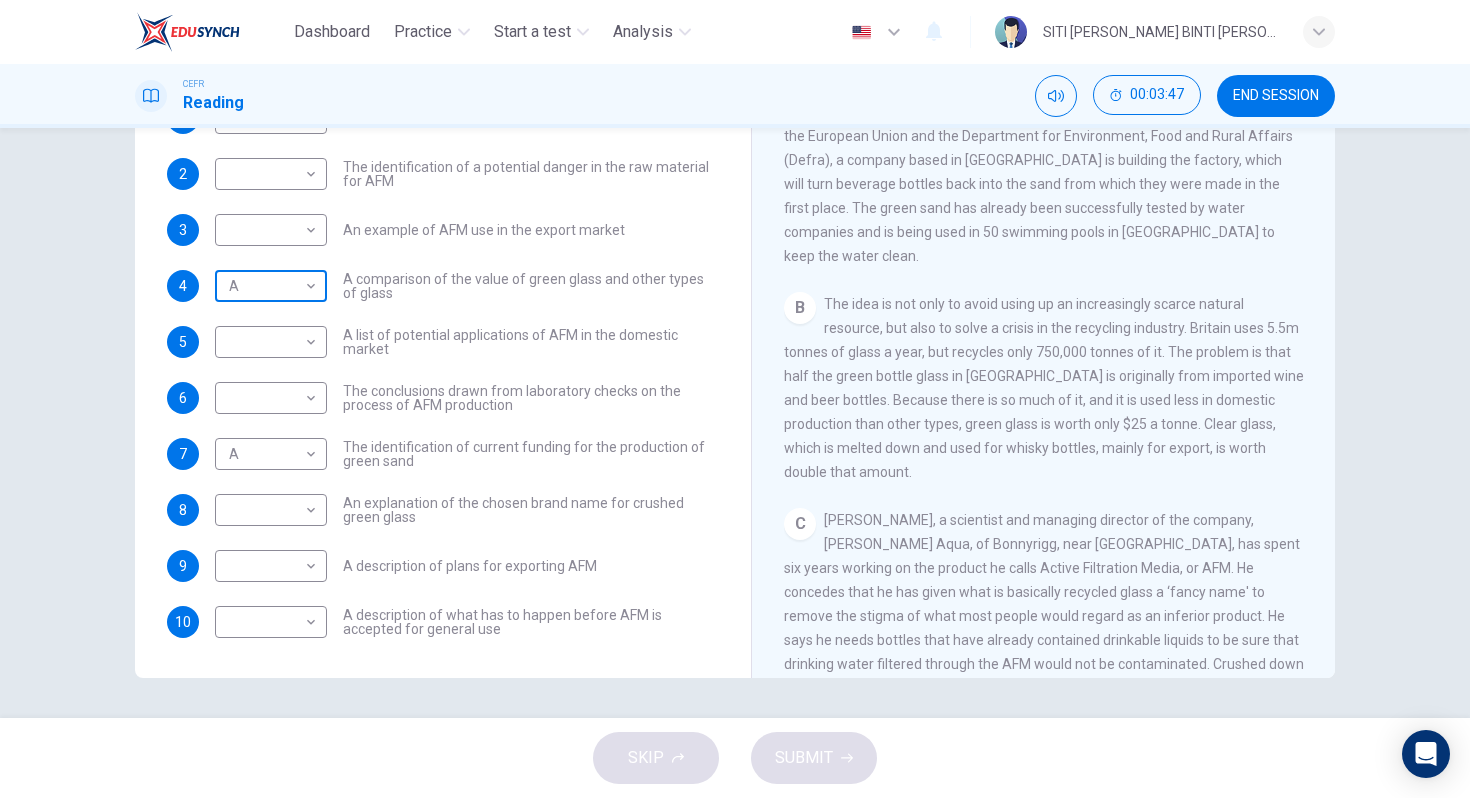 click on "Dashboard Practice Start a test Analysis English en ​ SITI [PERSON_NAME] BINTI [PERSON_NAME] CEFR Reading 00:03:47 END SESSION Questions 1 - 10 The Reading Passage has 8 paragraphs labelled  A-H . Which paragraph contains the following information?
Write the correct letter  A-H  in the boxes below.
NB  You may use any letter  more than once . 1 ​ ​ A description of plans to expand production of AFM 2 ​ ​ The identification of a potential danger in the raw material for AFM 3 ​ ​ An example of AFM use in the export market 4 A A ​ A comparison of the value of green glass and other types of glass 5 ​ ​ A list of potential applications of AFM in the domestic market 6 ​ ​ The conclusions drawn from laboratory checks on the process of AFM production 7 A A ​ The identification of current funding for the production of green sand 8 ​ ​ An explanation of the chosen brand name for crushed green glass 9 ​ ​ A description of plans for exporting AFM 10 ​ ​ Green Virtues of Green Sand A B C D E" at bounding box center [735, 399] 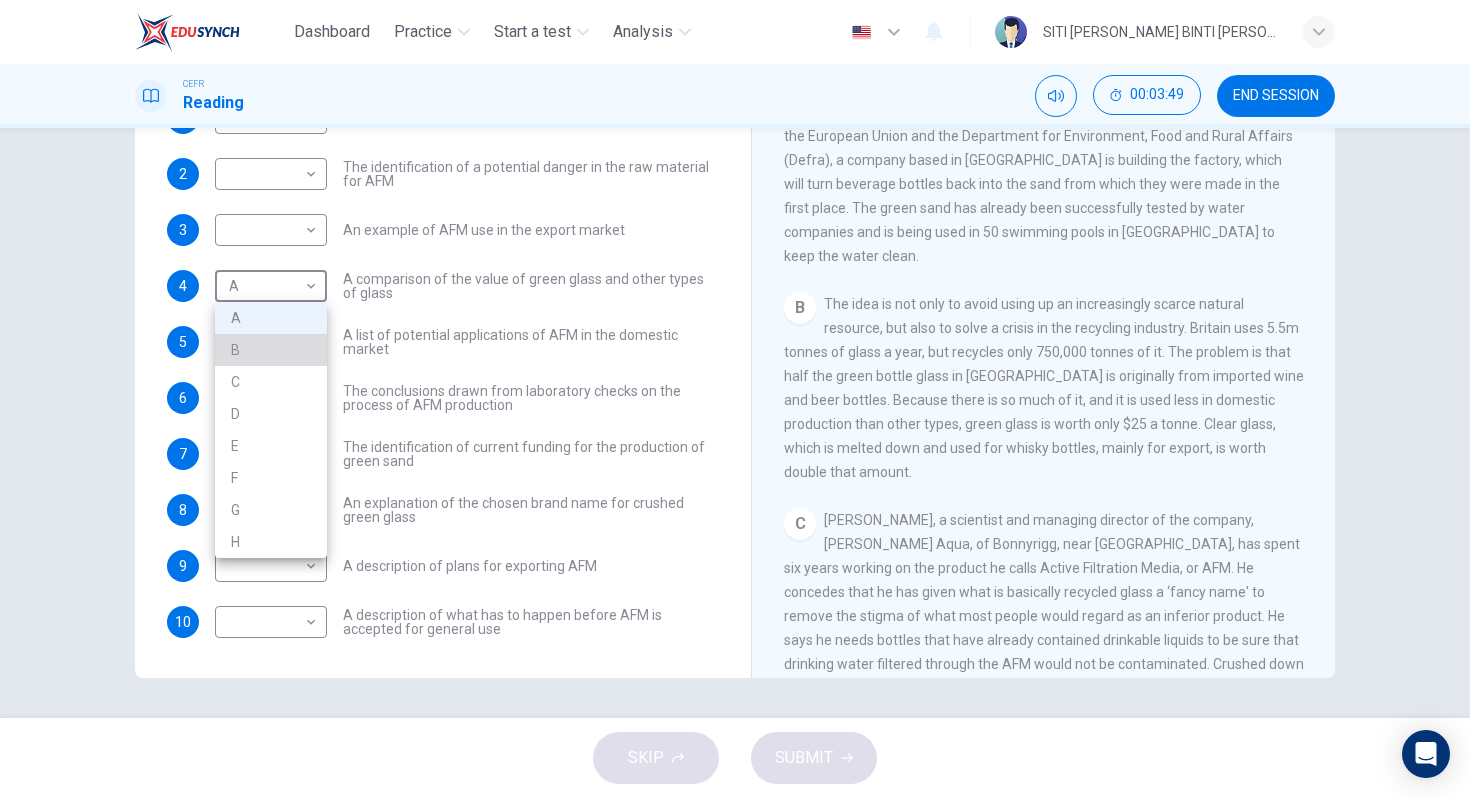 click on "B" at bounding box center [271, 350] 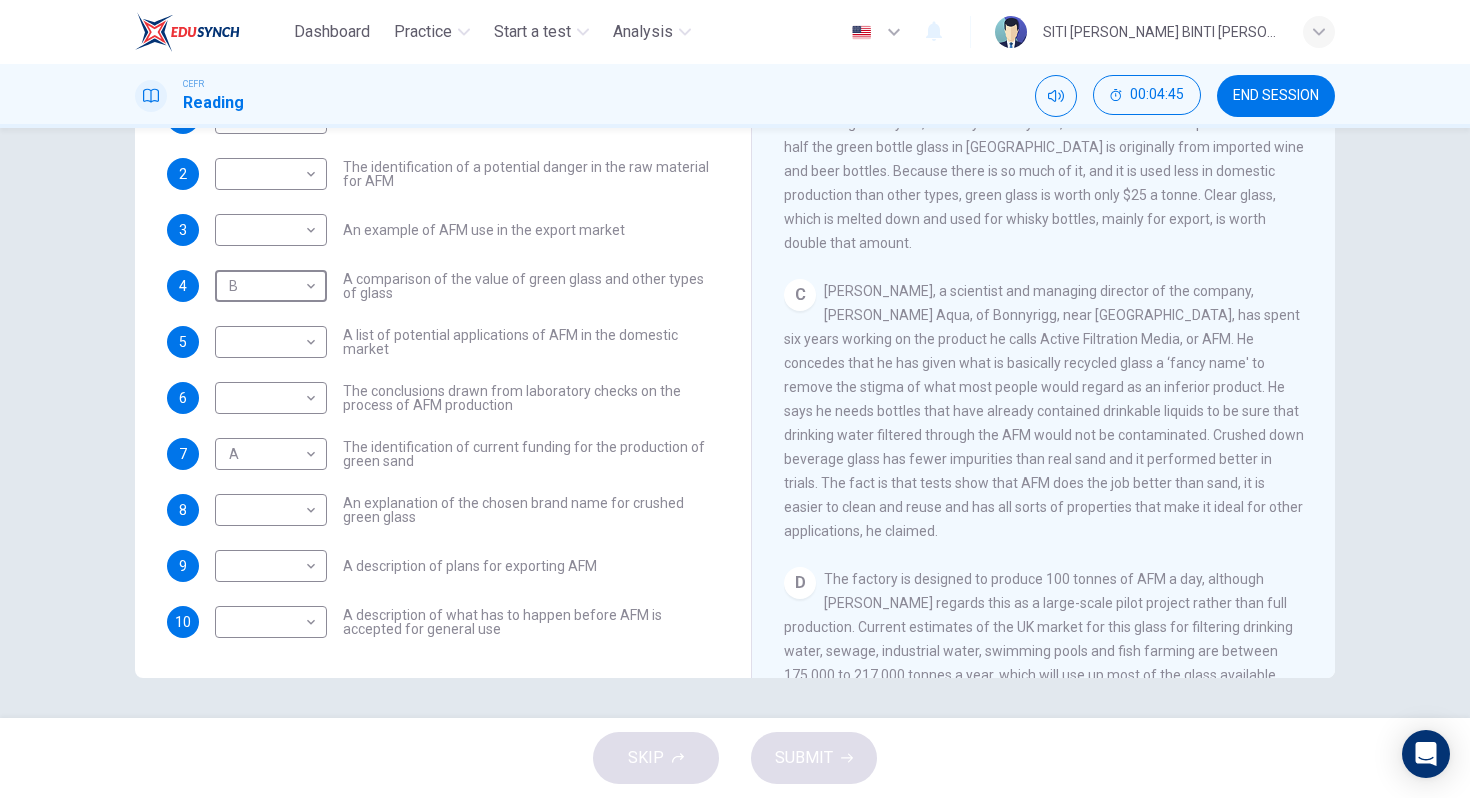 scroll, scrollTop: 731, scrollLeft: 0, axis: vertical 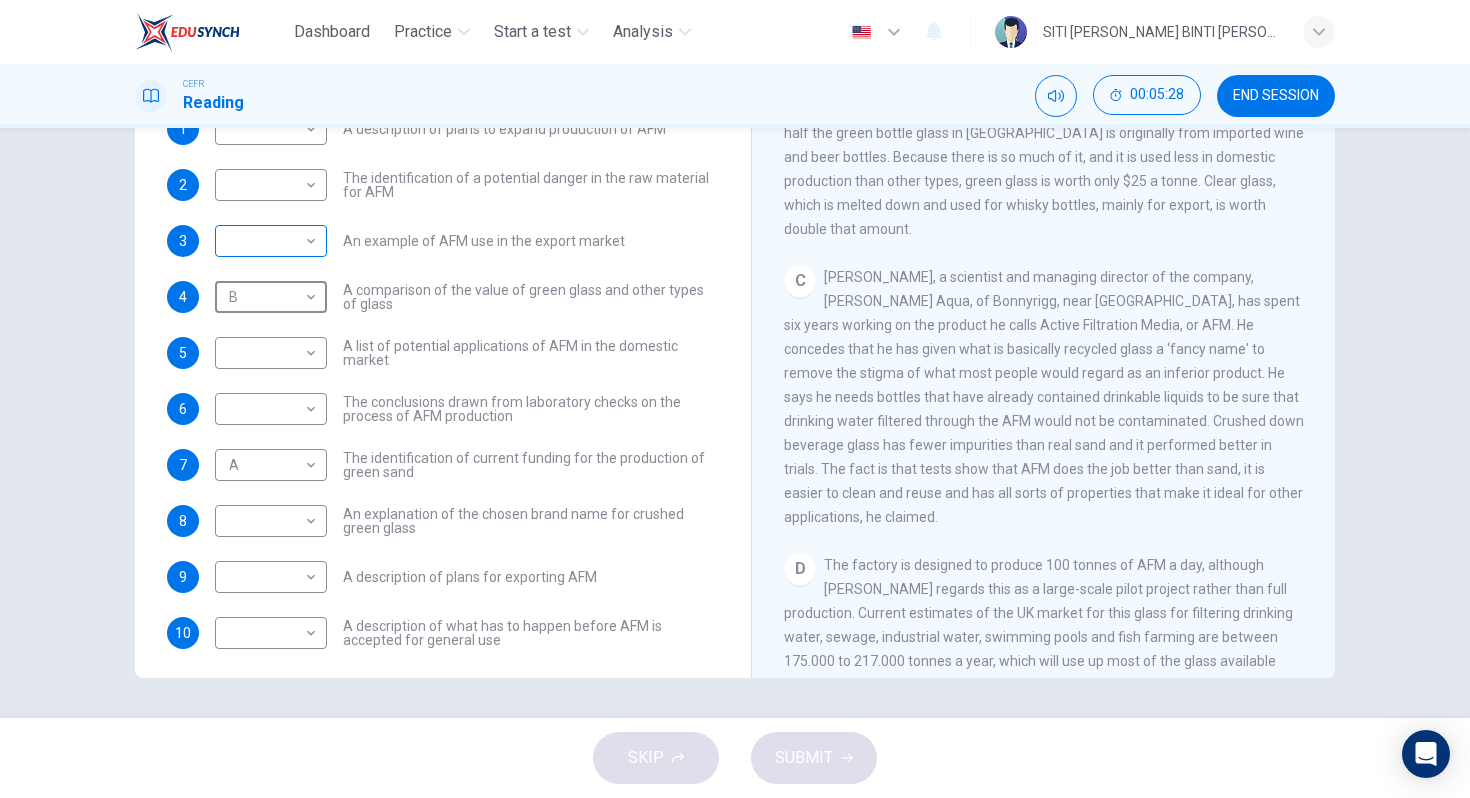 click on "Dashboard Practice Start a test Analysis English en ​ SITI [PERSON_NAME] BINTI [PERSON_NAME] CEFR Reading 00:05:28 END SESSION Questions 1 - 10 The Reading Passage has 8 paragraphs labelled  A-H . Which paragraph contains the following information?
Write the correct letter  A-H  in the boxes below.
NB  You may use any letter  more than once . 1 ​ ​ A description of plans to expand production of AFM 2 ​ ​ The identification of a potential danger in the raw material for AFM 3 ​ ​ An example of AFM use in the export market 4 B B ​ A comparison of the value of green glass and other types of glass 5 ​ ​ A list of potential applications of AFM in the domestic market 6 ​ ​ The conclusions drawn from laboratory checks on the process of AFM production 7 A A ​ The identification of current funding for the production of green sand 8 ​ ​ An explanation of the chosen brand name for crushed green glass 9 ​ ​ A description of plans for exporting AFM 10 ​ ​ Green Virtues of Green Sand A B C D E" at bounding box center [735, 399] 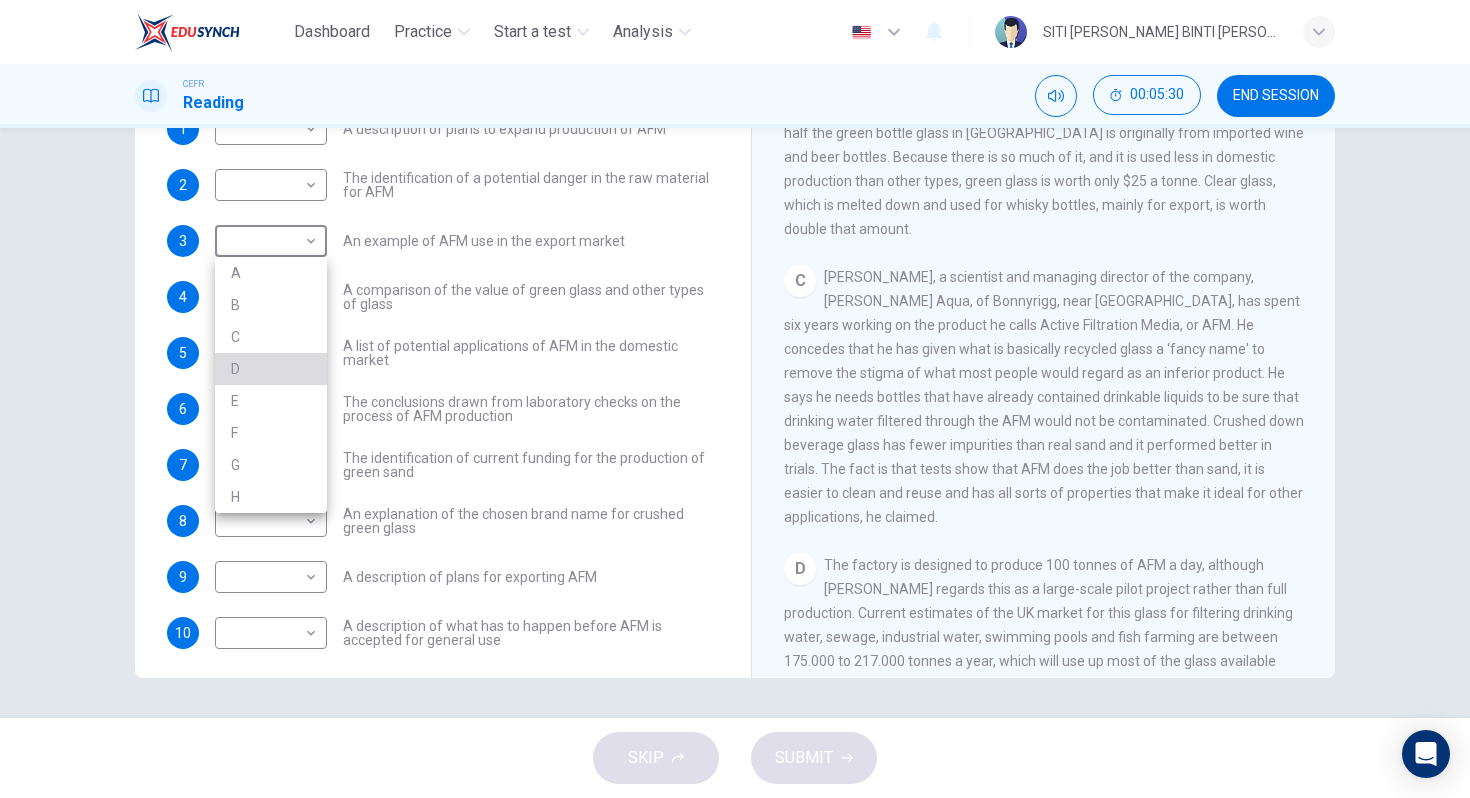 click on "D" at bounding box center (271, 369) 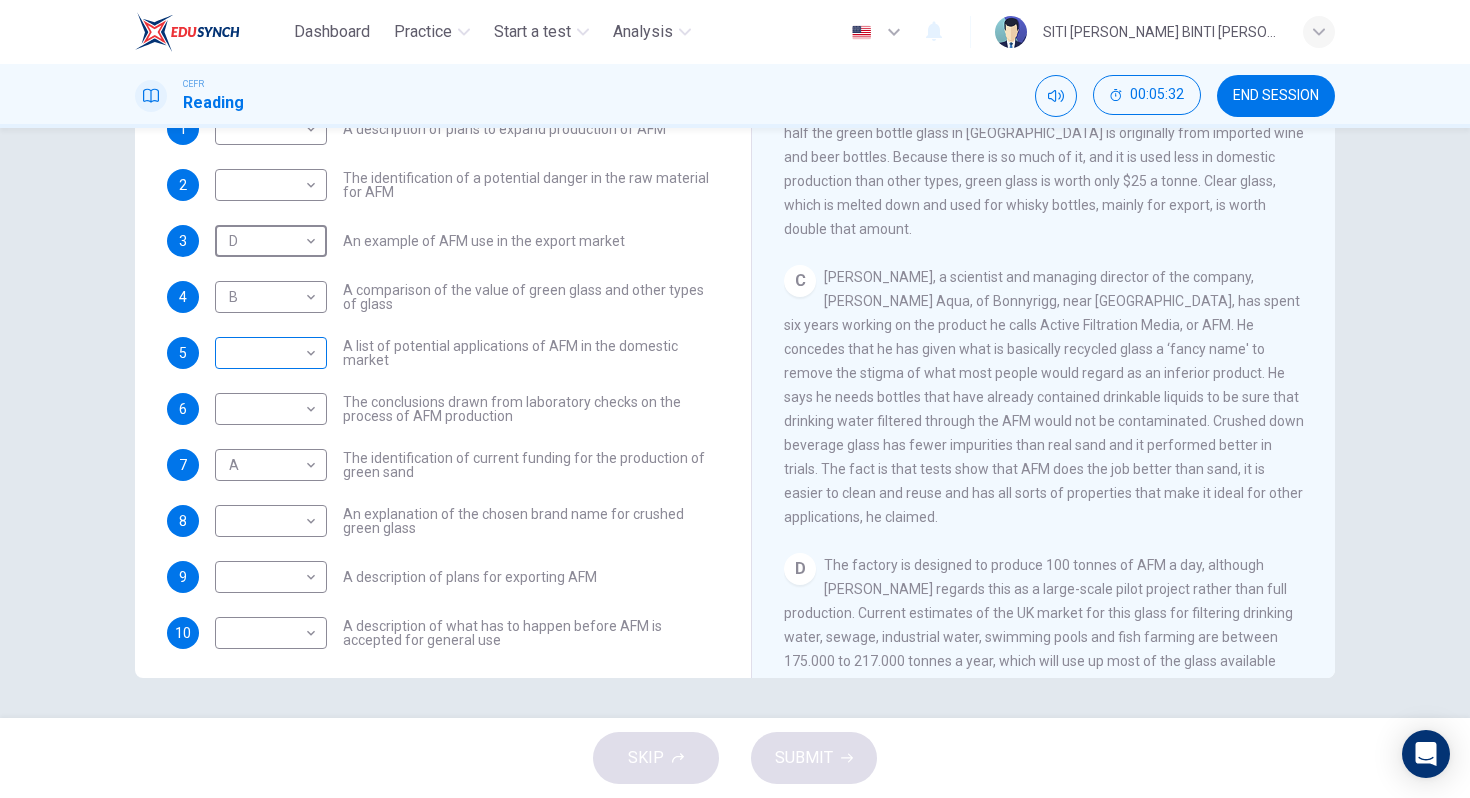 click on "Dashboard Practice Start a test Analysis English en ​ SITI [PERSON_NAME] BINTI [PERSON_NAME] CEFR Reading 00:05:32 END SESSION Questions 1 - 10 The Reading Passage has 8 paragraphs labelled  A-H . Which paragraph contains the following information?
Write the correct letter  A-H  in the boxes below.
NB  You may use any letter  more than once . 1 ​ ​ A description of plans to expand production of AFM 2 ​ ​ The identification of a potential danger in the raw material for AFM 3 D D ​ An example of AFM use in the export market 4 B B ​ A comparison of the value of green glass and other types of glass 5 ​ ​ A list of potential applications of AFM in the domestic market 6 ​ ​ The conclusions drawn from laboratory checks on the process of AFM production 7 A A ​ The identification of current funding for the production of green sand 8 ​ ​ An explanation of the chosen brand name for crushed green glass 9 ​ ​ A description of plans for exporting AFM 10 ​ ​ Green Virtues of Green Sand A B C D E" at bounding box center (735, 399) 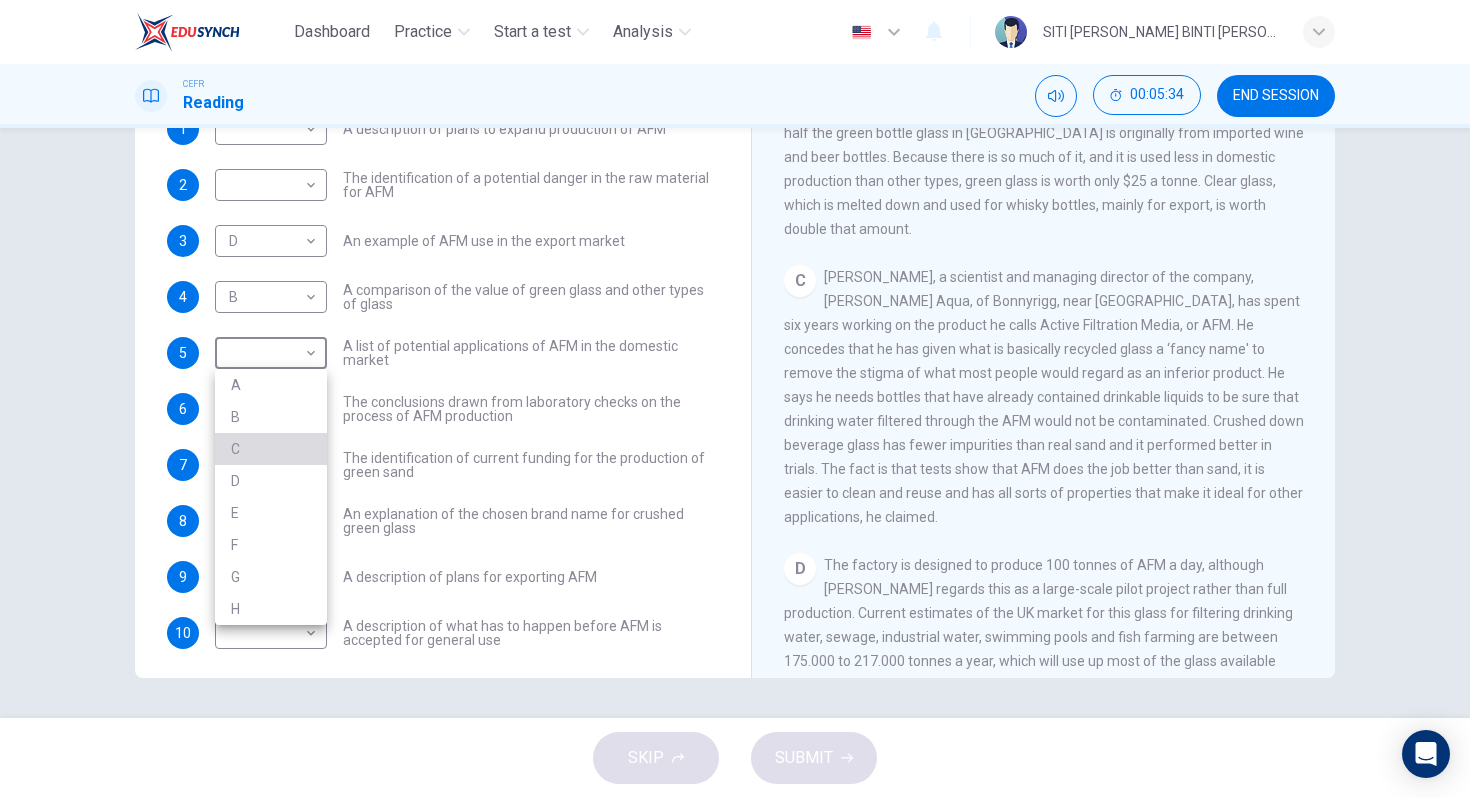 click on "C" at bounding box center (271, 449) 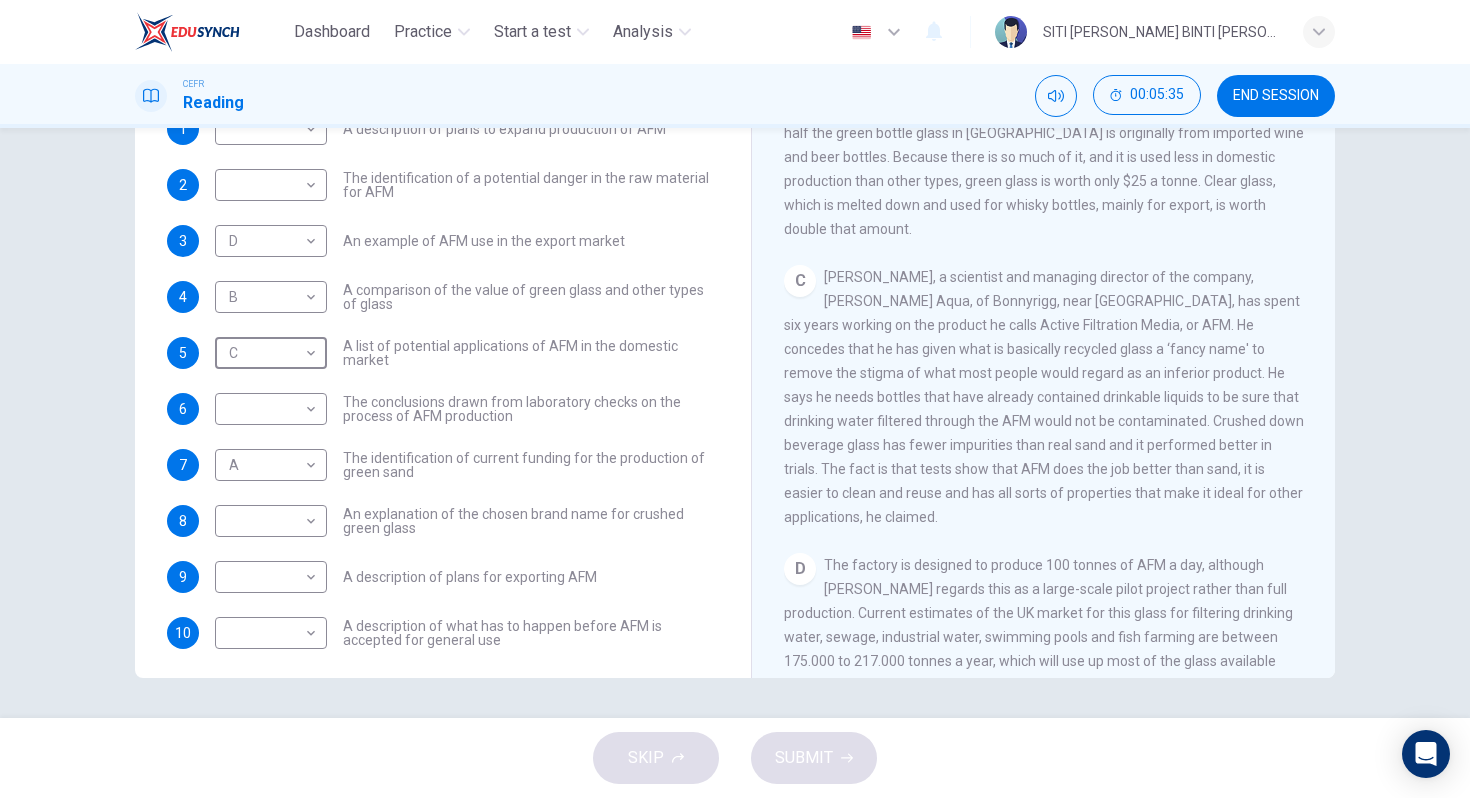 scroll, scrollTop: 161, scrollLeft: 0, axis: vertical 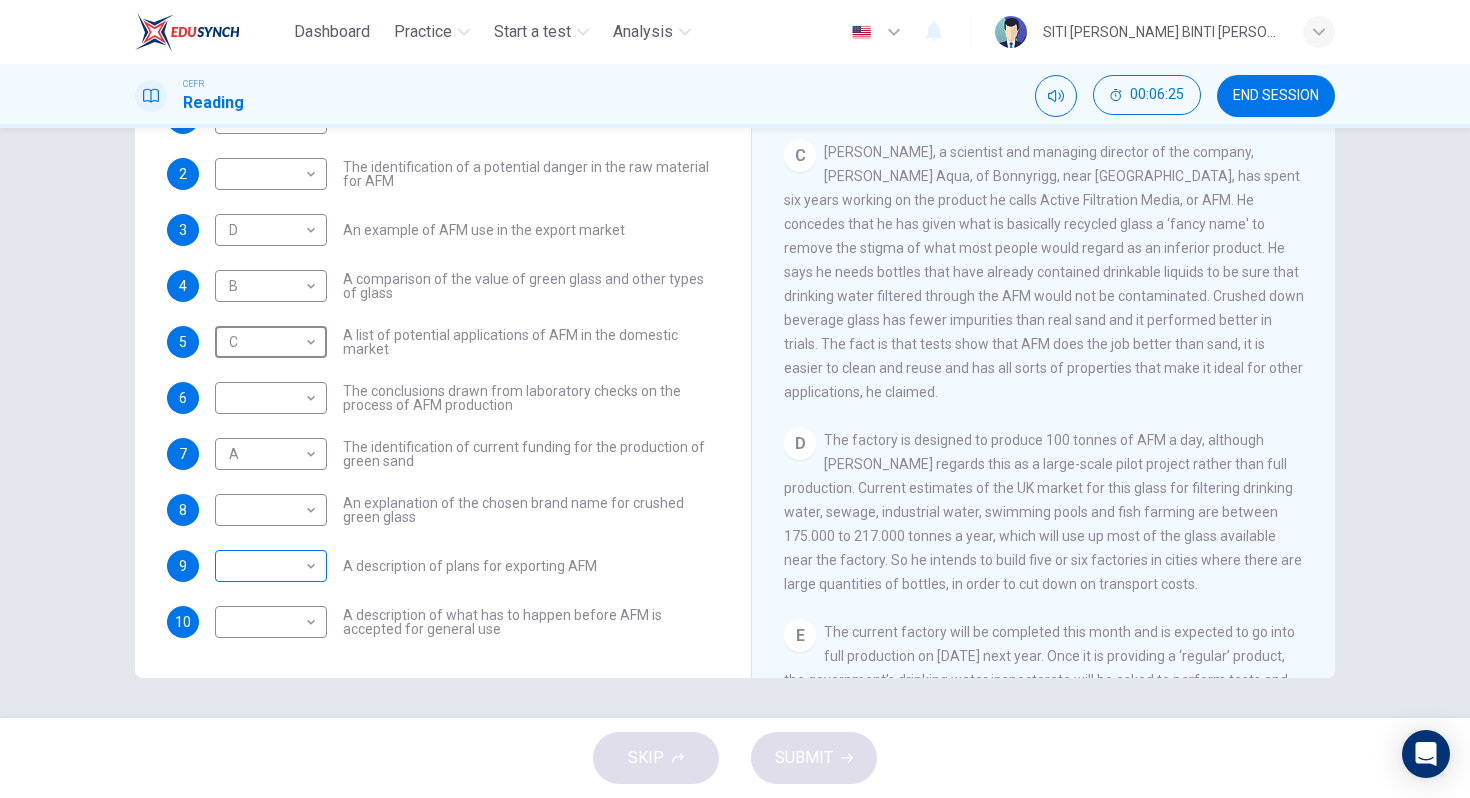 click on "Dashboard Practice Start a test Analysis English en ​ SITI [PERSON_NAME] BINTI [PERSON_NAME] CEFR Reading 00:06:25 END SESSION Questions 1 - 10 The Reading Passage has 8 paragraphs labelled  A-H . Which paragraph contains the following information?
Write the correct letter  A-H  in the boxes below.
NB  You may use any letter  more than once . 1 ​ ​ A description of plans to expand production of AFM 2 ​ ​ The identification of a potential danger in the raw material for AFM 3 D D ​ An example of AFM use in the export market 4 B B ​ A comparison of the value of green glass and other types of glass 5 C C ​ A list of potential applications of AFM in the domestic market 6 ​ ​ The conclusions drawn from laboratory checks on the process of AFM production 7 A A ​ The identification of current funding for the production of green sand 8 ​ ​ An explanation of the chosen brand name for crushed green glass 9 ​ ​ A description of plans for exporting AFM 10 ​ ​ Green Virtues of Green Sand A B C D E" at bounding box center [735, 399] 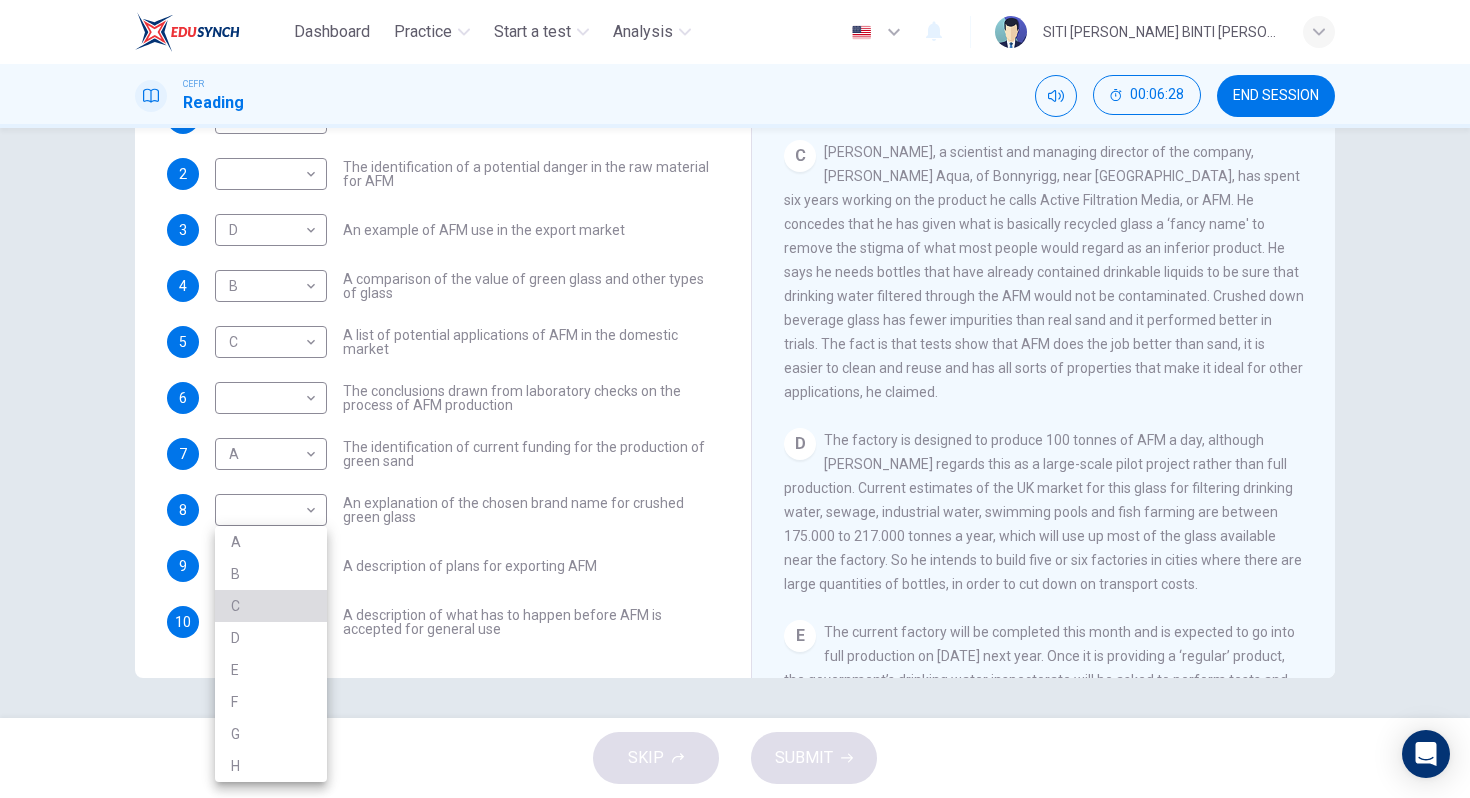 click on "C" at bounding box center [271, 606] 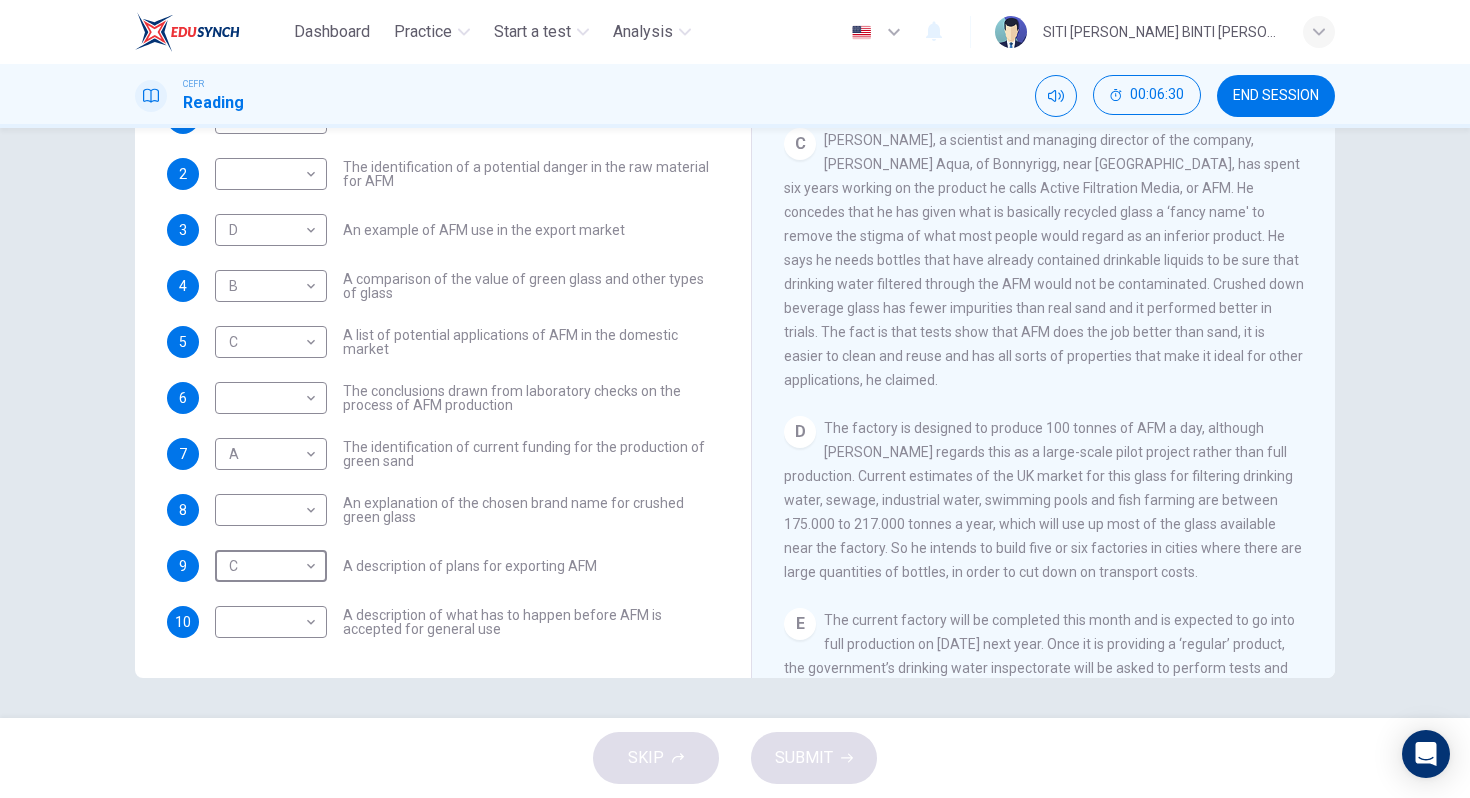 scroll, scrollTop: 871, scrollLeft: 0, axis: vertical 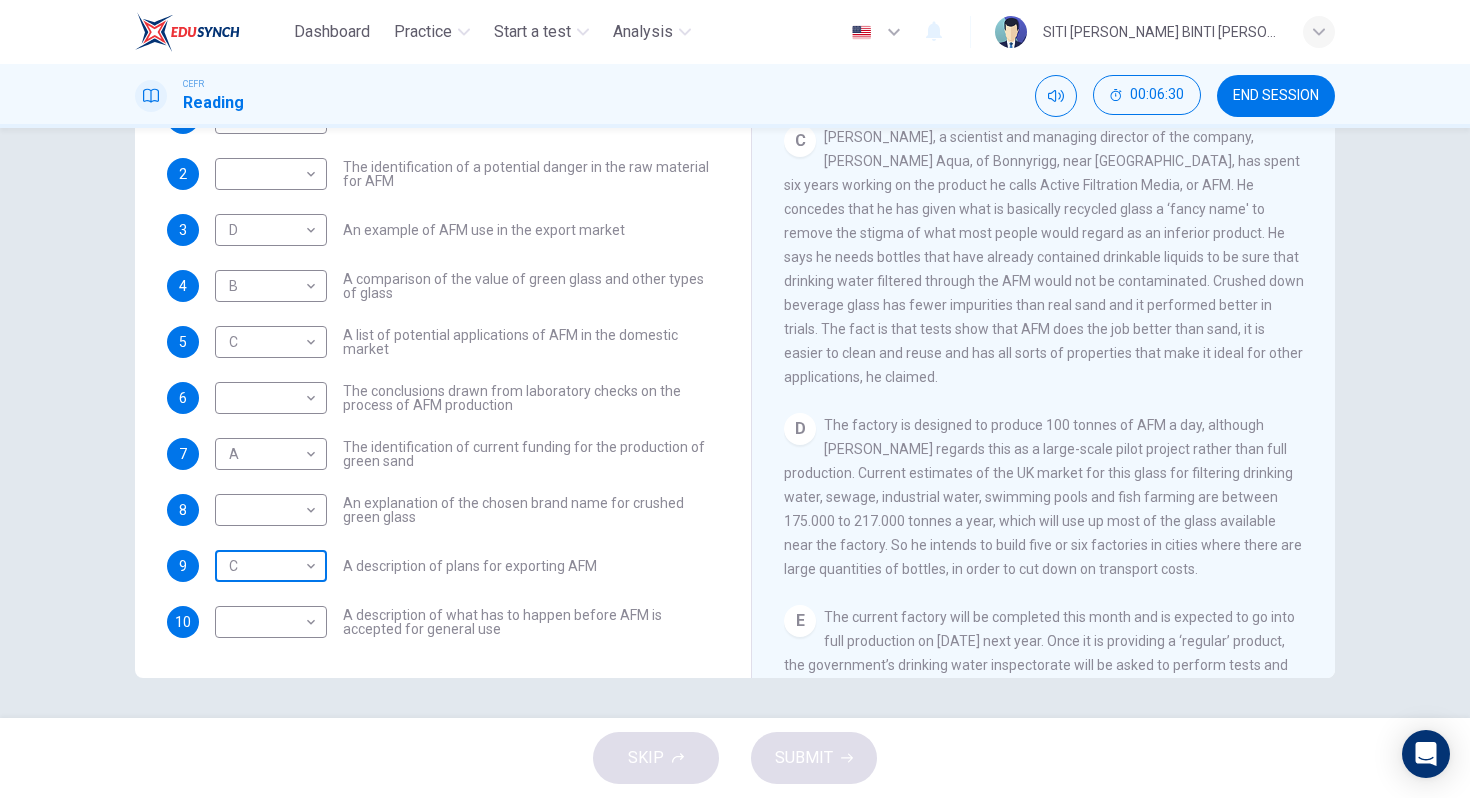 click on "Dashboard Practice Start a test Analysis English en ​ SITI [PERSON_NAME] BINTI [PERSON_NAME] CEFR Reading 00:06:30 END SESSION Questions 1 - 10 The Reading Passage has 8 paragraphs labelled  A-H . Which paragraph contains the following information?
Write the correct letter  A-H  in the boxes below.
NB  You may use any letter  more than once . 1 ​ ​ A description of plans to expand production of AFM 2 ​ ​ The identification of a potential danger in the raw material for AFM 3 D D ​ An example of AFM use in the export market 4 B B ​ A comparison of the value of green glass and other types of glass 5 C C ​ A list of potential applications of AFM in the domestic market 6 ​ ​ The conclusions drawn from laboratory checks on the process of AFM production 7 A A ​ The identification of current funding for the production of green sand 8 ​ ​ An explanation of the chosen brand name for crushed green glass 9 C C ​ A description of plans for exporting AFM 10 ​ ​ Green Virtues of Green Sand A B C D E" at bounding box center (735, 399) 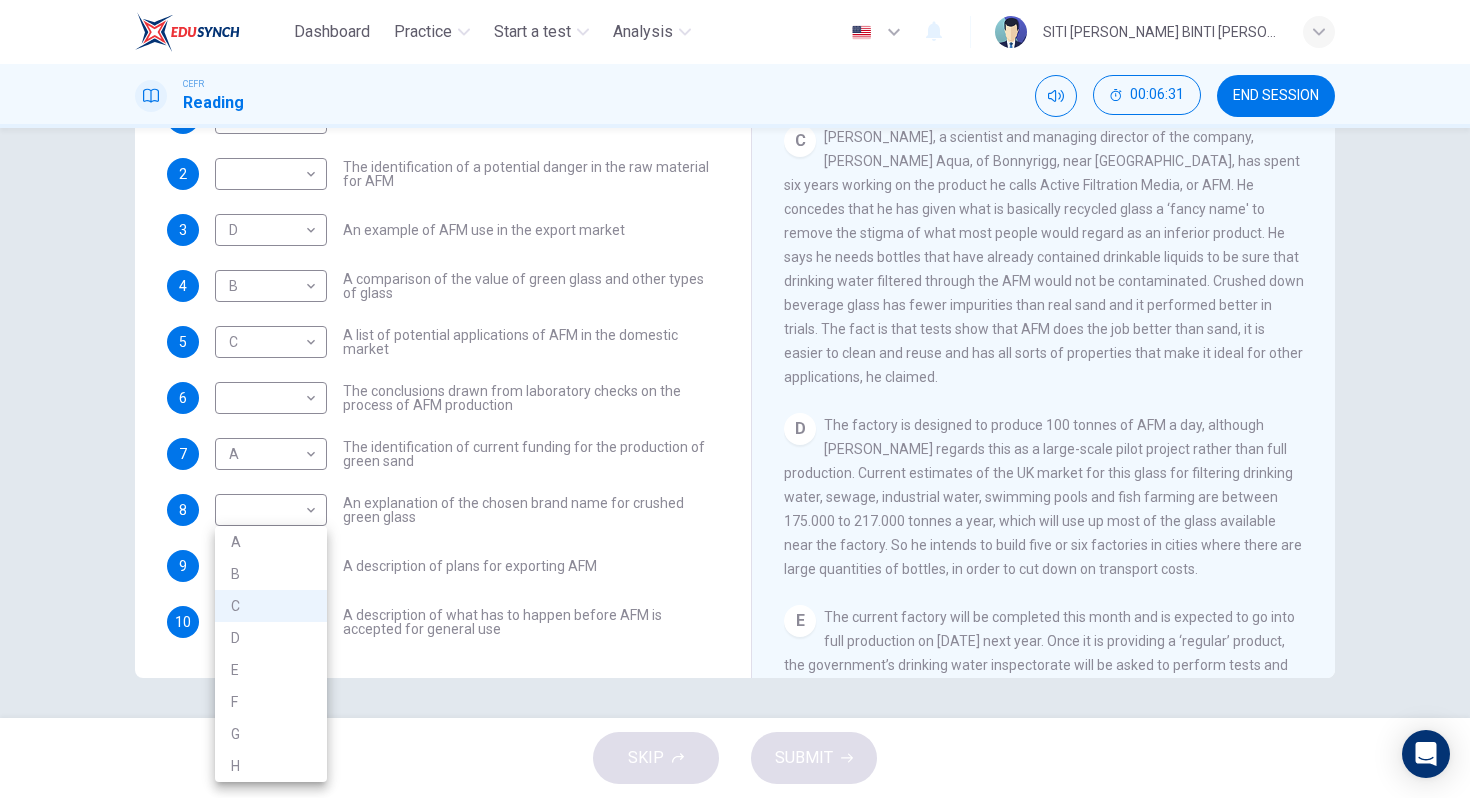 click on "D" at bounding box center (271, 638) 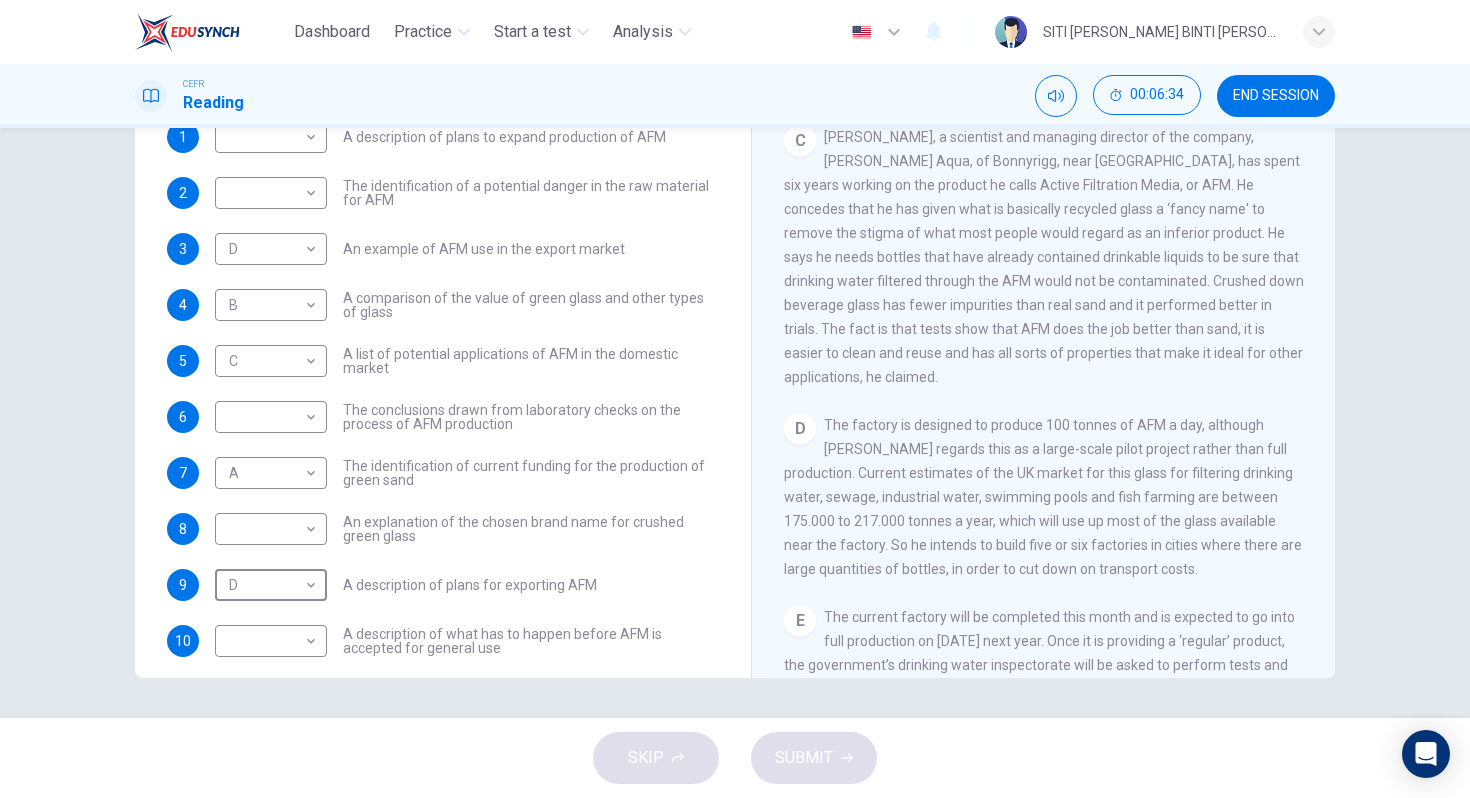 scroll, scrollTop: 161, scrollLeft: 0, axis: vertical 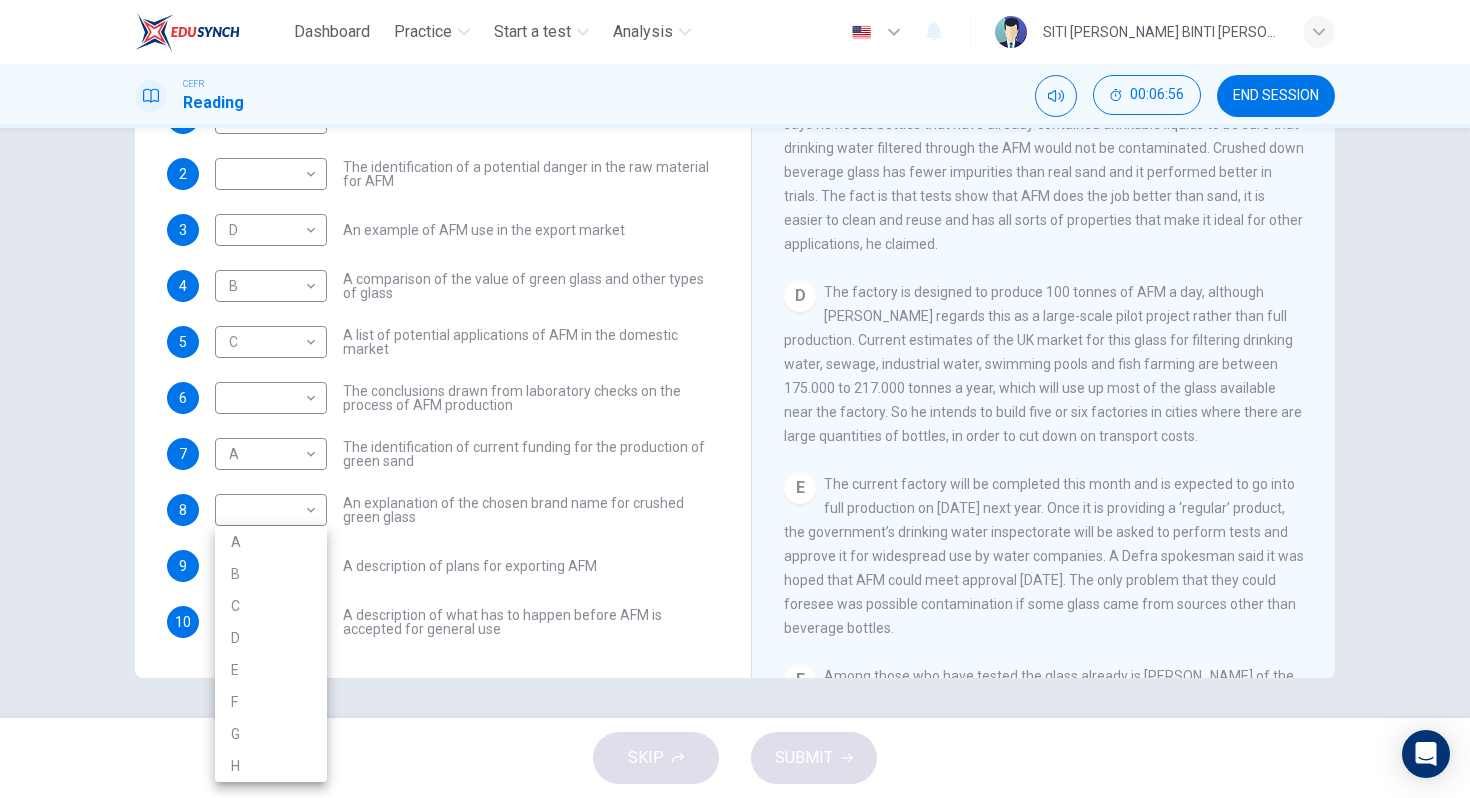 click on "Dashboard Practice Start a test Analysis English en ​ SITI [PERSON_NAME] BINTI [PERSON_NAME] CEFR Reading 00:06:56 END SESSION Questions 1 - 10 The Reading Passage has 8 paragraphs labelled  A-H . Which paragraph contains the following information?
Write the correct letter  A-H  in the boxes below.
NB  You may use any letter  more than once . 1 ​ ​ A description of plans to expand production of AFM 2 ​ ​ The identification of a potential danger in the raw material for AFM 3 D D ​ An example of AFM use in the export market 4 B B ​ A comparison of the value of green glass and other types of glass 5 C C ​ A list of potential applications of AFM in the domestic market 6 ​ ​ The conclusions drawn from laboratory checks on the process of AFM production 7 A A ​ The identification of current funding for the production of green sand 8 ​ ​ An explanation of the chosen brand name for crushed green glass 9 D D ​ A description of plans for exporting AFM 10 ​ ​ Green Virtues of Green Sand A B C D E" at bounding box center (735, 399) 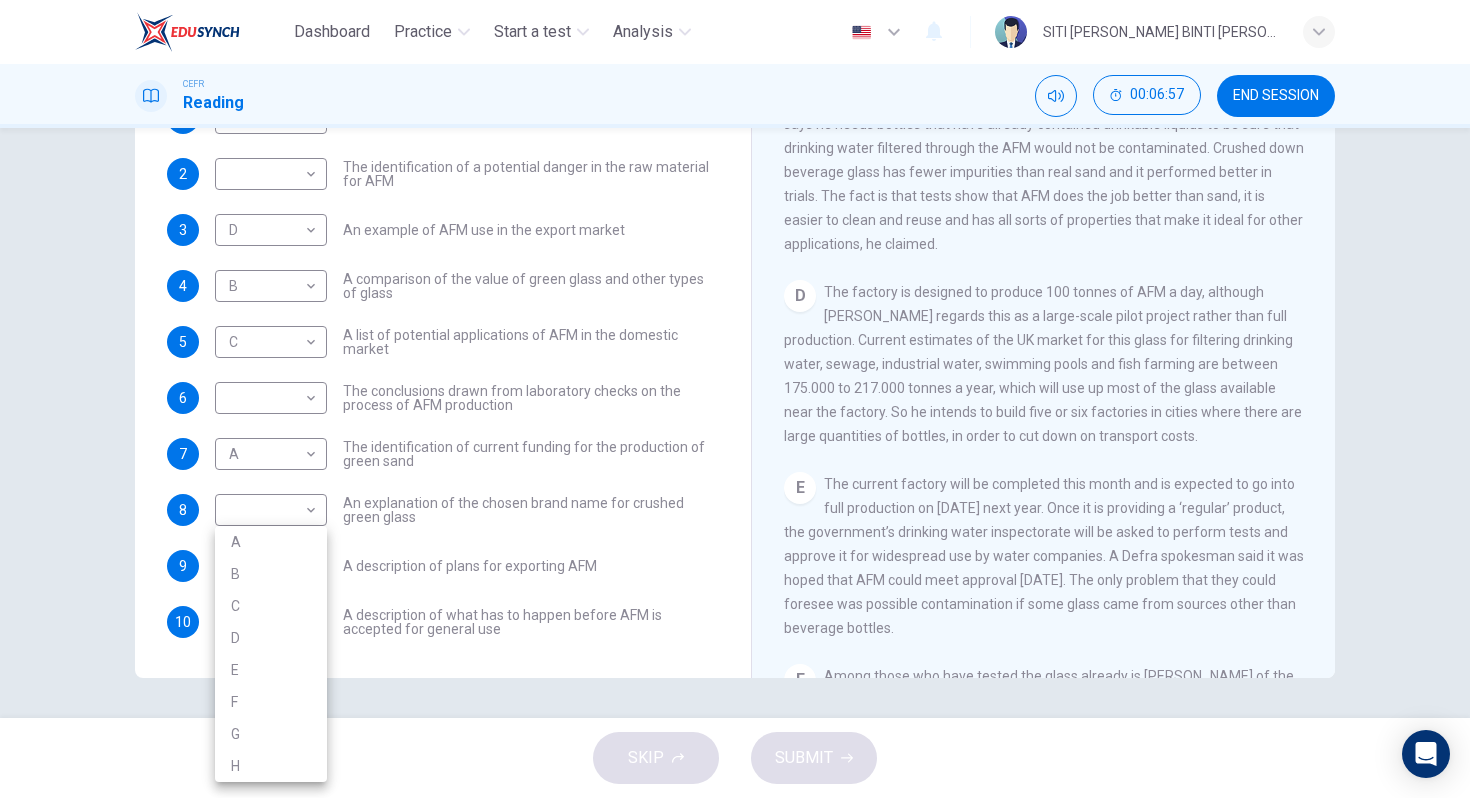 click on "E" at bounding box center [271, 670] 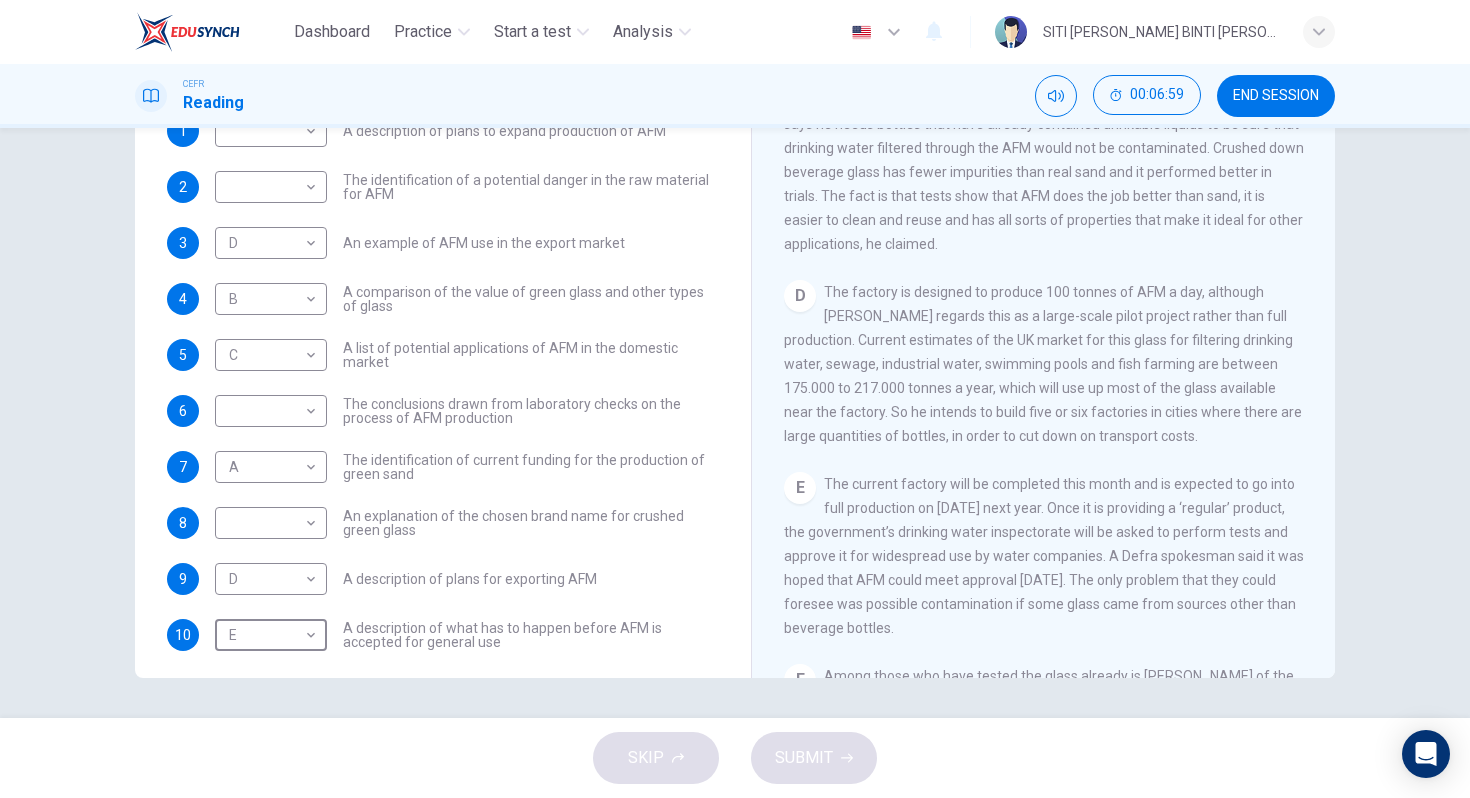 scroll, scrollTop: 161, scrollLeft: 0, axis: vertical 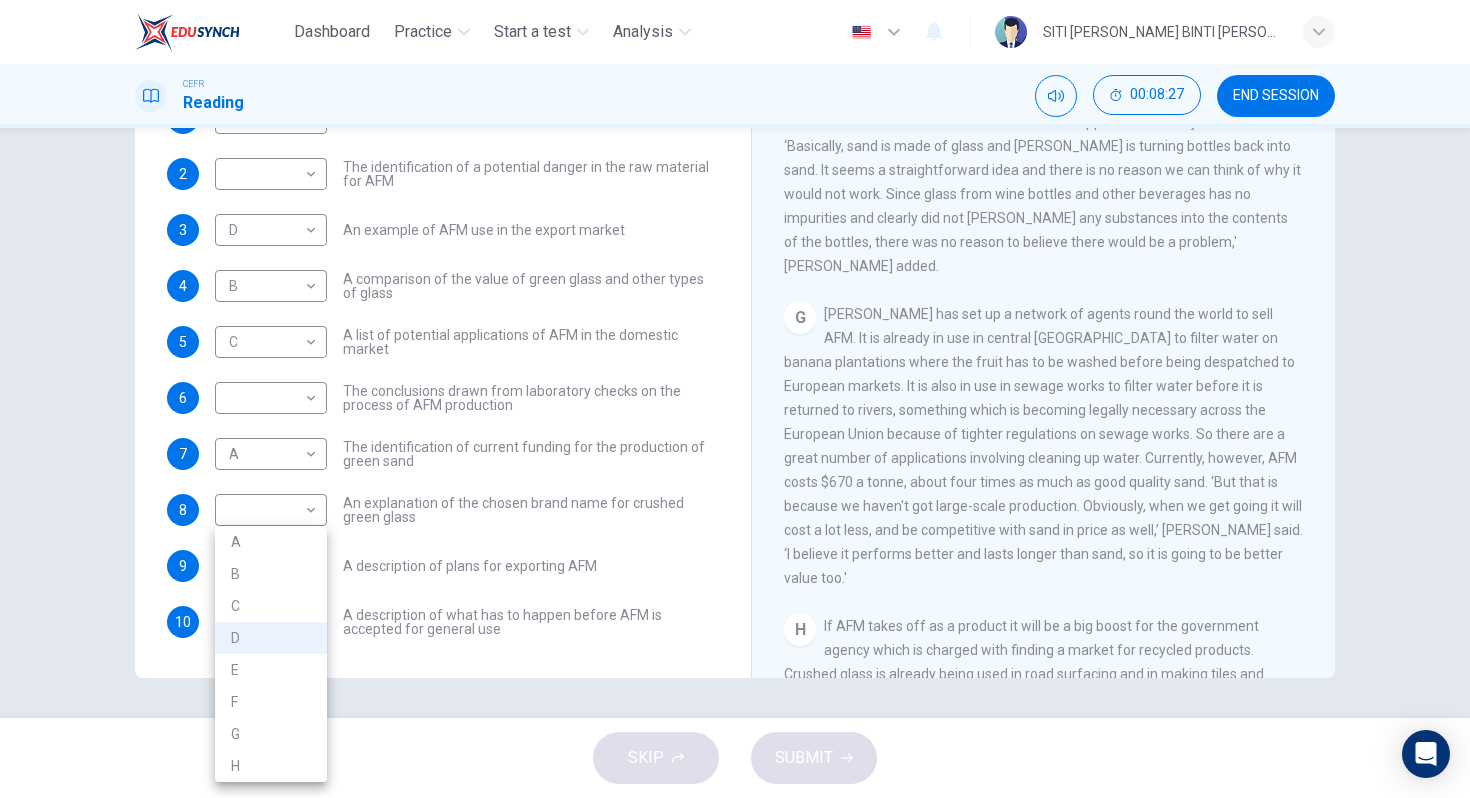 click on "Dashboard Practice Start a test Analysis English en ​ SITI [PERSON_NAME] BINTI [PERSON_NAME] CEFR Reading 00:08:27 END SESSION Questions 1 - 10 The Reading Passage has 8 paragraphs labelled  A-H . Which paragraph contains the following information?
Write the correct letter  A-H  in the boxes below.
NB  You may use any letter  more than once . 1 ​ ​ A description of plans to expand production of AFM 2 ​ ​ The identification of a potential danger in the raw material for AFM 3 D D ​ An example of AFM use in the export market 4 B B ​ A comparison of the value of green glass and other types of glass 5 C C ​ A list of potential applications of AFM in the domestic market 6 ​ ​ The conclusions drawn from laboratory checks on the process of AFM production 7 A A ​ The identification of current funding for the production of green sand 8 ​ ​ An explanation of the chosen brand name for crushed green glass 9 D D ​ A description of plans for exporting AFM 10 E E ​ Green Virtues of Green Sand A B C D E" at bounding box center [735, 399] 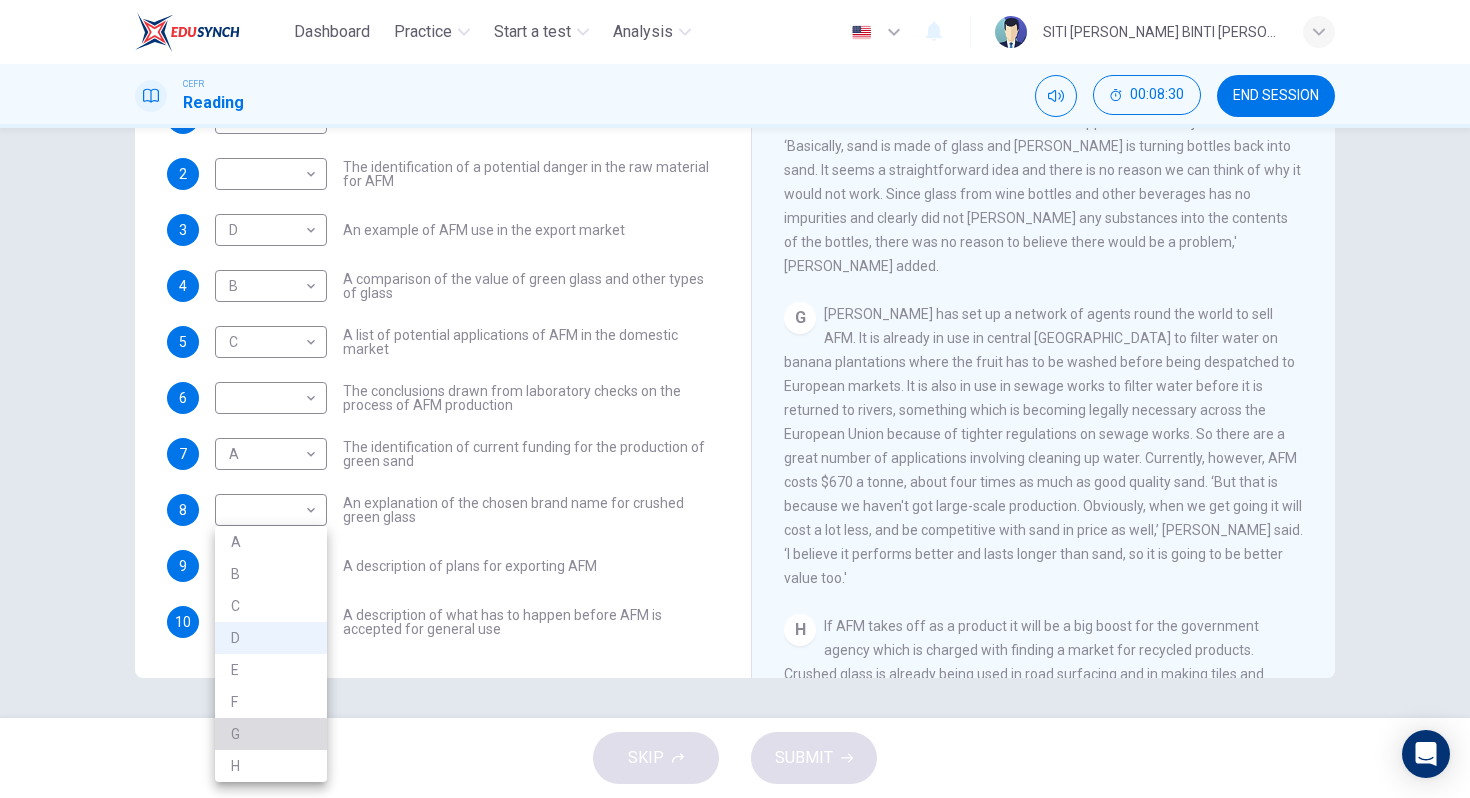 click on "G" at bounding box center [271, 734] 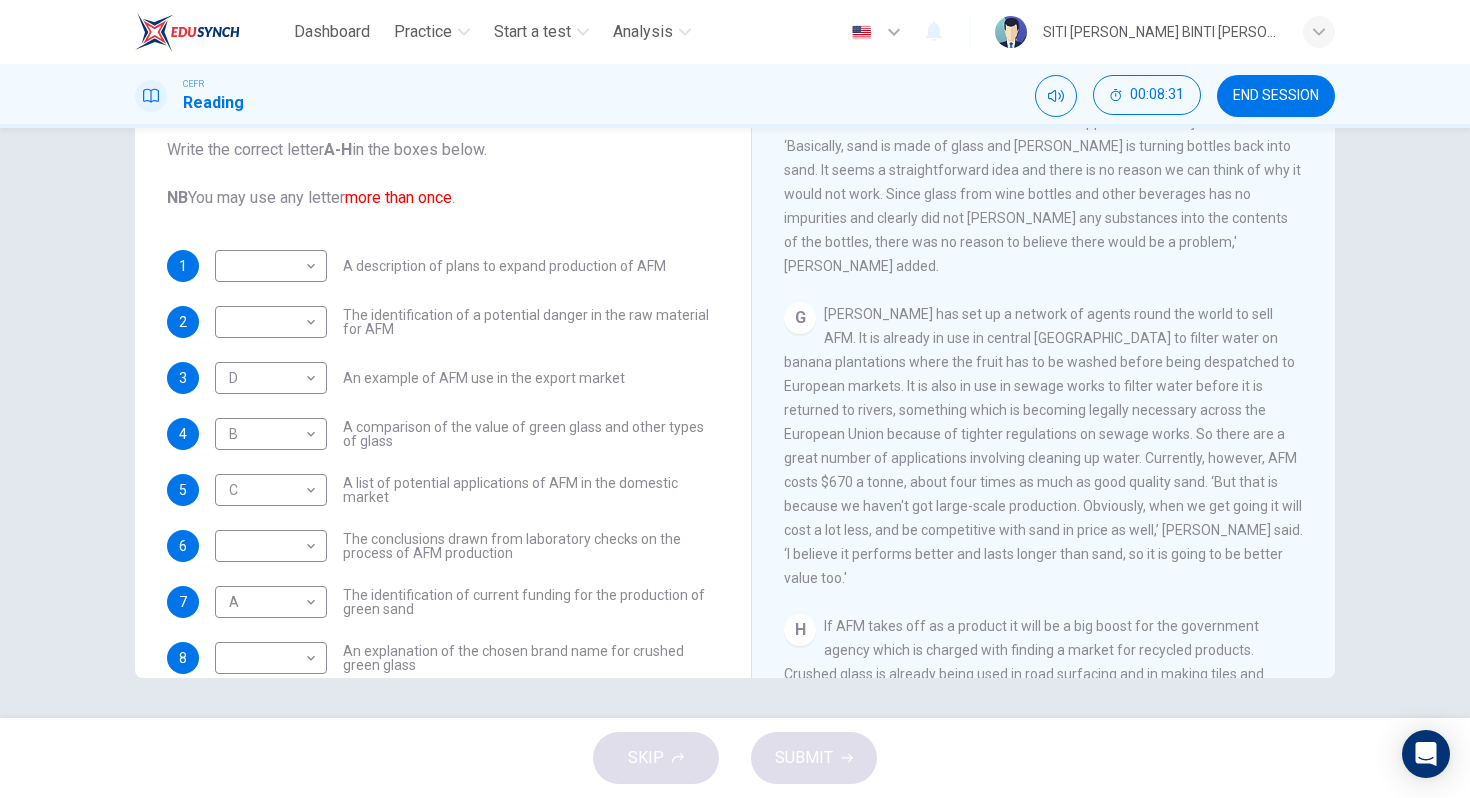scroll, scrollTop: 0, scrollLeft: 0, axis: both 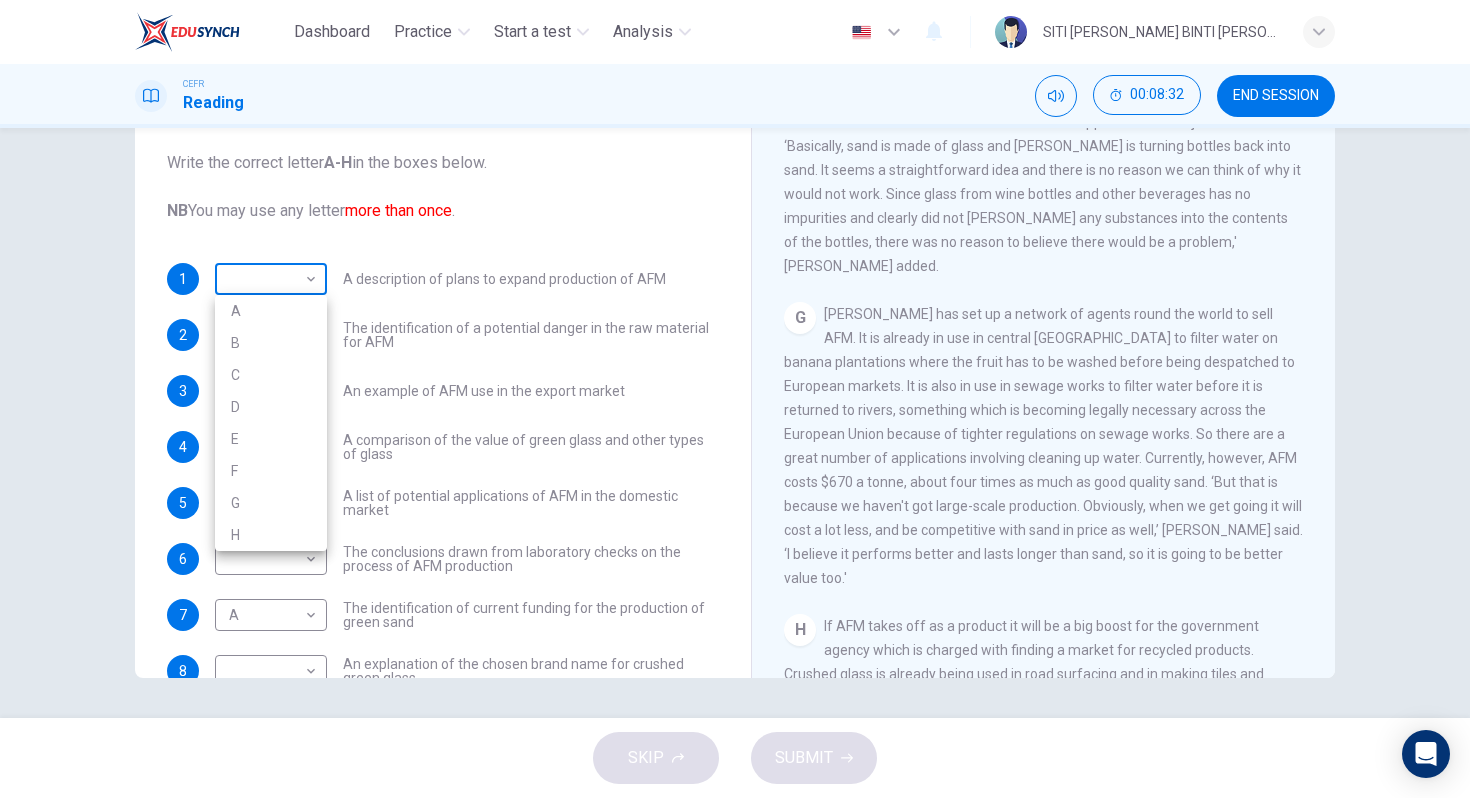 click on "Dashboard Practice Start a test Analysis English en ​ SITI [PERSON_NAME] BINTI [PERSON_NAME] CEFR Reading 00:08:32 END SESSION Questions 1 - 10 The Reading Passage has 8 paragraphs labelled  A-H . Which paragraph contains the following information?
Write the correct letter  A-H  in the boxes below.
NB  You may use any letter  more than once . 1 ​ ​ A description of plans to expand production of AFM 2 ​ ​ The identification of a potential danger in the raw material for AFM 3 D D ​ An example of AFM use in the export market 4 B B ​ A comparison of the value of green glass and other types of glass 5 C C ​ A list of potential applications of AFM in the domestic market 6 ​ ​ The conclusions drawn from laboratory checks on the process of AFM production 7 A A ​ The identification of current funding for the production of green sand 8 ​ ​ An explanation of the chosen brand name for crushed green glass 9 G G ​ A description of plans for exporting AFM 10 E E ​ Green Virtues of Green Sand A B C D E" at bounding box center [735, 399] 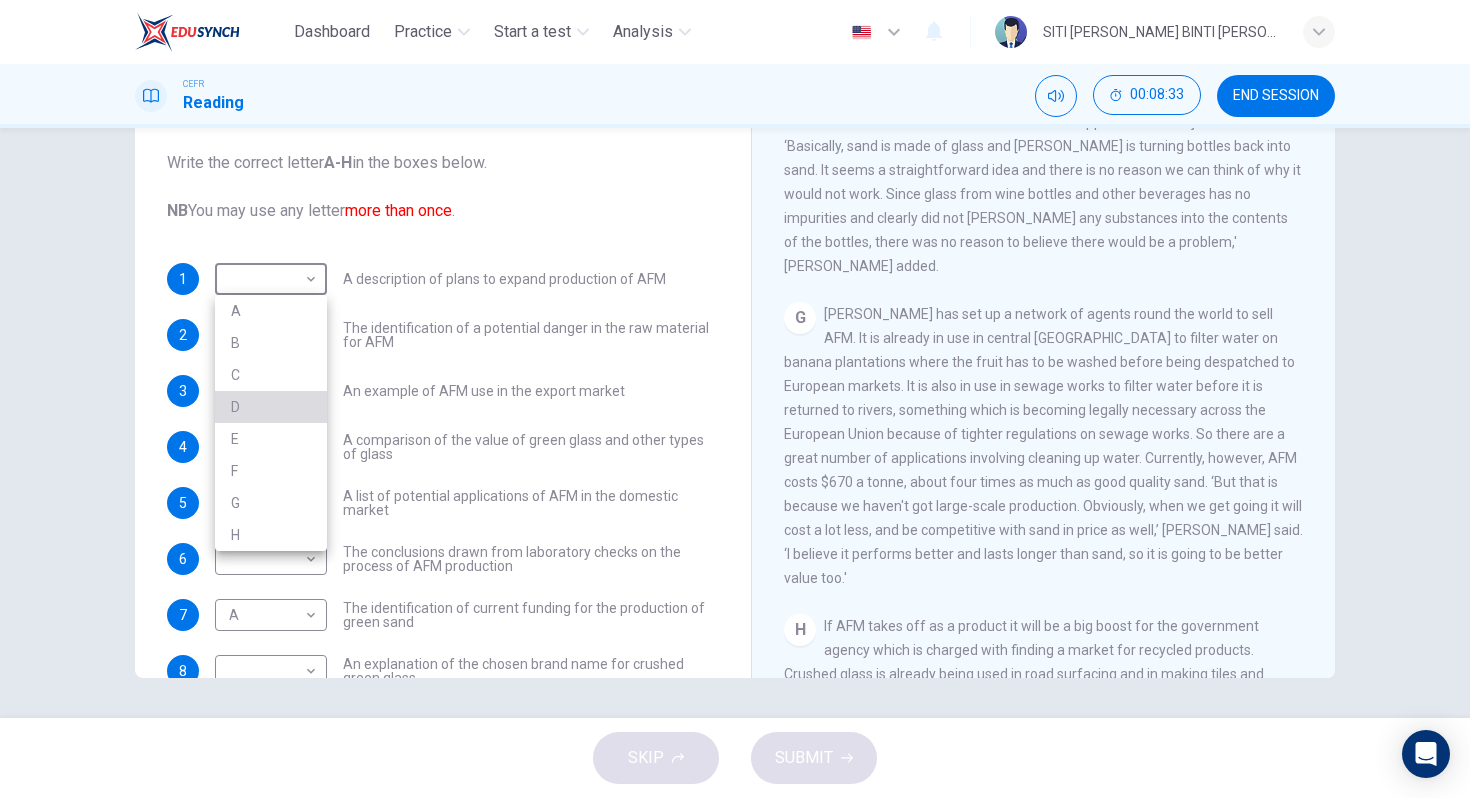 click on "D" at bounding box center (271, 407) 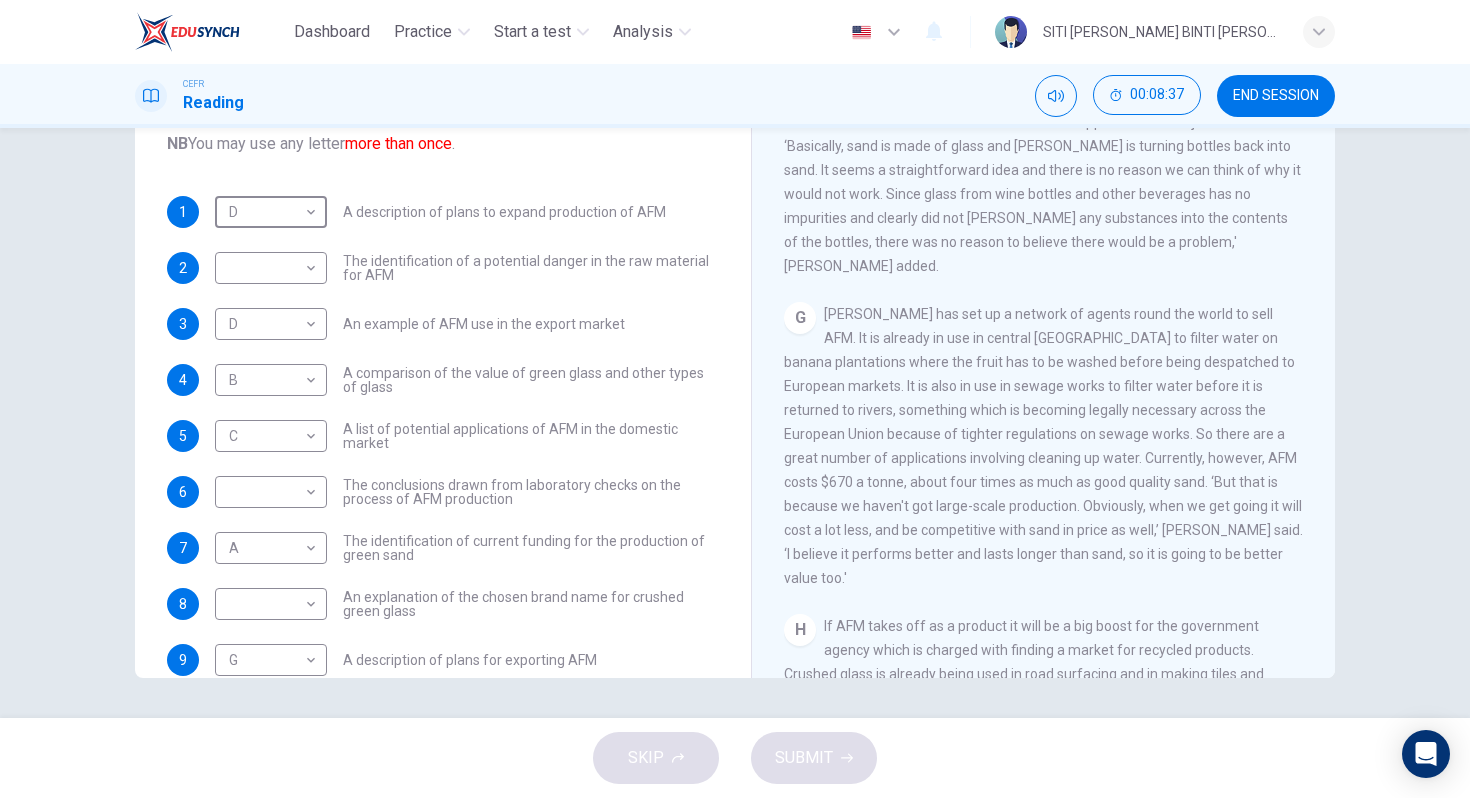 scroll, scrollTop: 68, scrollLeft: 0, axis: vertical 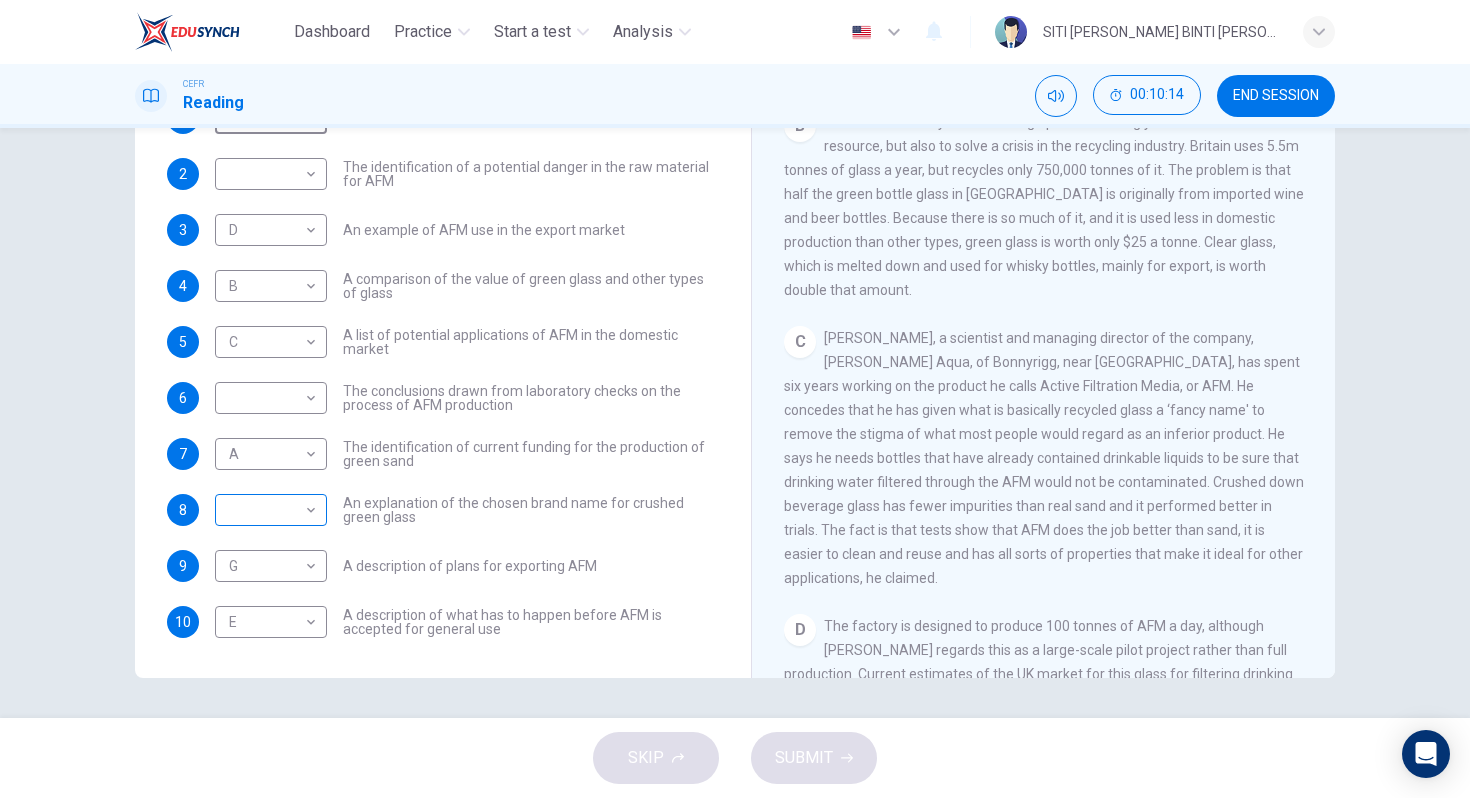 click on "Dashboard Practice Start a test Analysis English en ​ SITI [PERSON_NAME] BINTI [PERSON_NAME] CEFR Reading 00:10:14 END SESSION Questions 1 - 10 The Reading Passage has 8 paragraphs labelled  A-H . Which paragraph contains the following information?
Write the correct letter  A-H  in the boxes below.
NB  You may use any letter  more than once . 1 D D ​ A description of plans to expand production of AFM 2 ​ ​ The identification of a potential danger in the raw material for AFM 3 D D ​ An example of AFM use in the export market 4 B B ​ A comparison of the value of green glass and other types of glass 5 C C ​ A list of potential applications of AFM in the domestic market 6 ​ ​ The conclusions drawn from laboratory checks on the process of AFM production 7 A A ​ The identification of current funding for the production of green sand 8 ​ ​ An explanation of the chosen brand name for crushed green glass 9 G G ​ A description of plans for exporting AFM 10 E E ​ Green Virtues of Green Sand A B C D E" at bounding box center (735, 399) 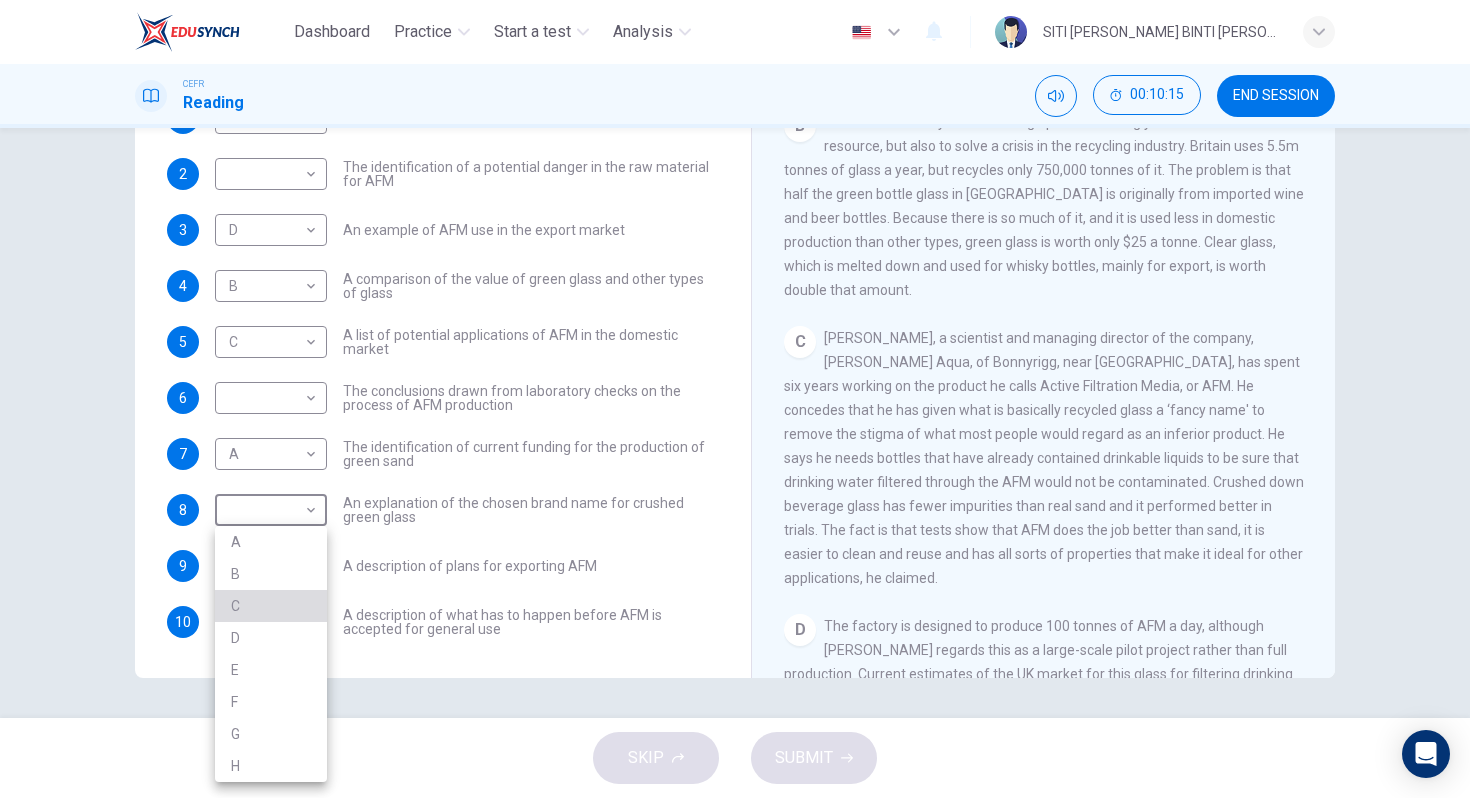 click on "C" at bounding box center [271, 606] 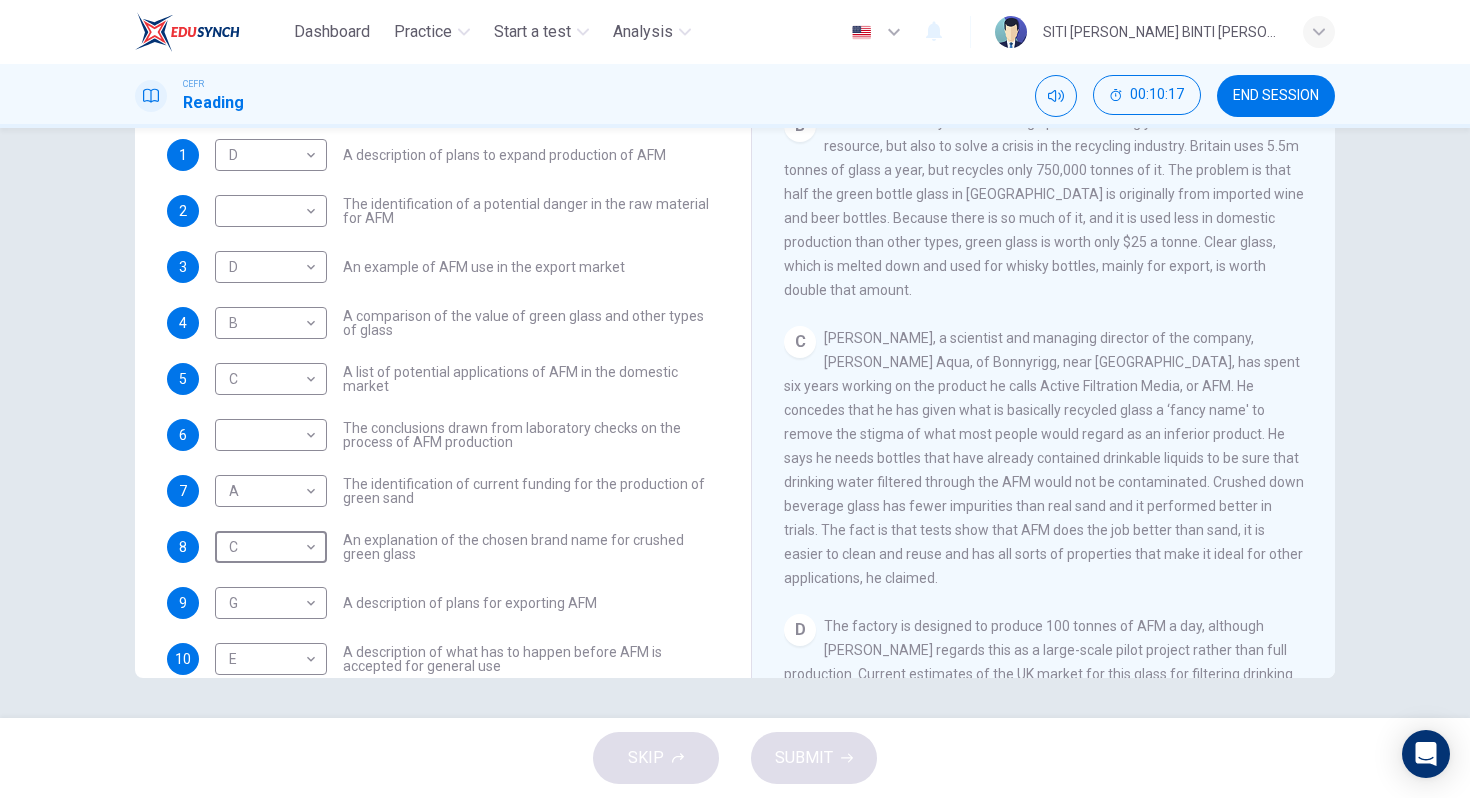 scroll, scrollTop: 123, scrollLeft: 0, axis: vertical 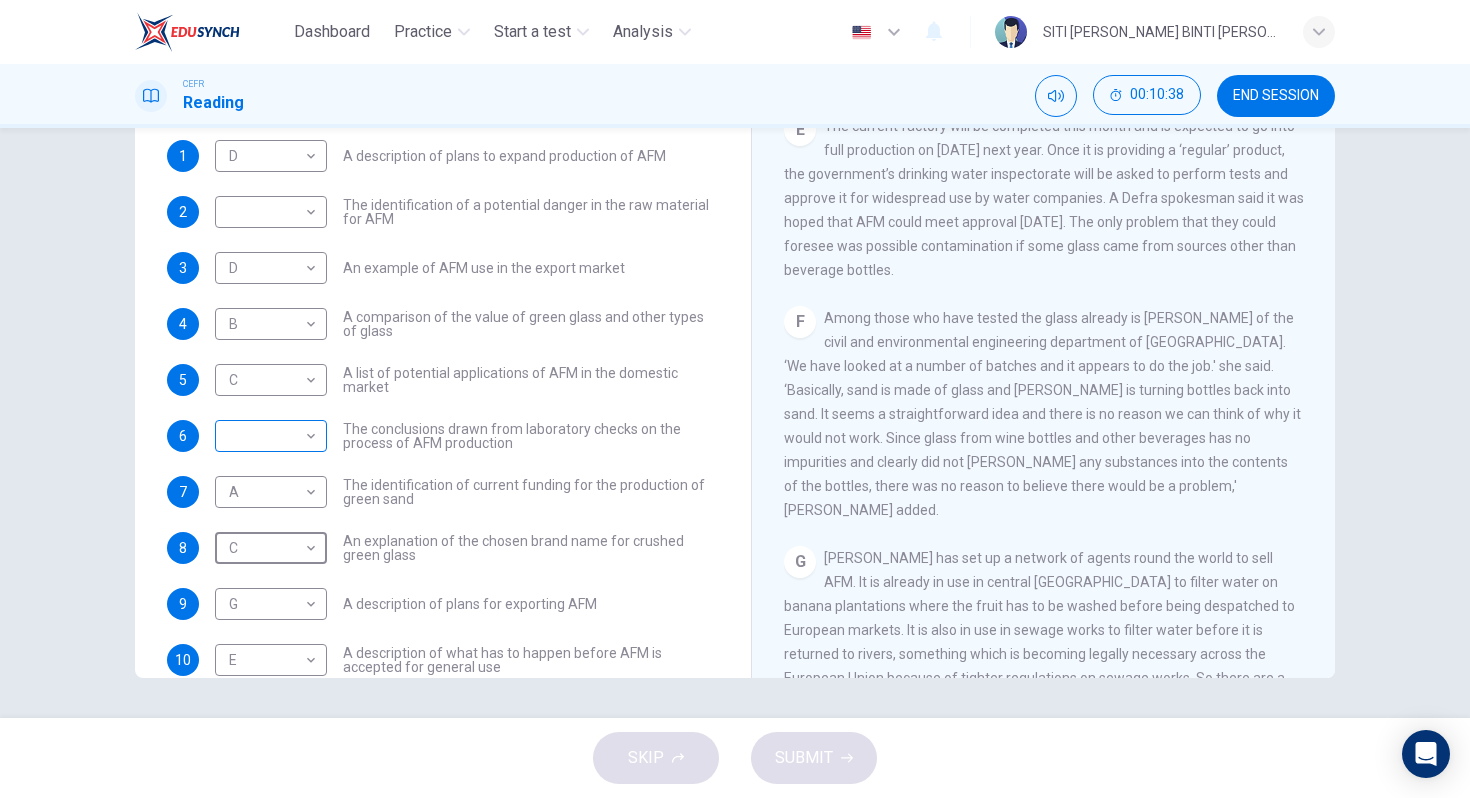 click on "Dashboard Practice Start a test Analysis English en ​ SITI [PERSON_NAME] BINTI [PERSON_NAME] CEFR Reading 00:10:38 END SESSION Questions 1 - 10 The Reading Passage has 8 paragraphs labelled  A-H . Which paragraph contains the following information?
Write the correct letter  A-H  in the boxes below.
NB  You may use any letter  more than once . 1 D D ​ A description of plans to expand production of AFM 2 ​ ​ The identification of a potential danger in the raw material for AFM 3 D D ​ An example of AFM use in the export market 4 B B ​ A comparison of the value of green glass and other types of glass 5 C C ​ A list of potential applications of AFM in the domestic market 6 ​ ​ The conclusions drawn from laboratory checks on the process of AFM production 7 A A ​ The identification of current funding for the production of green sand 8 C C ​ An explanation of the chosen brand name for crushed green glass 9 G G ​ A description of plans for exporting AFM 10 E E ​ Green Virtues of Green Sand A B C D E" at bounding box center [735, 399] 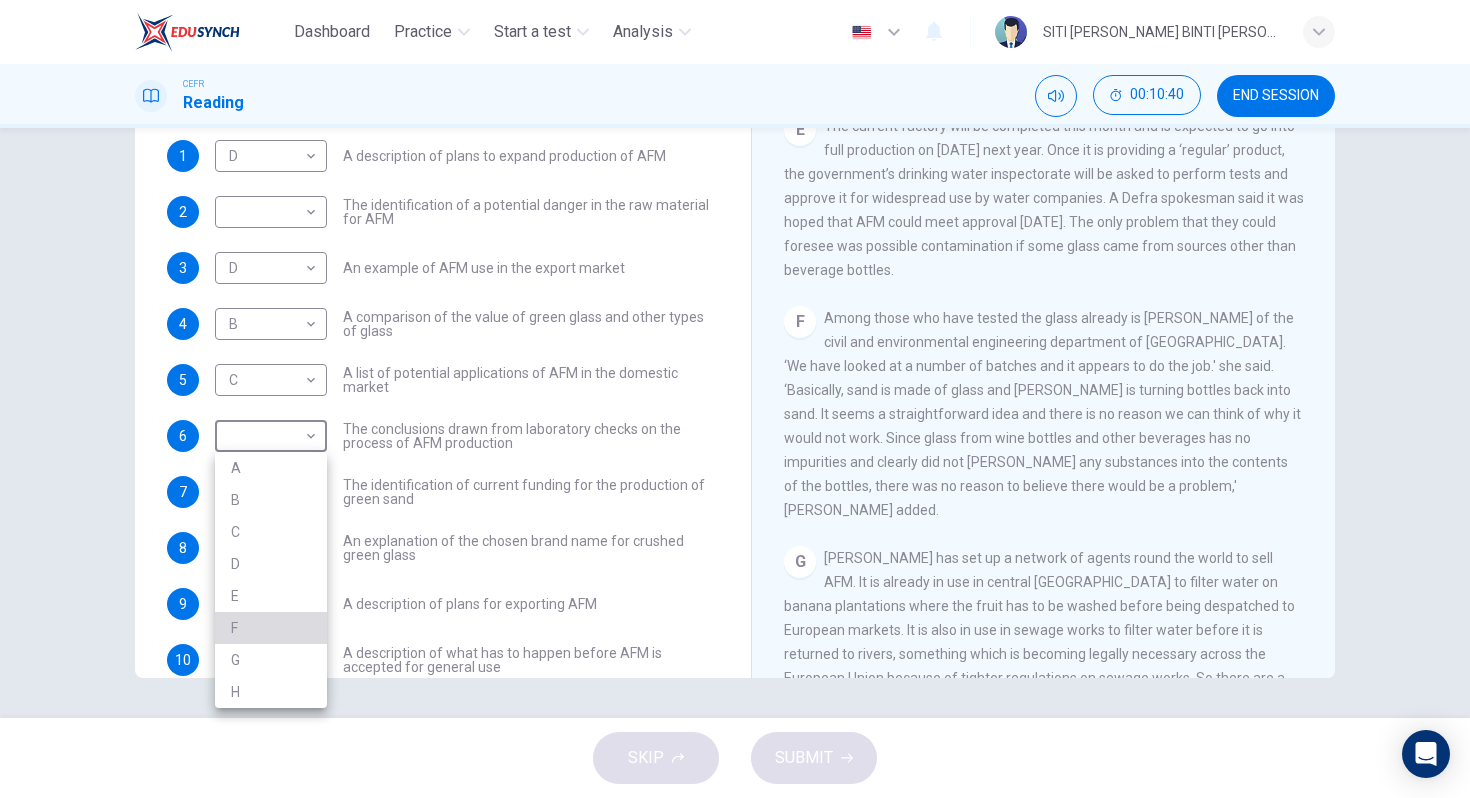 click on "F" at bounding box center [271, 628] 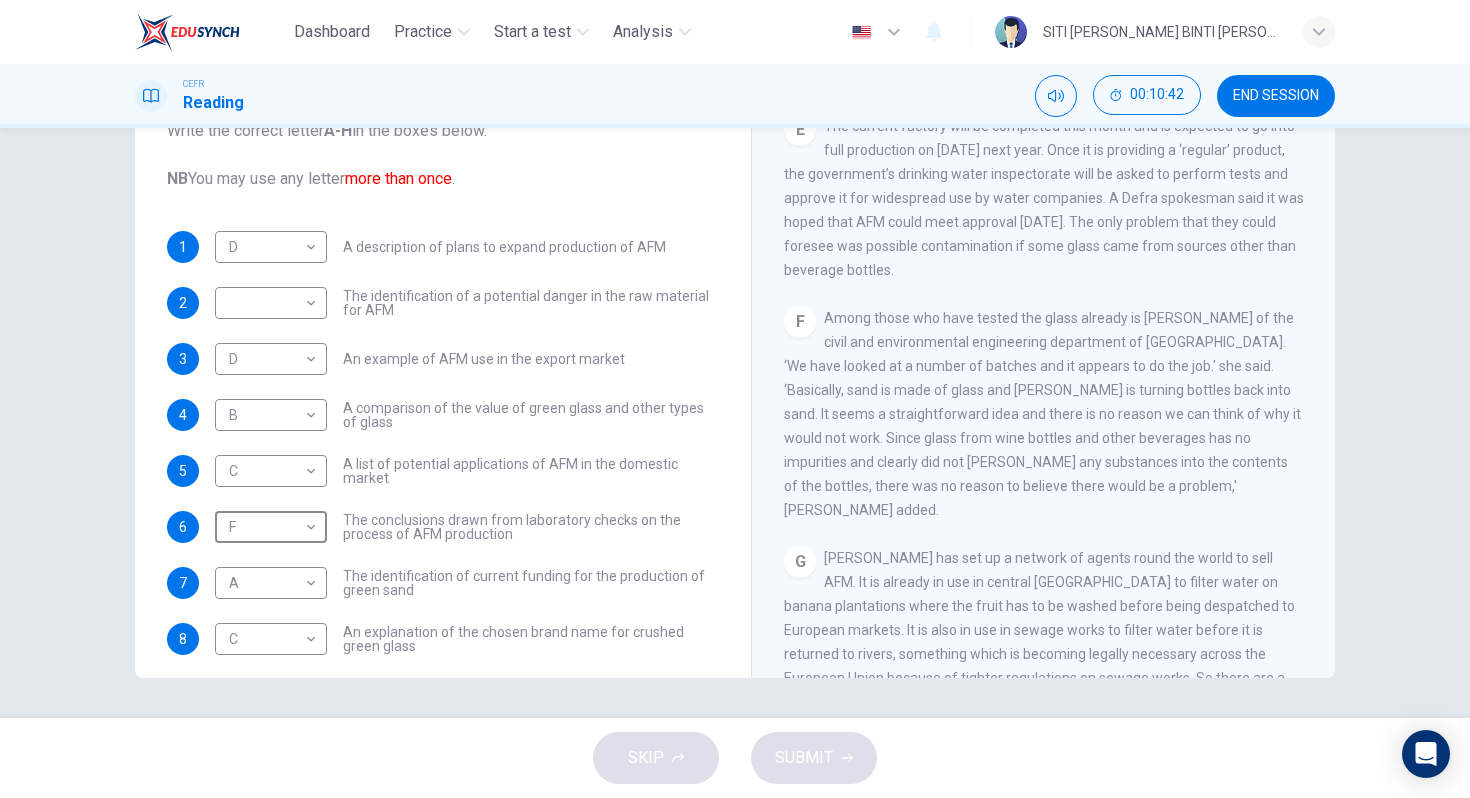 scroll, scrollTop: 0, scrollLeft: 0, axis: both 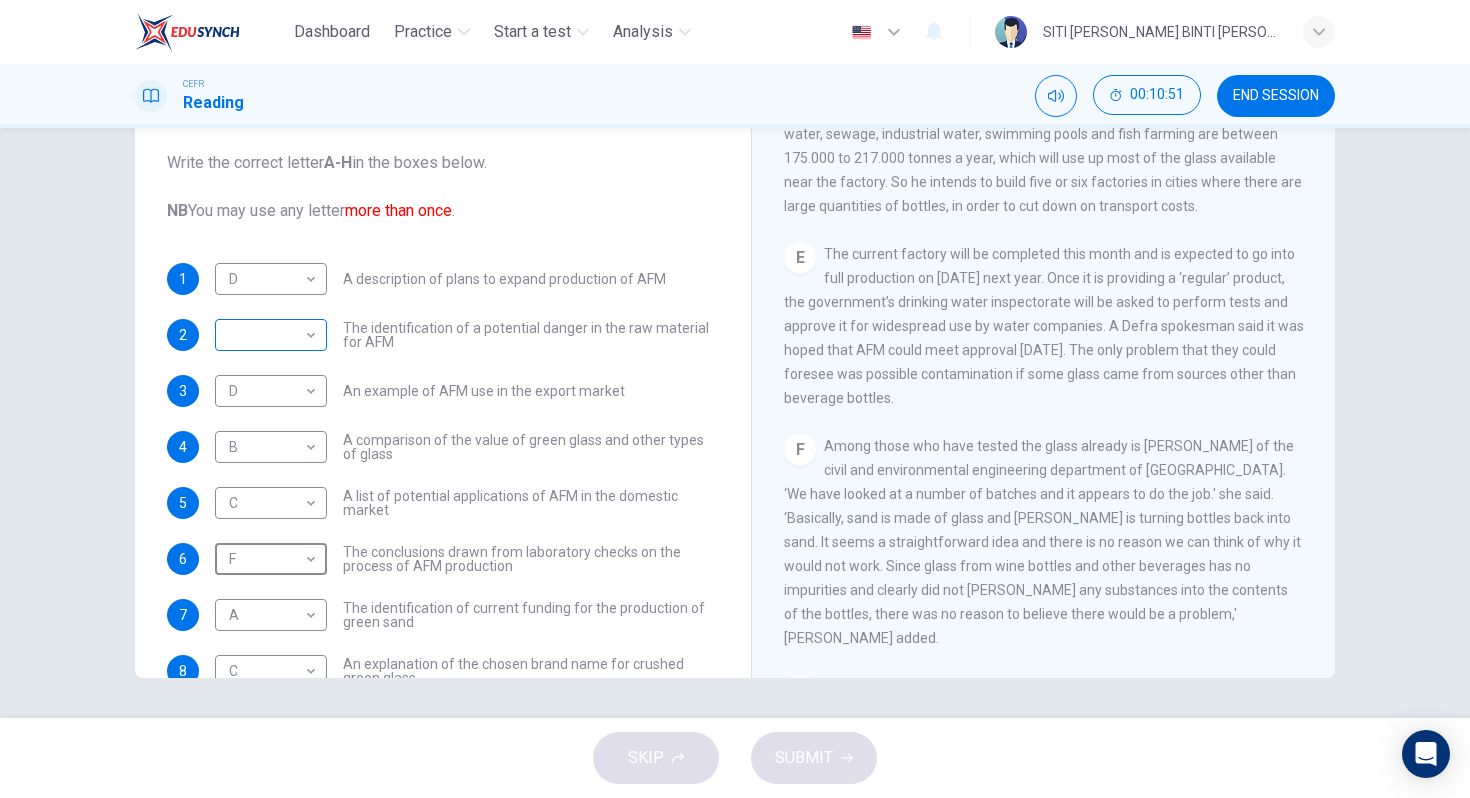 click on "Dashboard Practice Start a test Analysis English en ​ SITI [PERSON_NAME] BINTI [PERSON_NAME] CEFR Reading 00:10:51 END SESSION Questions 1 - 10 The Reading Passage has 8 paragraphs labelled  A-H . Which paragraph contains the following information?
Write the correct letter  A-H  in the boxes below.
NB  You may use any letter  more than once . 1 D D ​ A description of plans to expand production of AFM 2 ​ ​ The identification of a potential danger in the raw material for AFM 3 D D ​ An example of AFM use in the export market 4 B B ​ A comparison of the value of green glass and other types of glass 5 C C ​ A list of potential applications of AFM in the domestic market 6 F F ​ The conclusions drawn from laboratory checks on the process of AFM production 7 A A ​ The identification of current funding for the production of green sand 8 C C ​ An explanation of the chosen brand name for crushed green glass 9 G G ​ A description of plans for exporting AFM 10 E E ​ Green Virtues of Green Sand A B C D E" at bounding box center [735, 399] 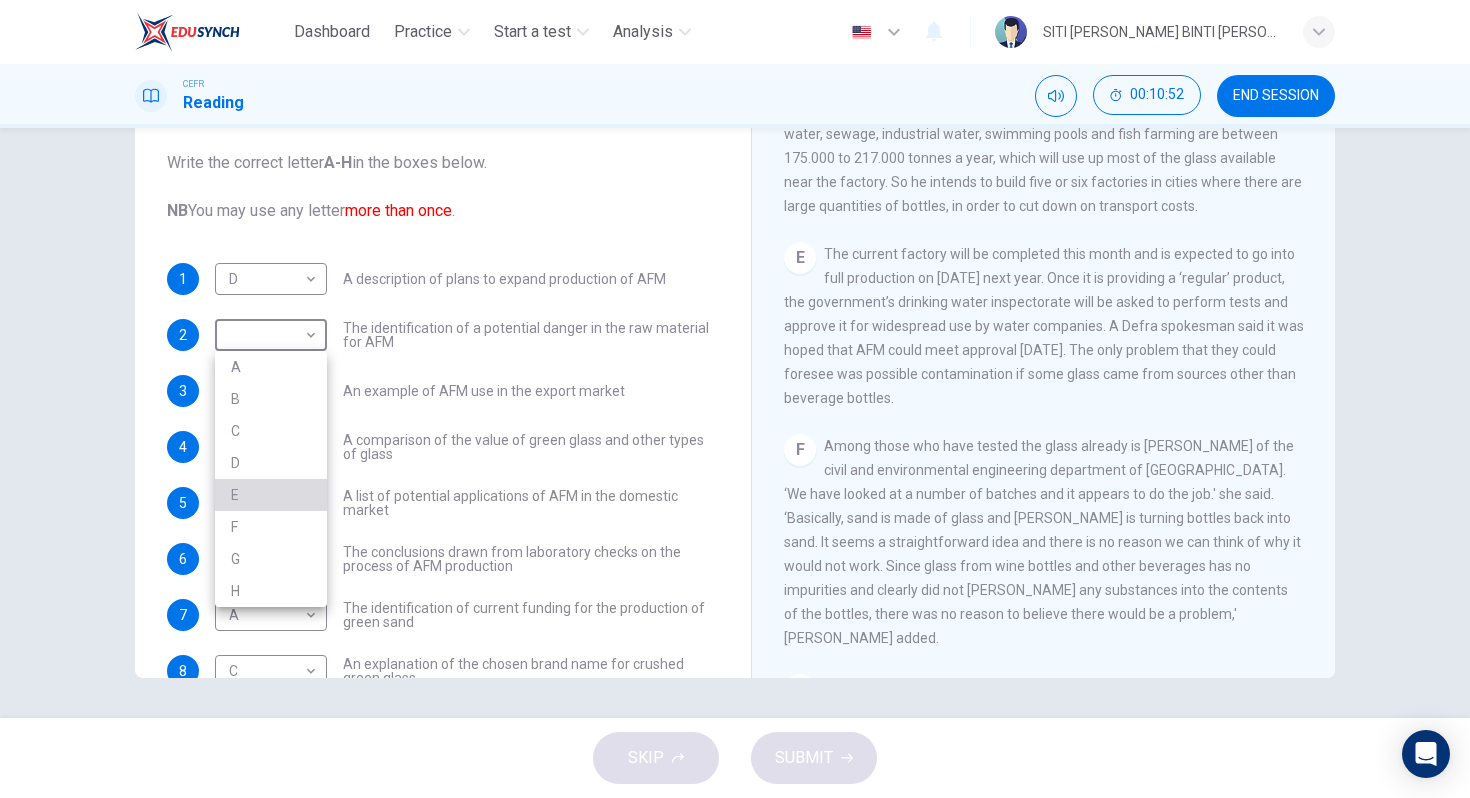 click on "E" at bounding box center [271, 495] 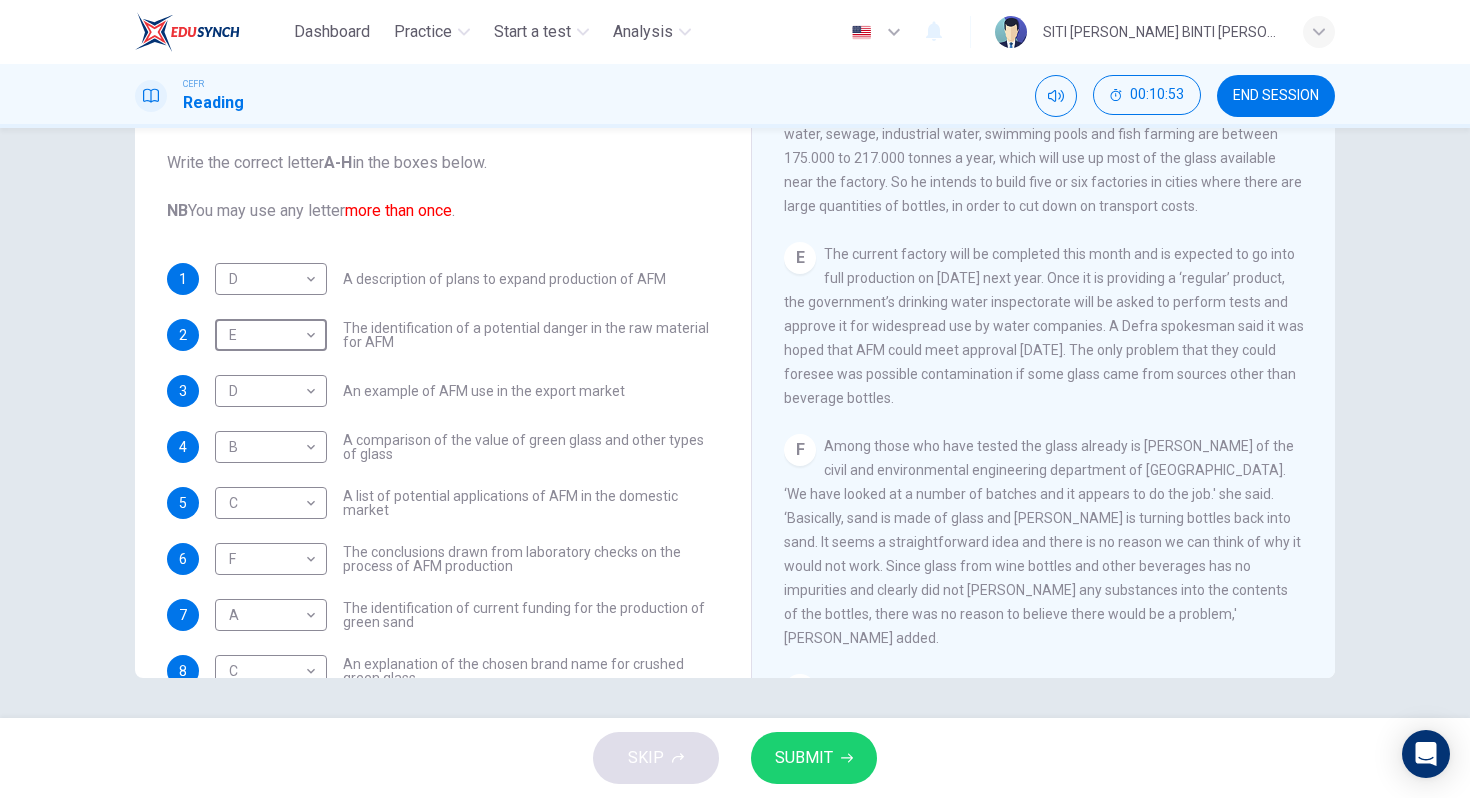 scroll, scrollTop: 161, scrollLeft: 0, axis: vertical 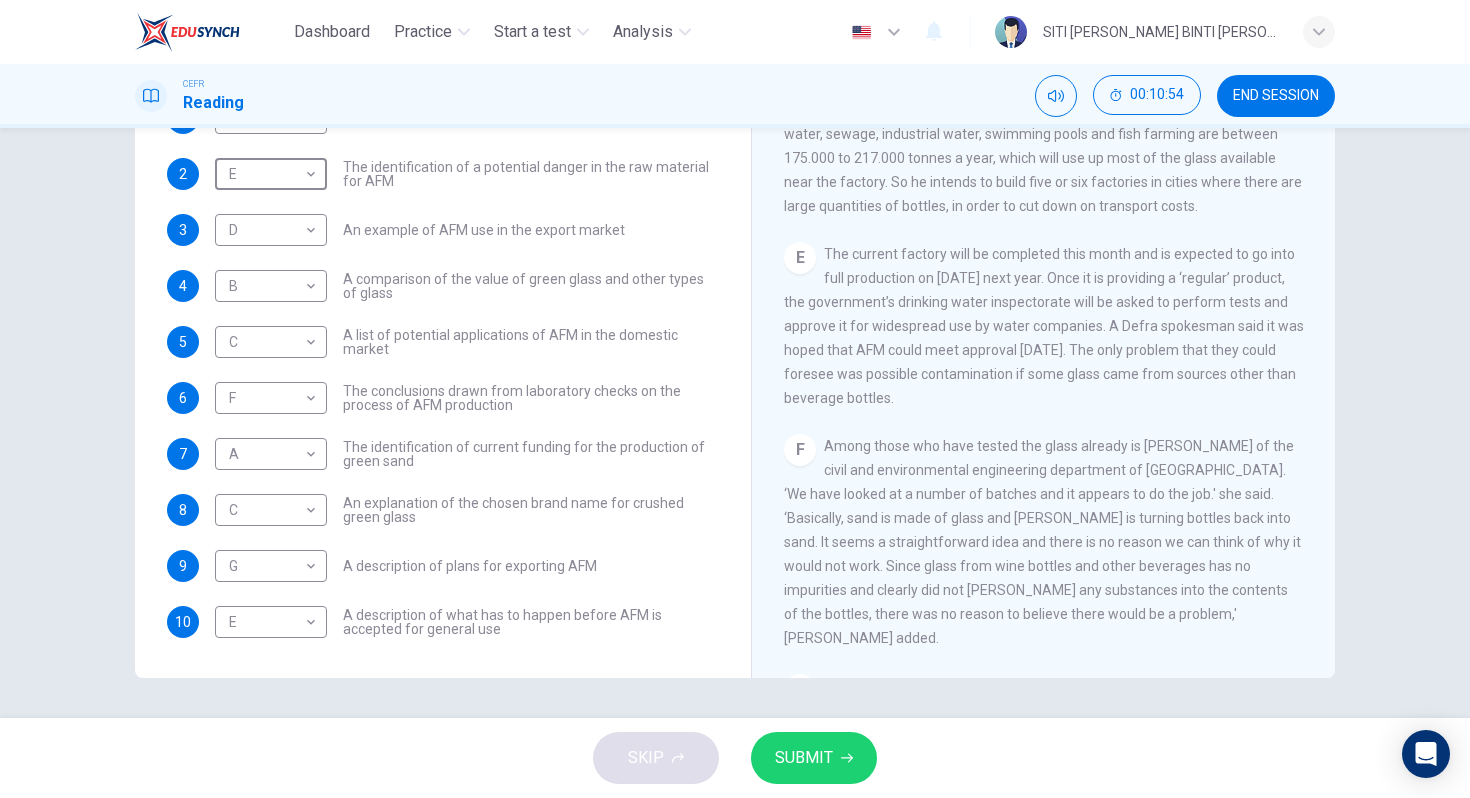click on "SUBMIT" at bounding box center (804, 758) 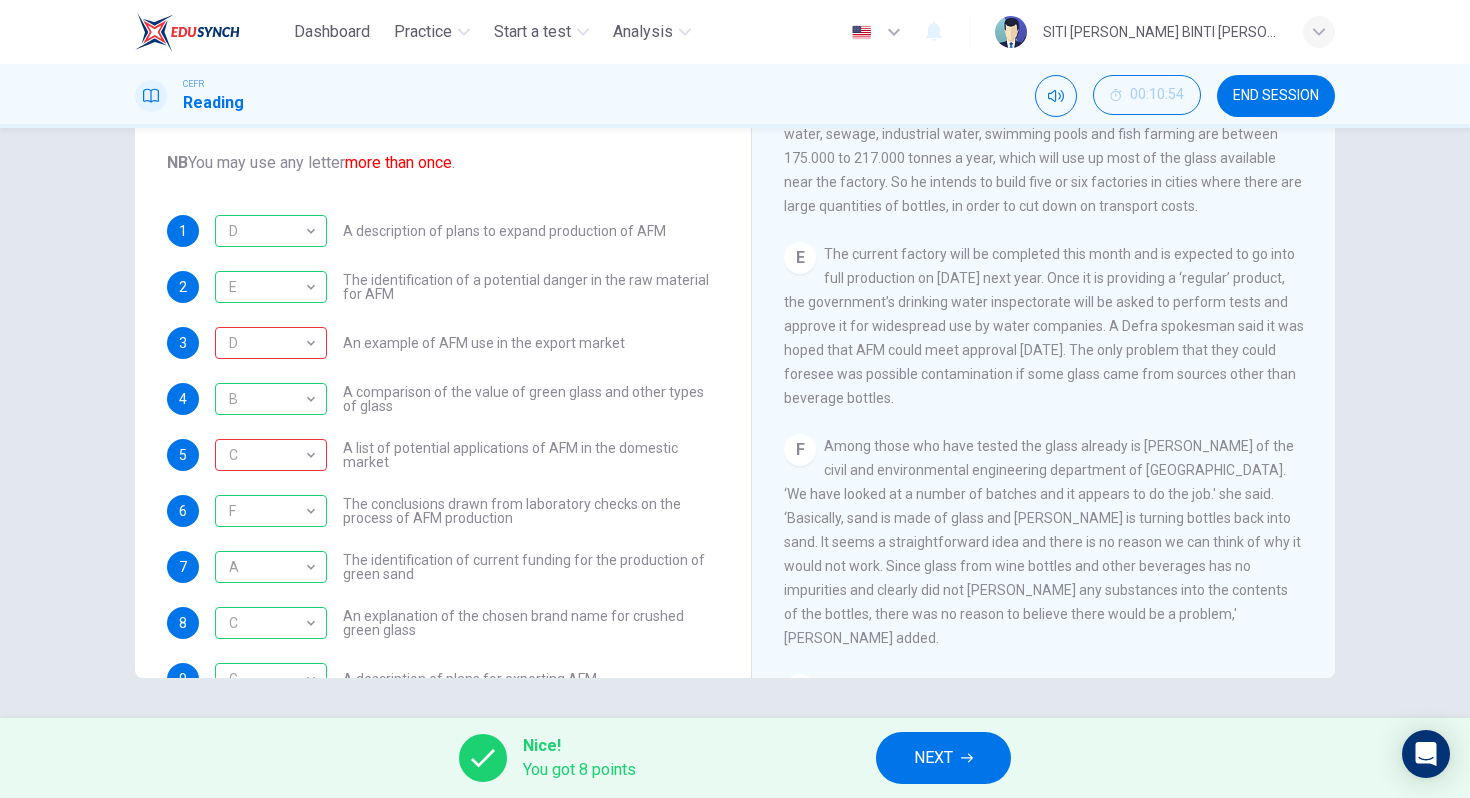 scroll, scrollTop: 0, scrollLeft: 0, axis: both 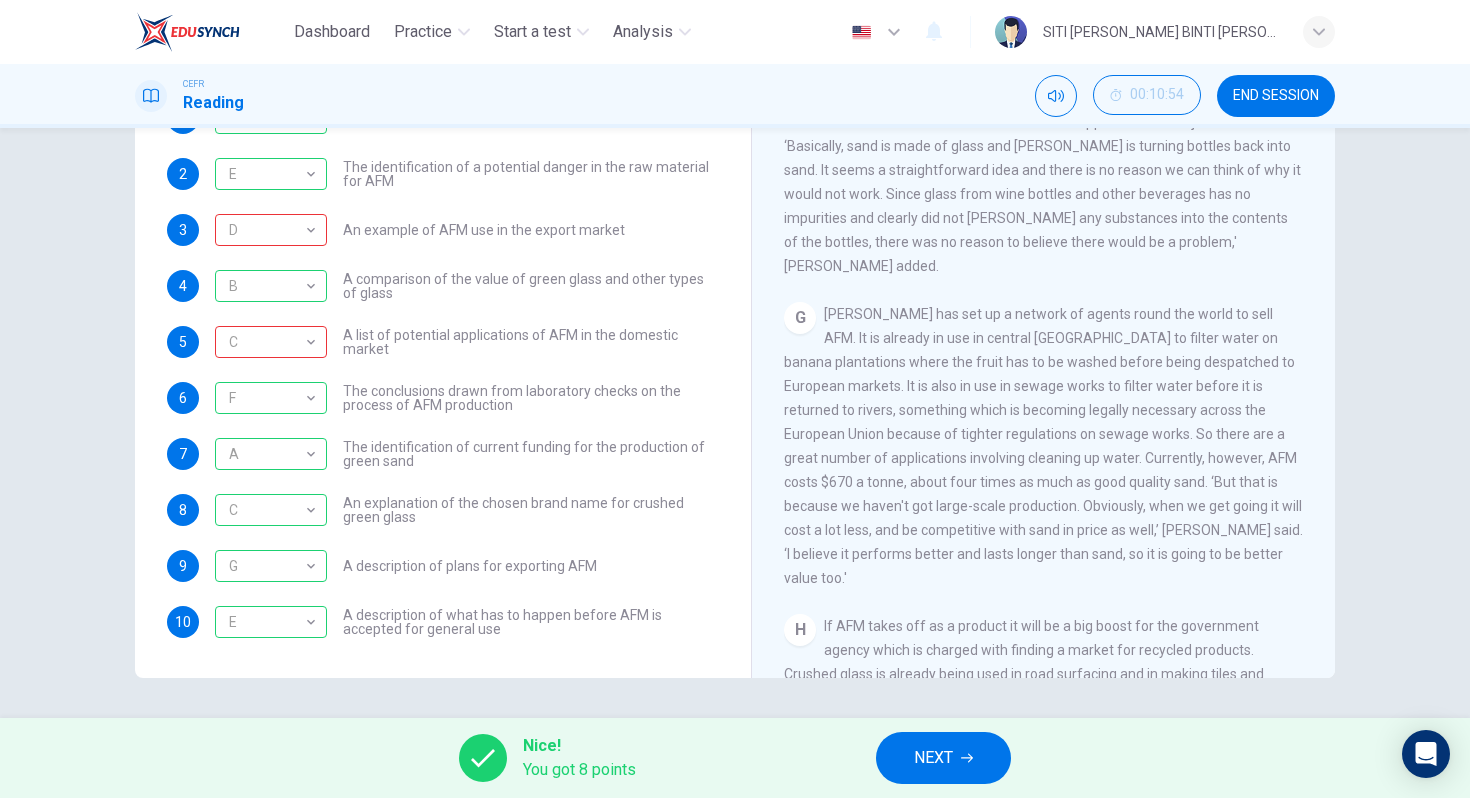 click on "[PERSON_NAME] has set up a network of agents round the world to sell AFM. It is already in use in central [GEOGRAPHIC_DATA] to filter water on banana plantations where the fruit has to be washed before being despatched to European markets. It is also in use in sewage works to filter water before it is returned to rivers, something which is becoming legally necessary across the European Union because of tighter regulations on sewage works. So there are a great number of applications involving cleaning up water. Currently, however, AFM costs $670 a tonne, about four times as much as good quality sand. ‘But that is because we haven't got large-scale production. Obviously, when we get going it will cost a lot less, and be competitive with sand in price as well,’ [PERSON_NAME] said. ‘I believe it performs better and lasts longer than sand, so it is going to be better value too.'" at bounding box center (1043, 446) 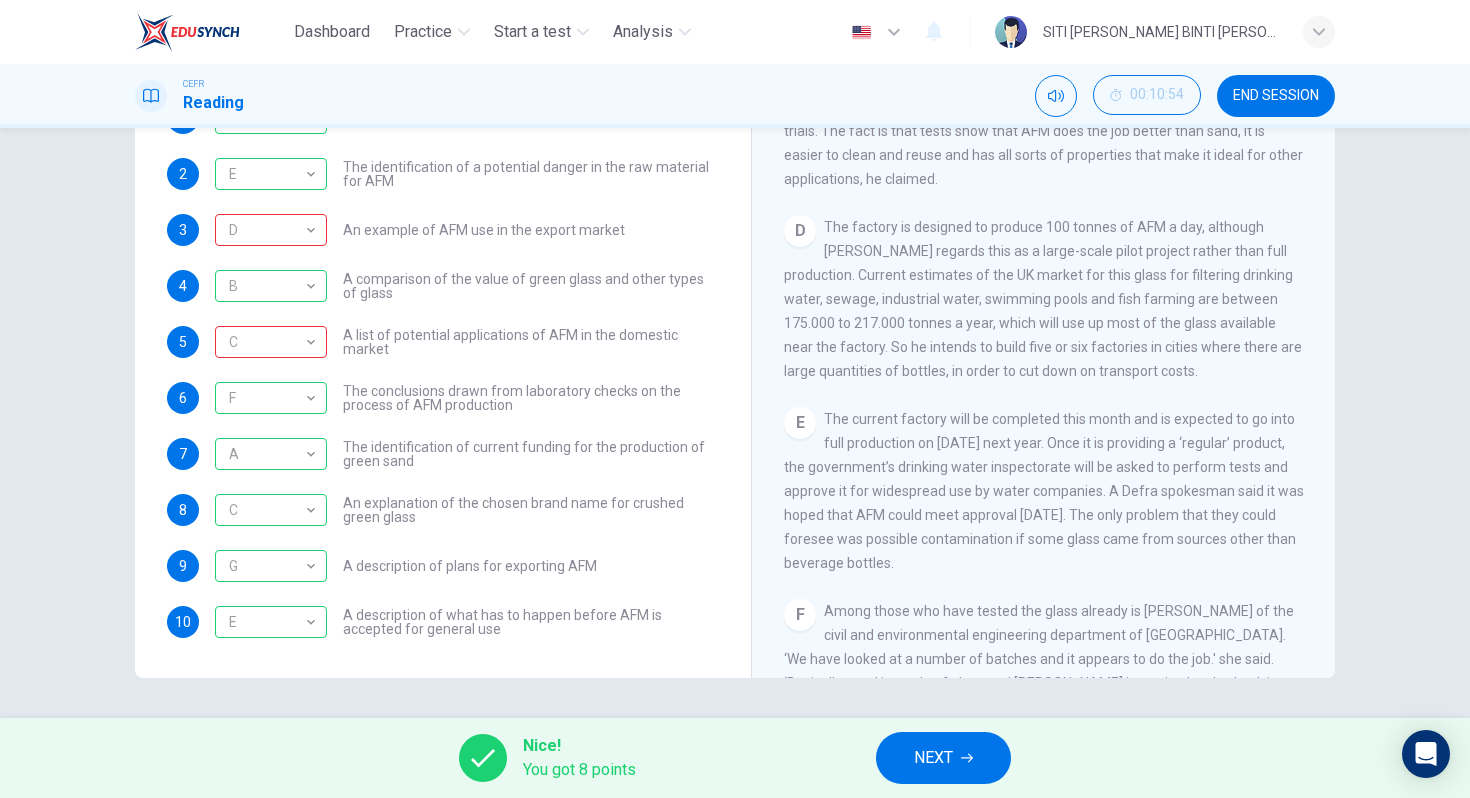 scroll, scrollTop: 1058, scrollLeft: 0, axis: vertical 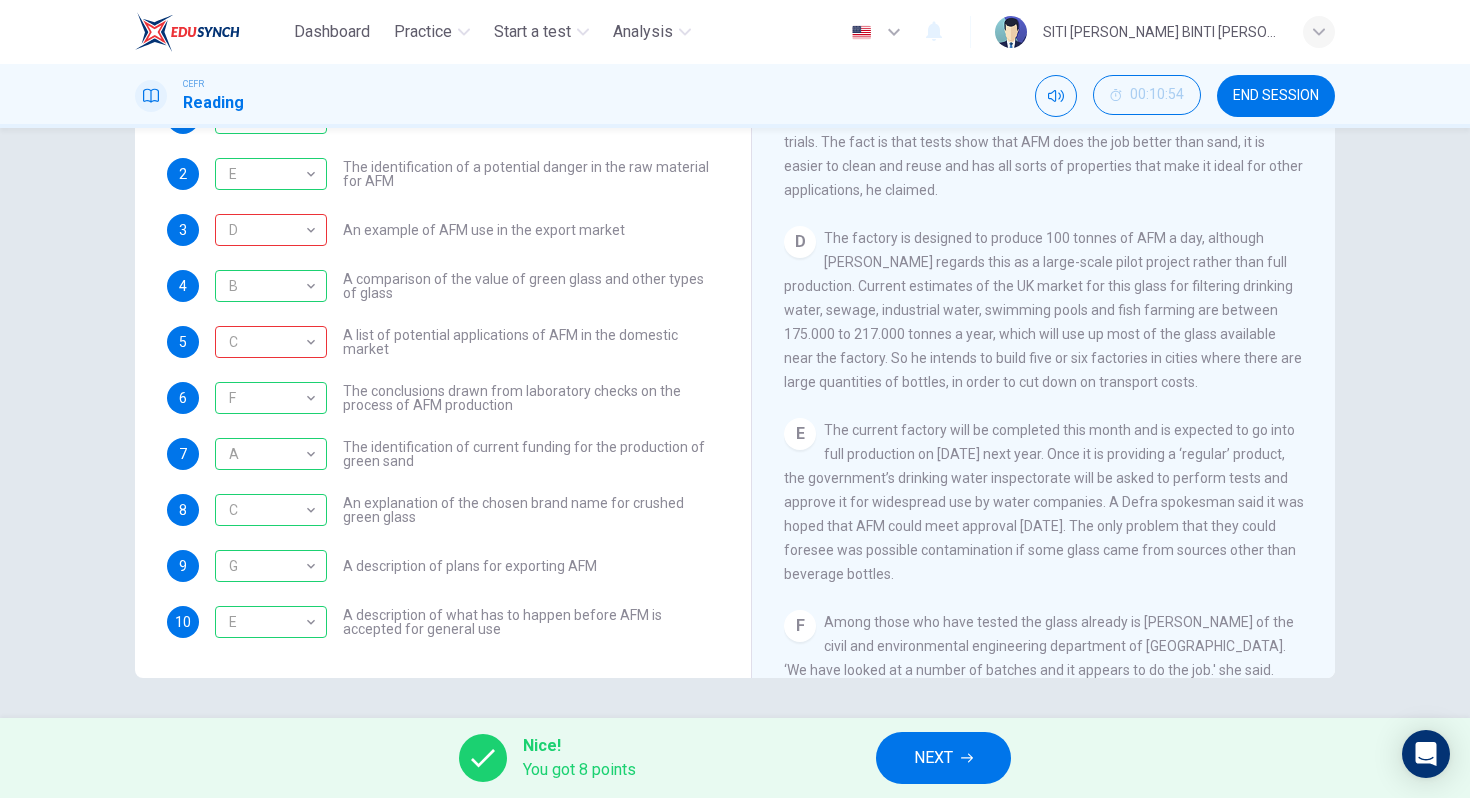 click on "NEXT" at bounding box center (933, 758) 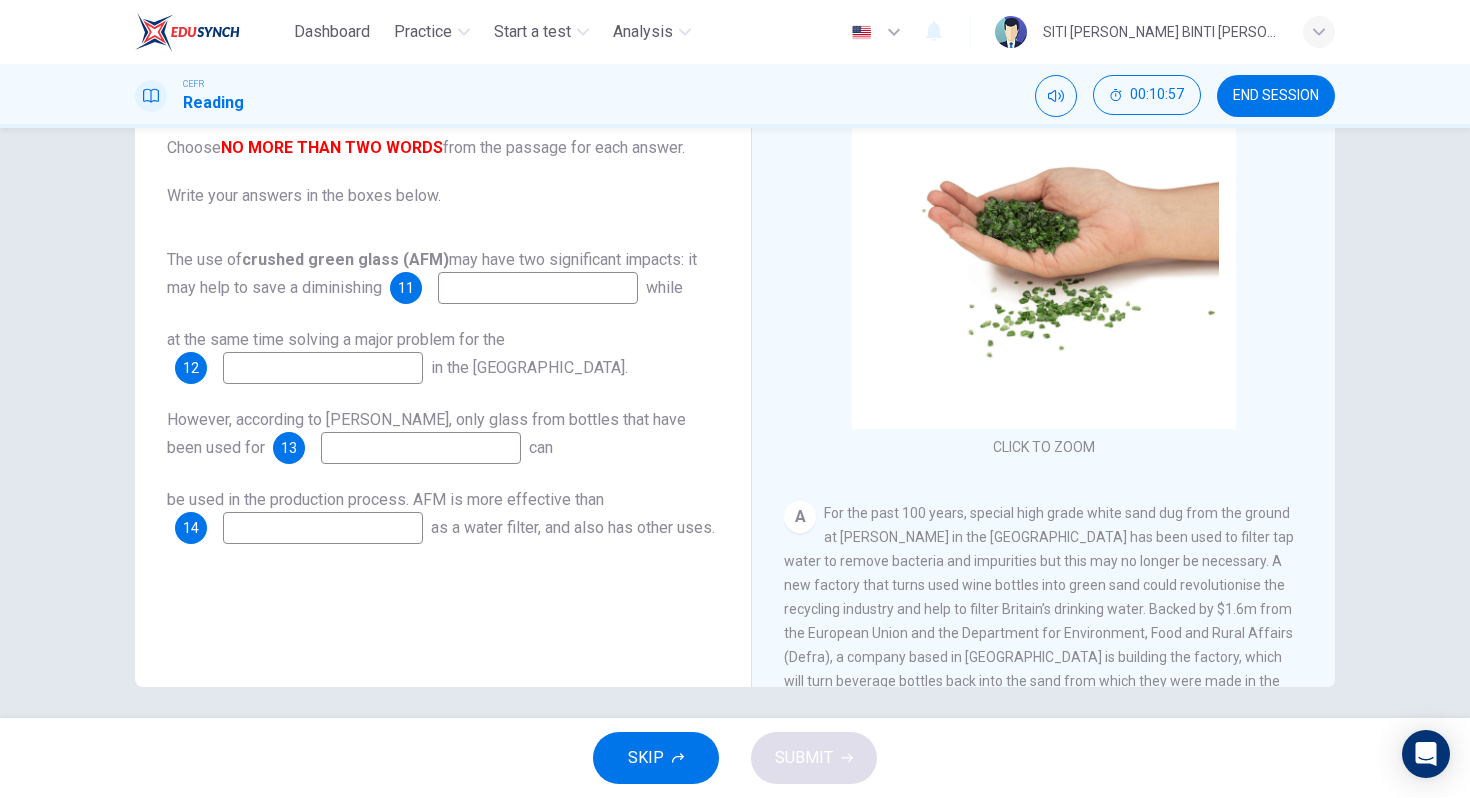 scroll, scrollTop: 177, scrollLeft: 0, axis: vertical 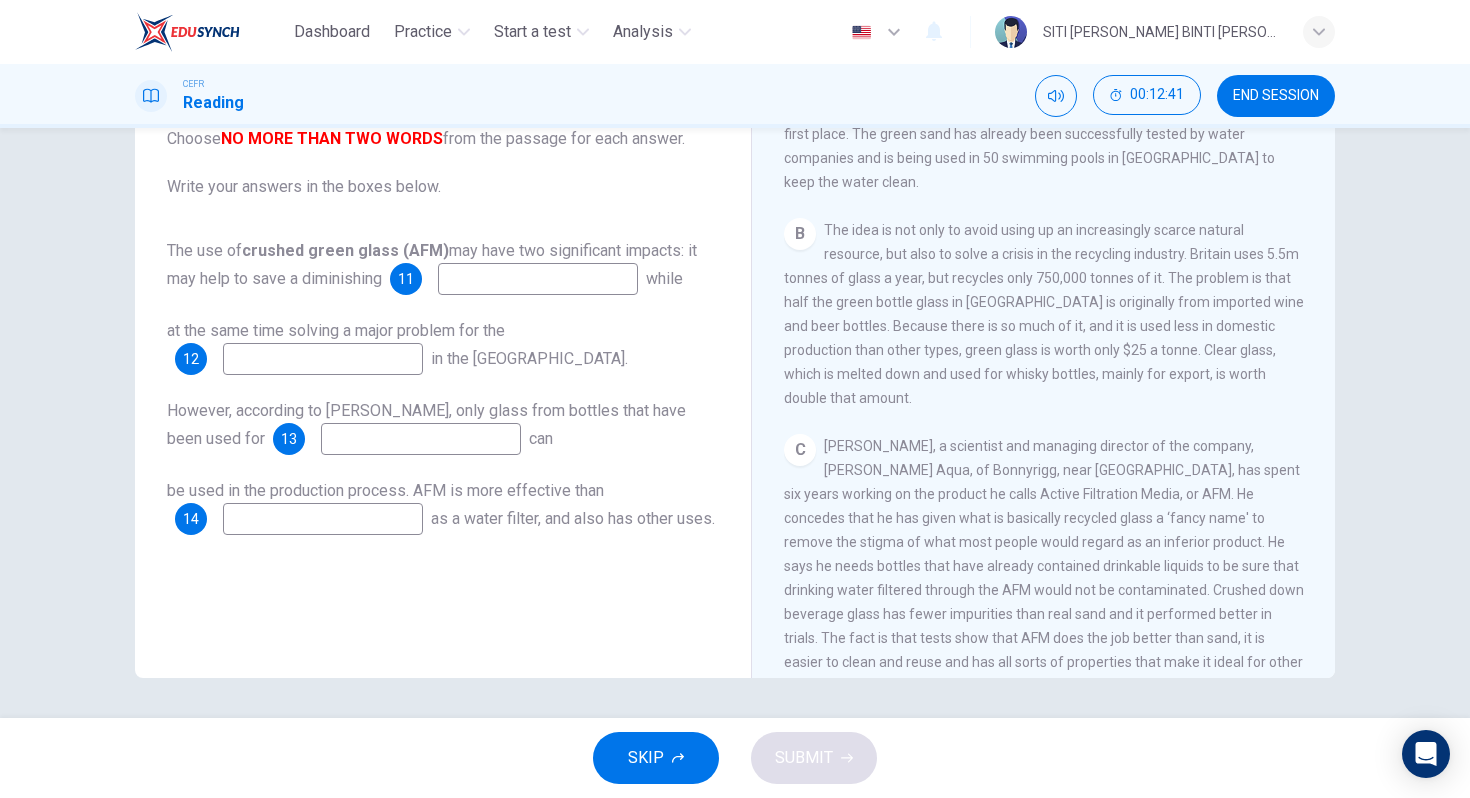 click at bounding box center [421, 439] 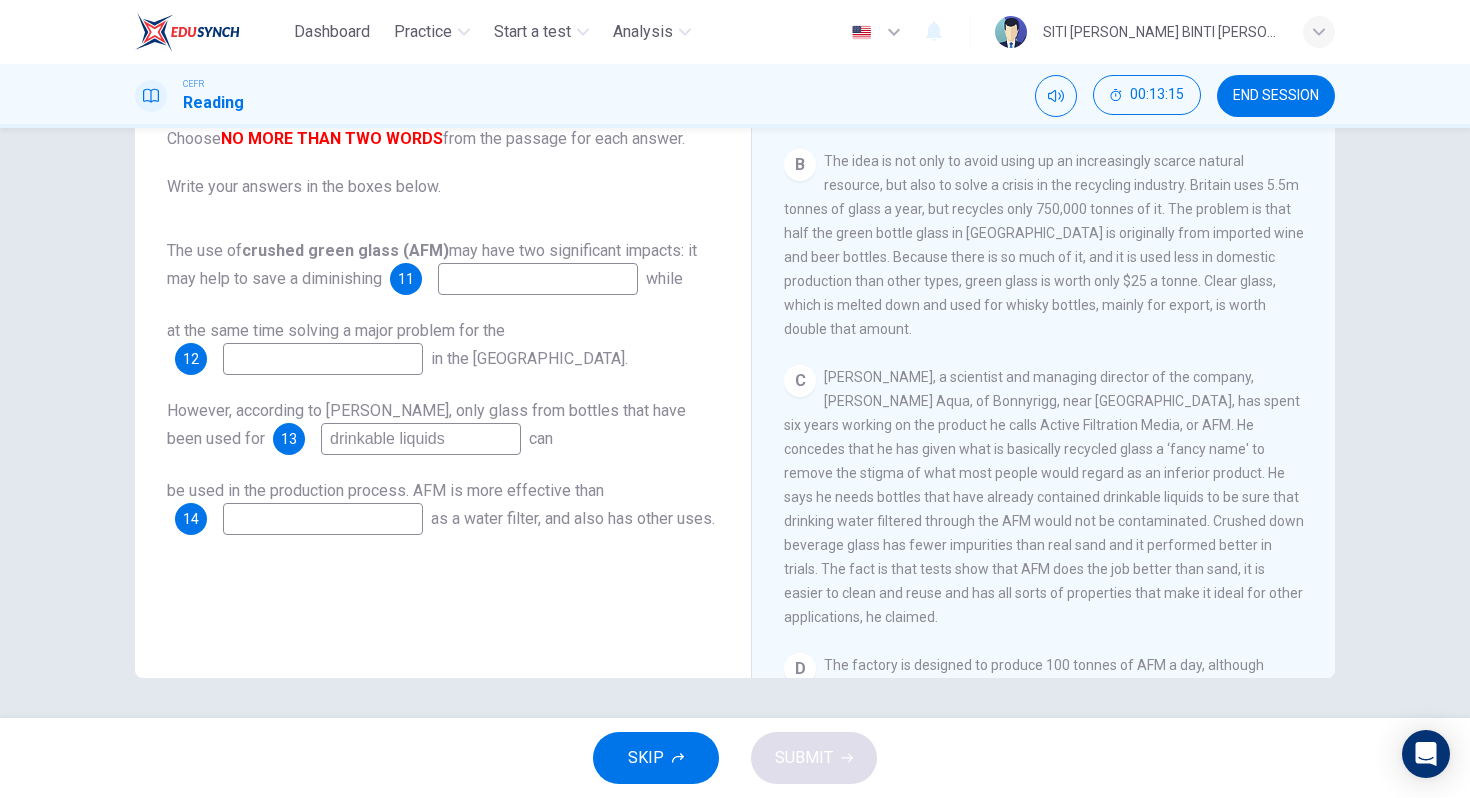 scroll, scrollTop: 642, scrollLeft: 0, axis: vertical 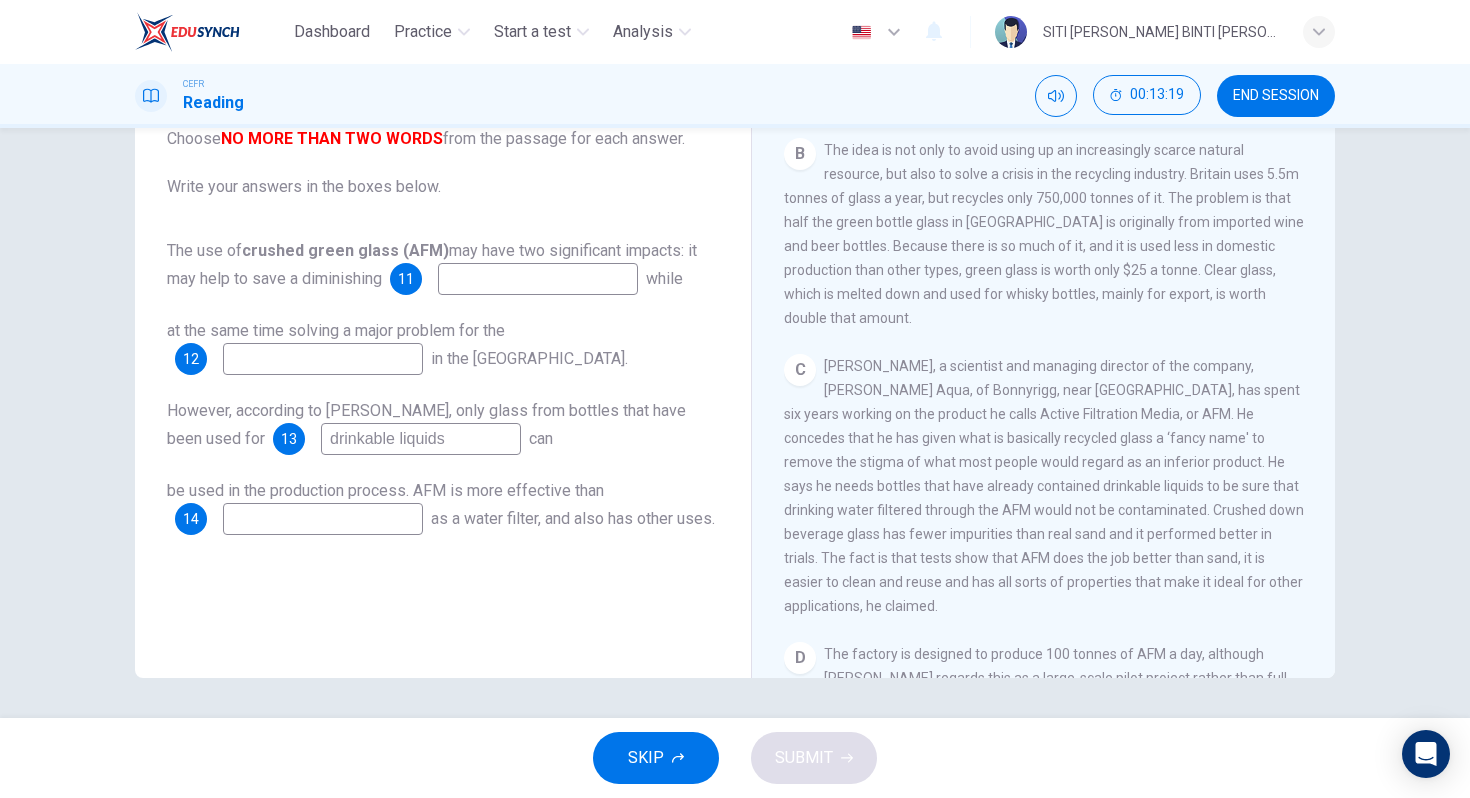 type on "drinkable liquids" 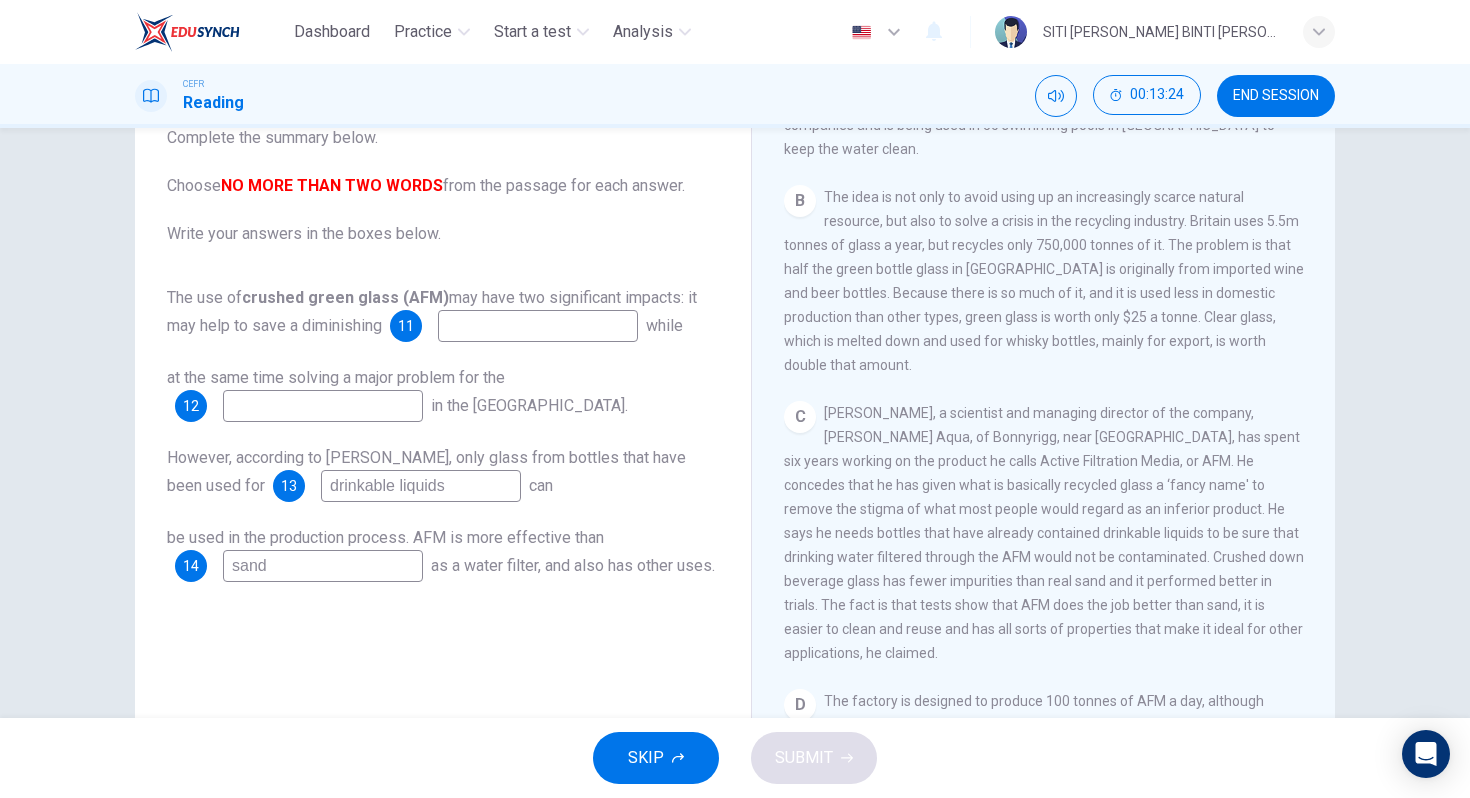 scroll, scrollTop: 134, scrollLeft: 0, axis: vertical 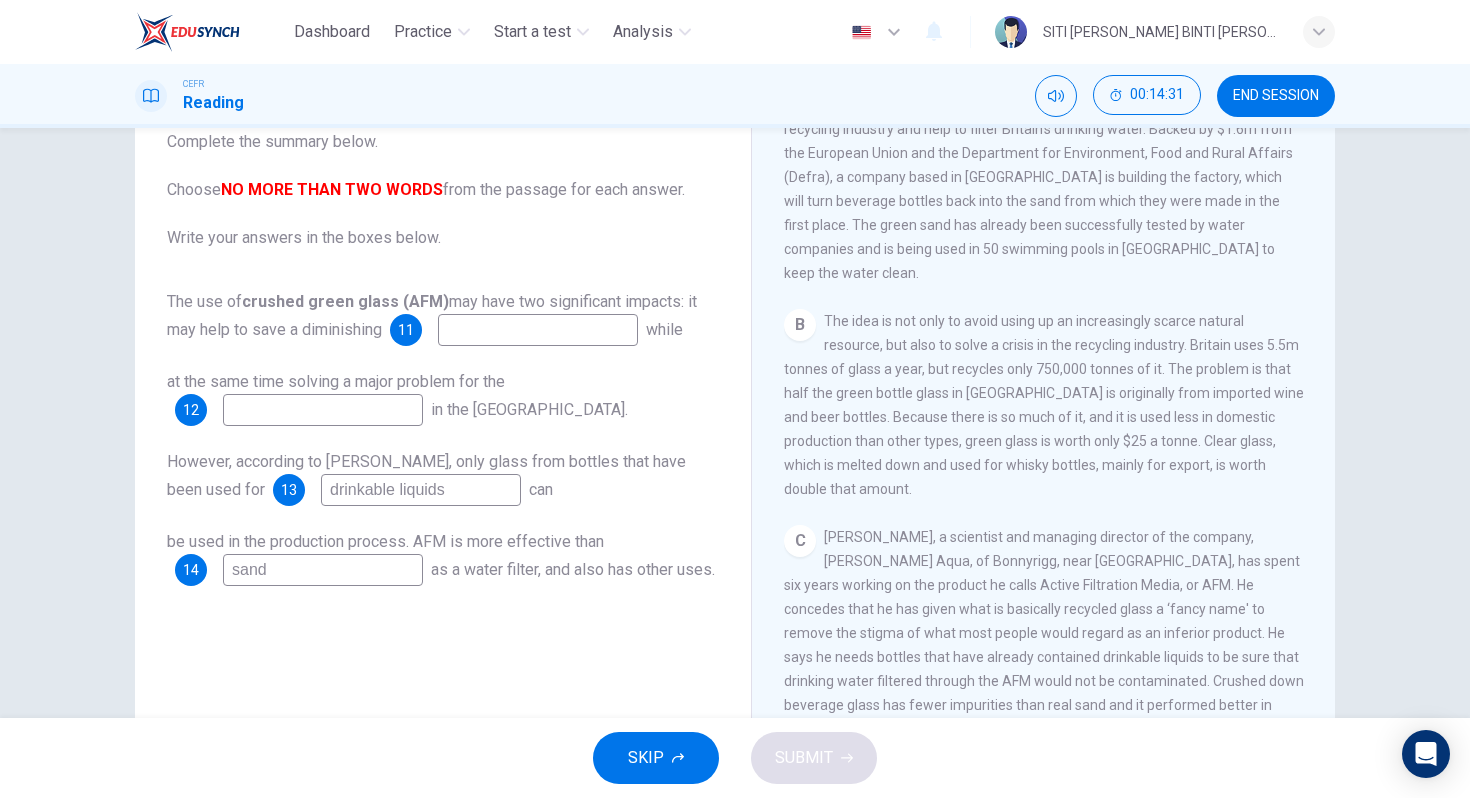 type on "sand" 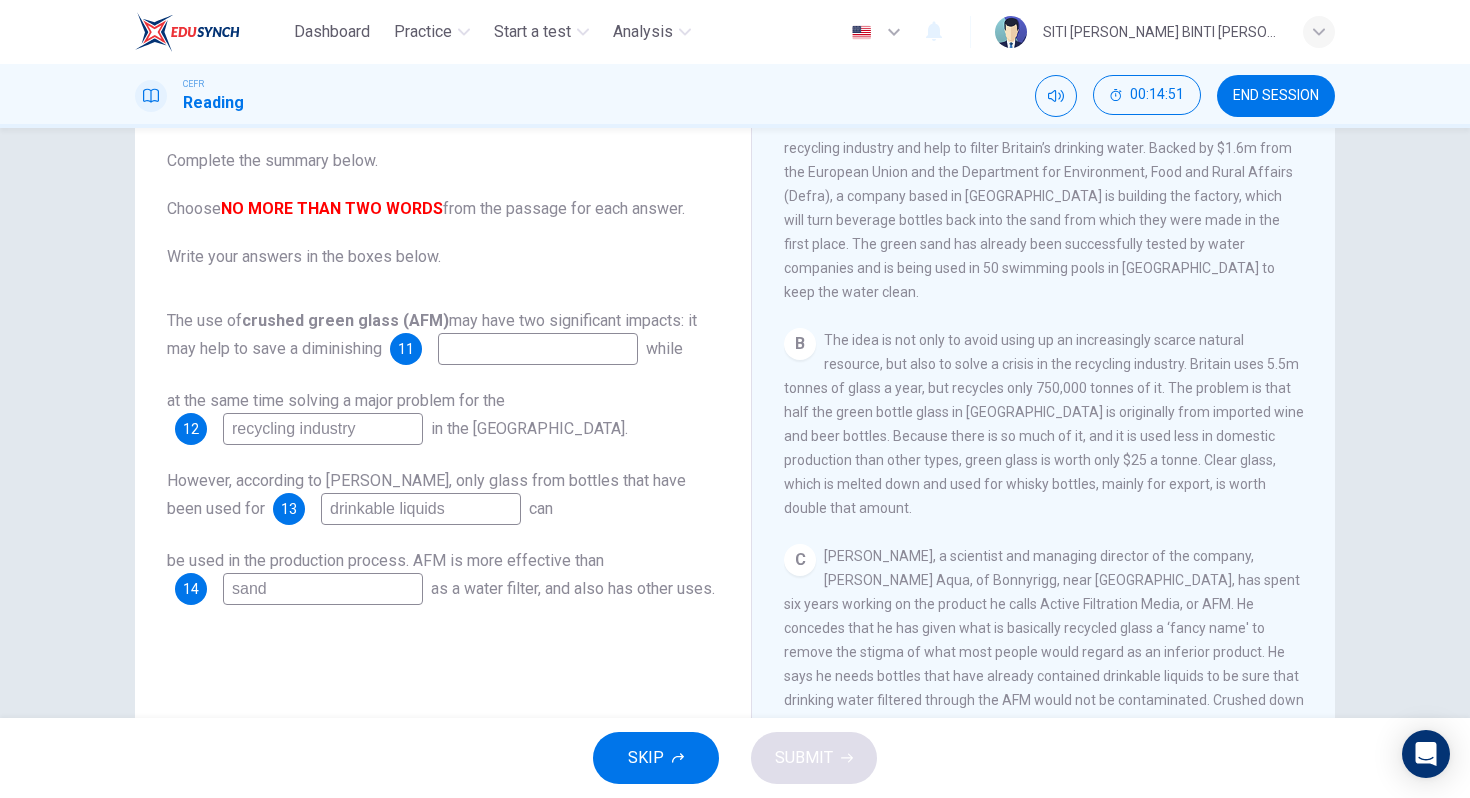 scroll, scrollTop: 113, scrollLeft: 0, axis: vertical 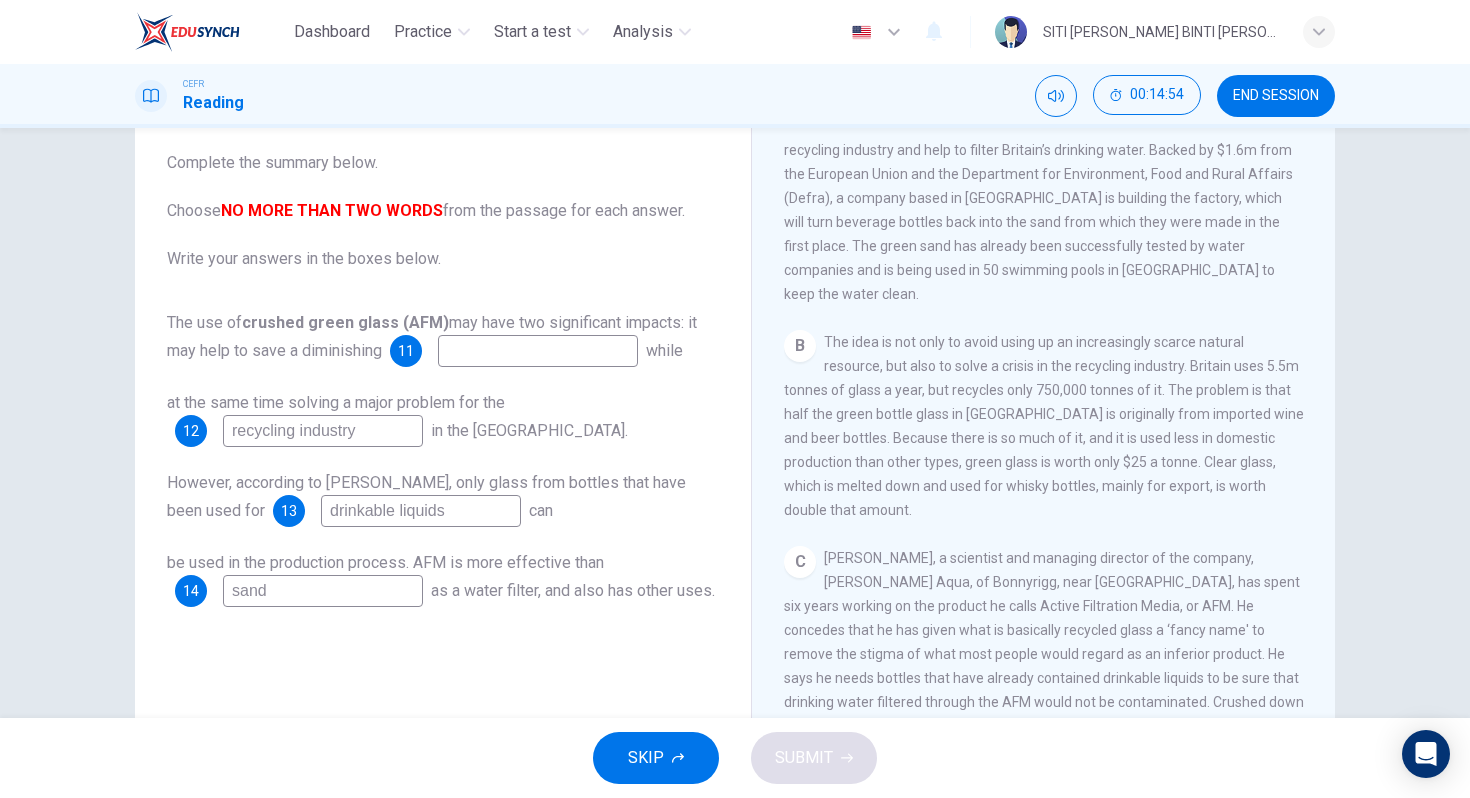 type on "recycling industry" 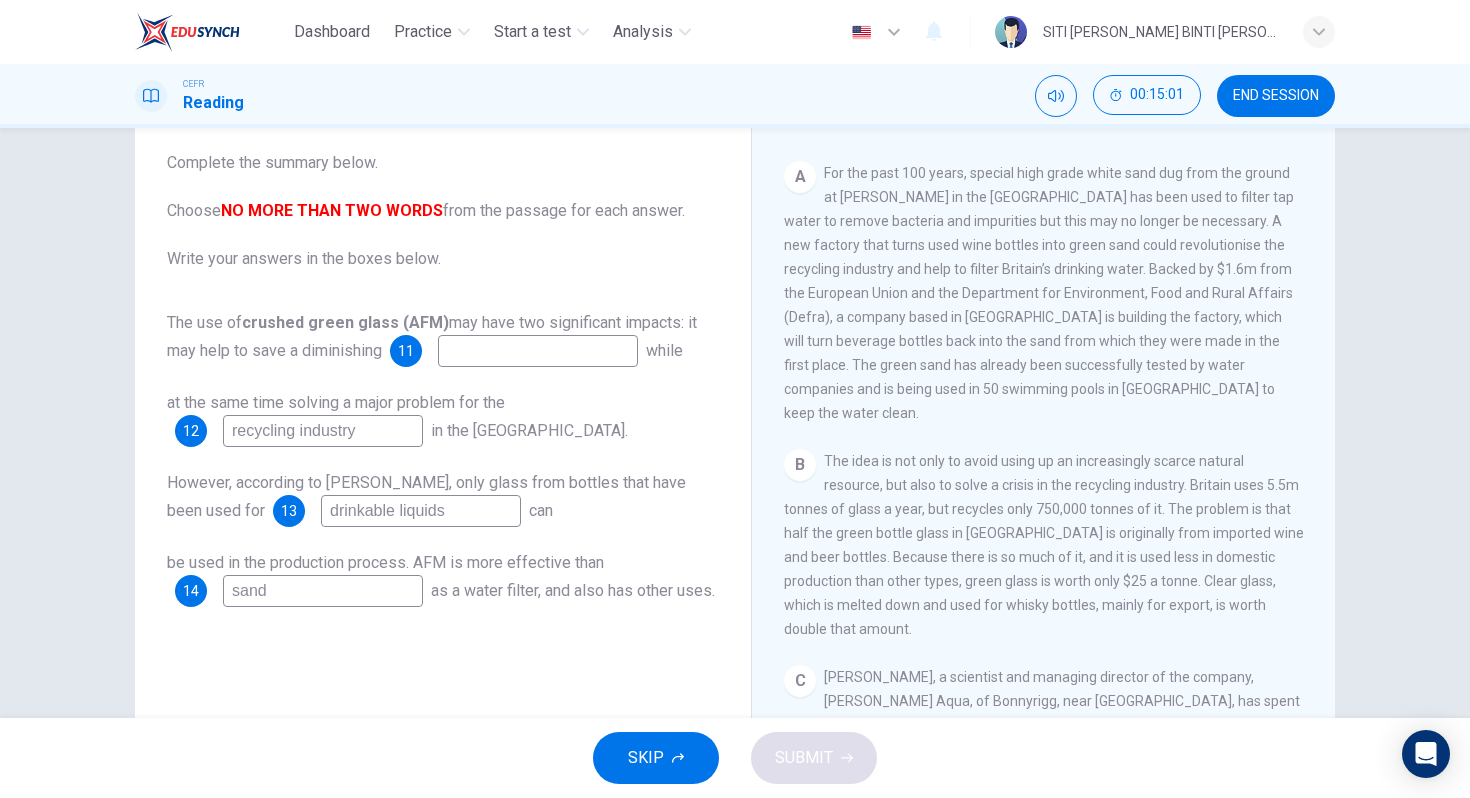 scroll, scrollTop: 402, scrollLeft: 0, axis: vertical 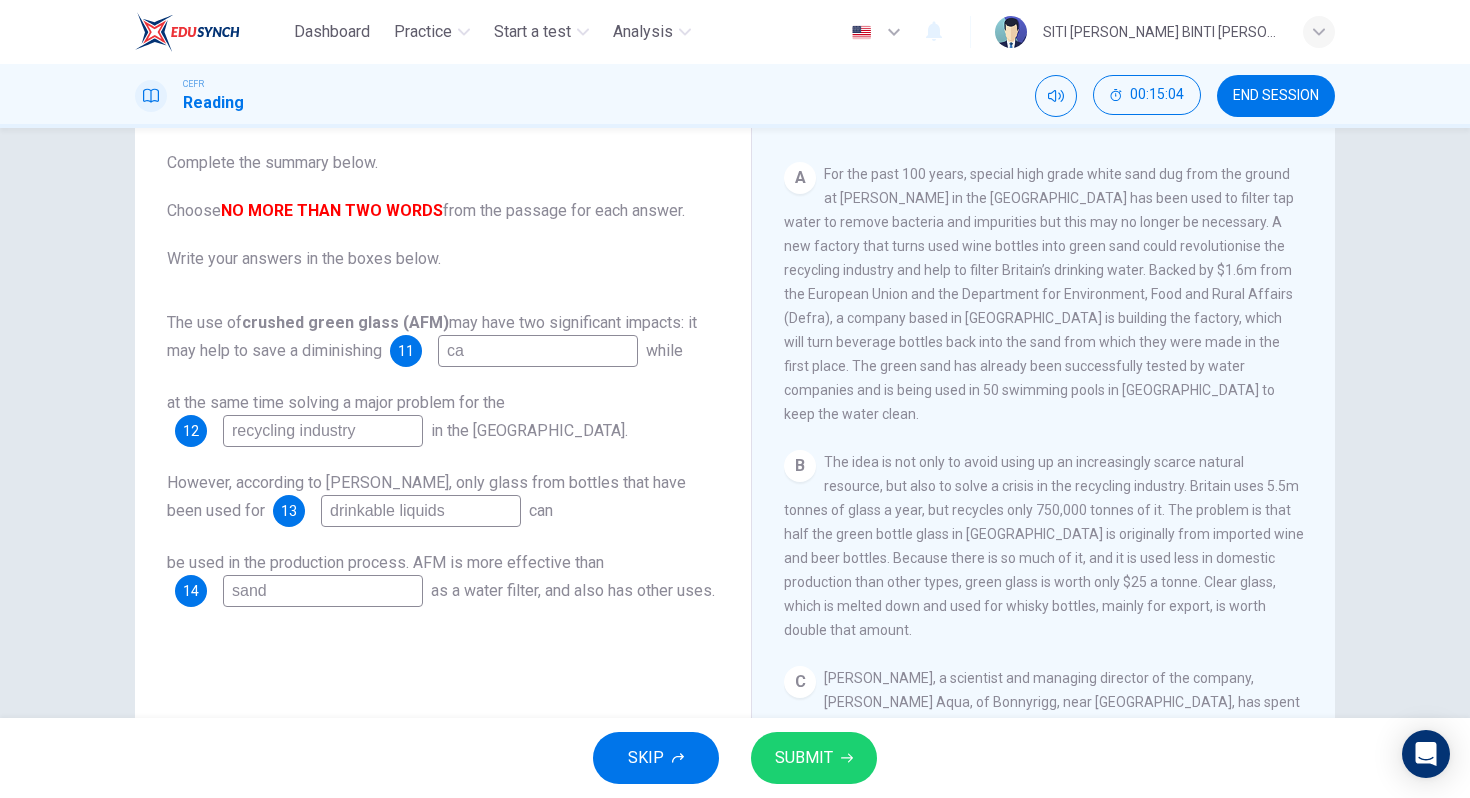 type on "c" 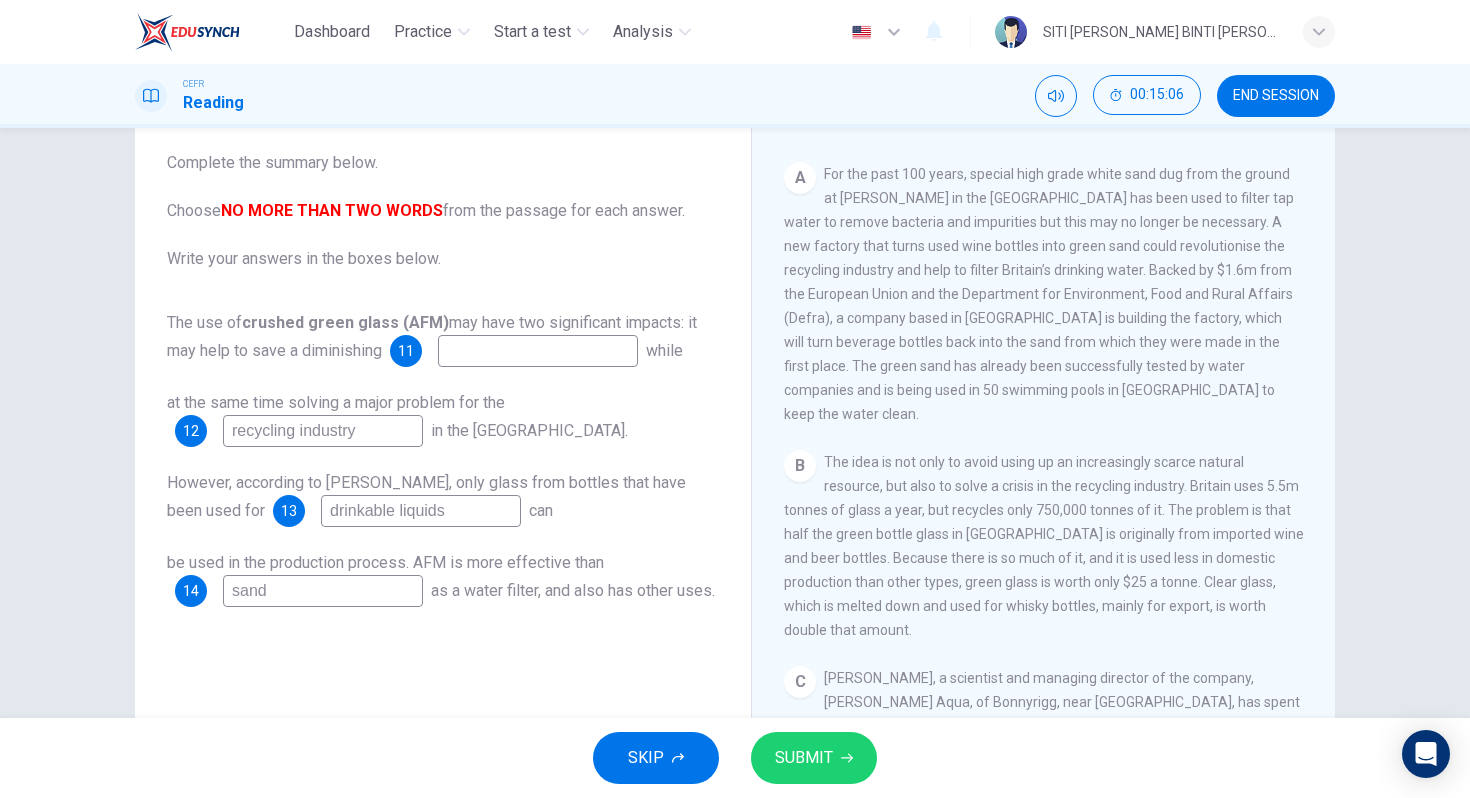 type on "c" 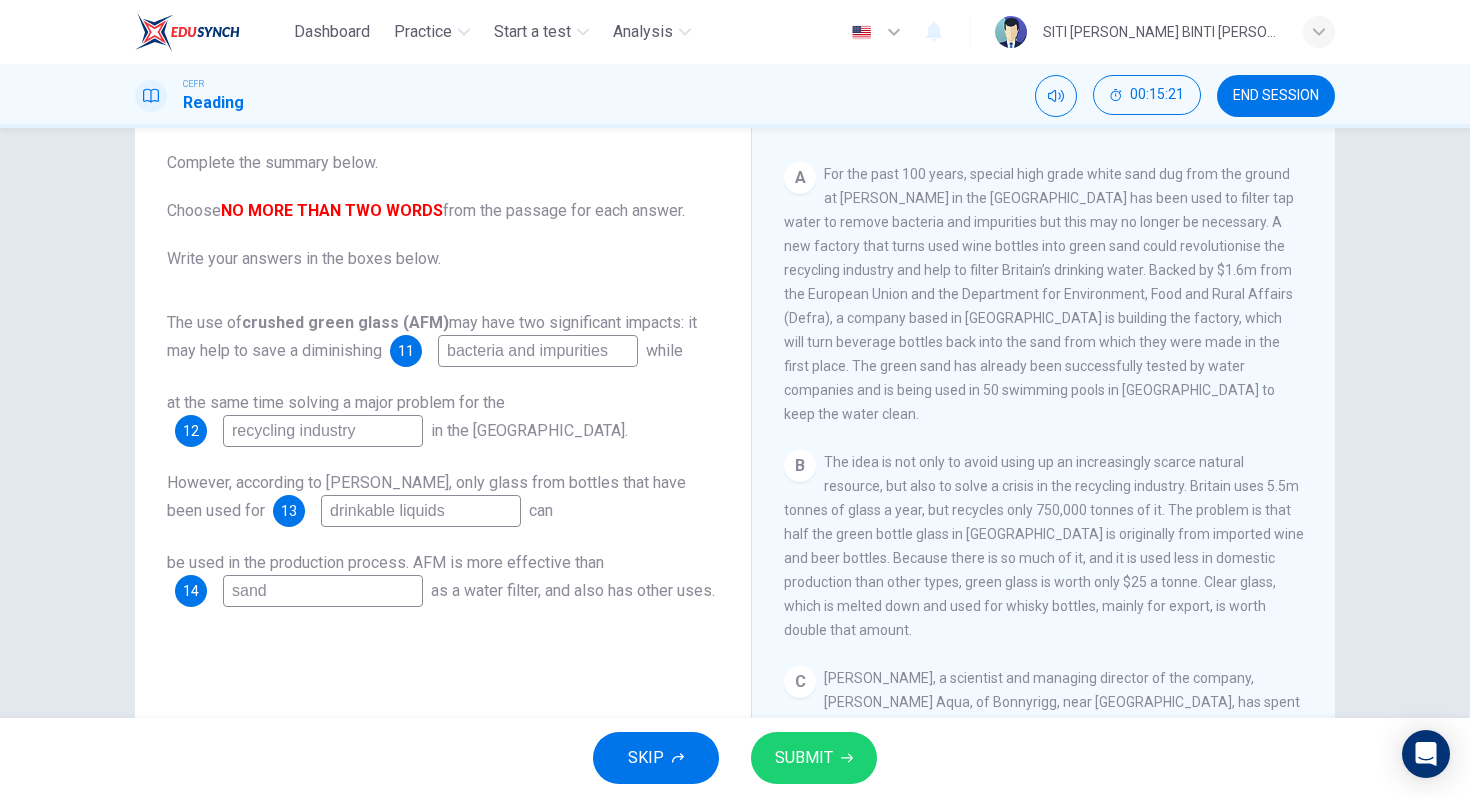 type on "bacteria and impurities" 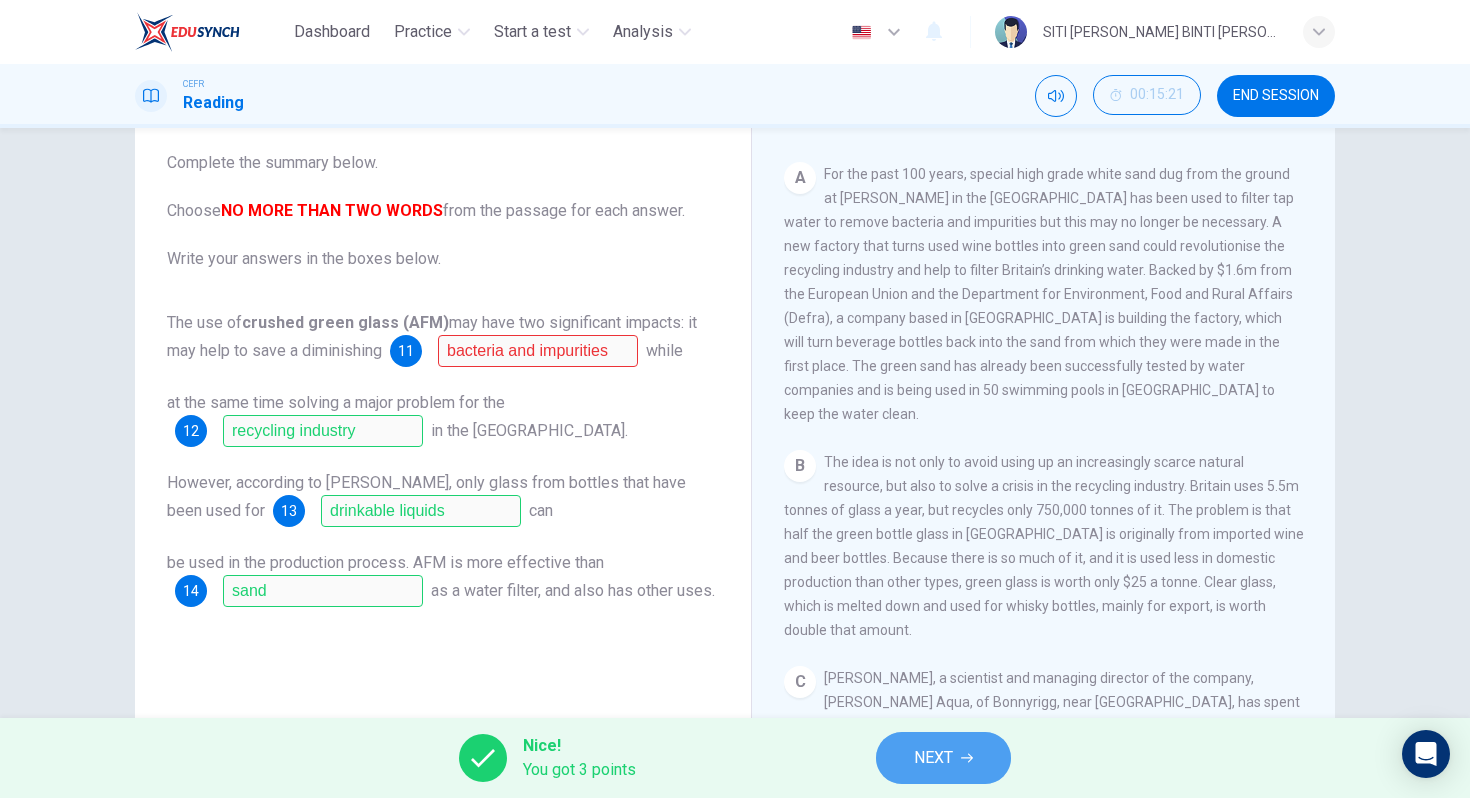 click on "NEXT" at bounding box center (943, 758) 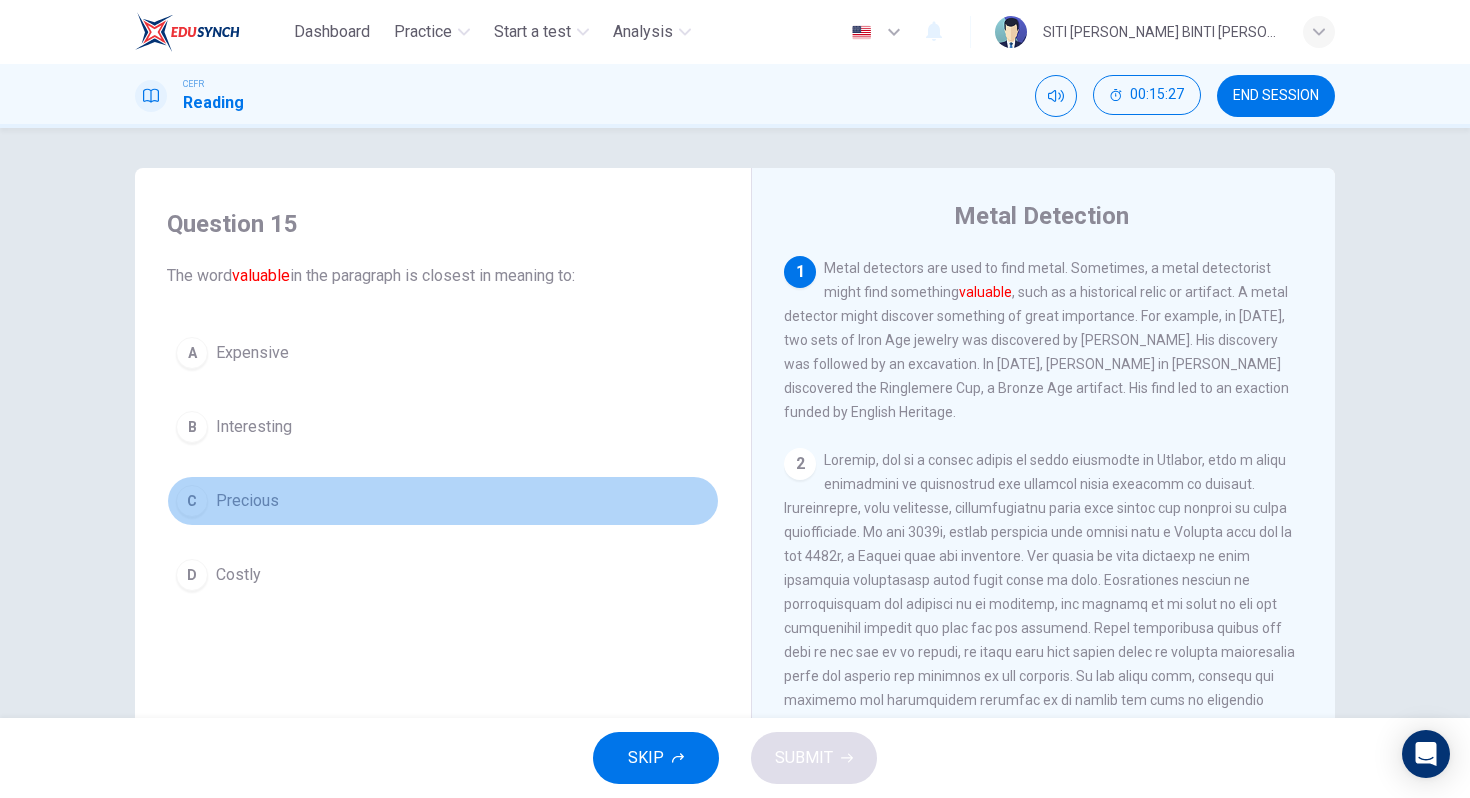 click on "Precious" at bounding box center [247, 501] 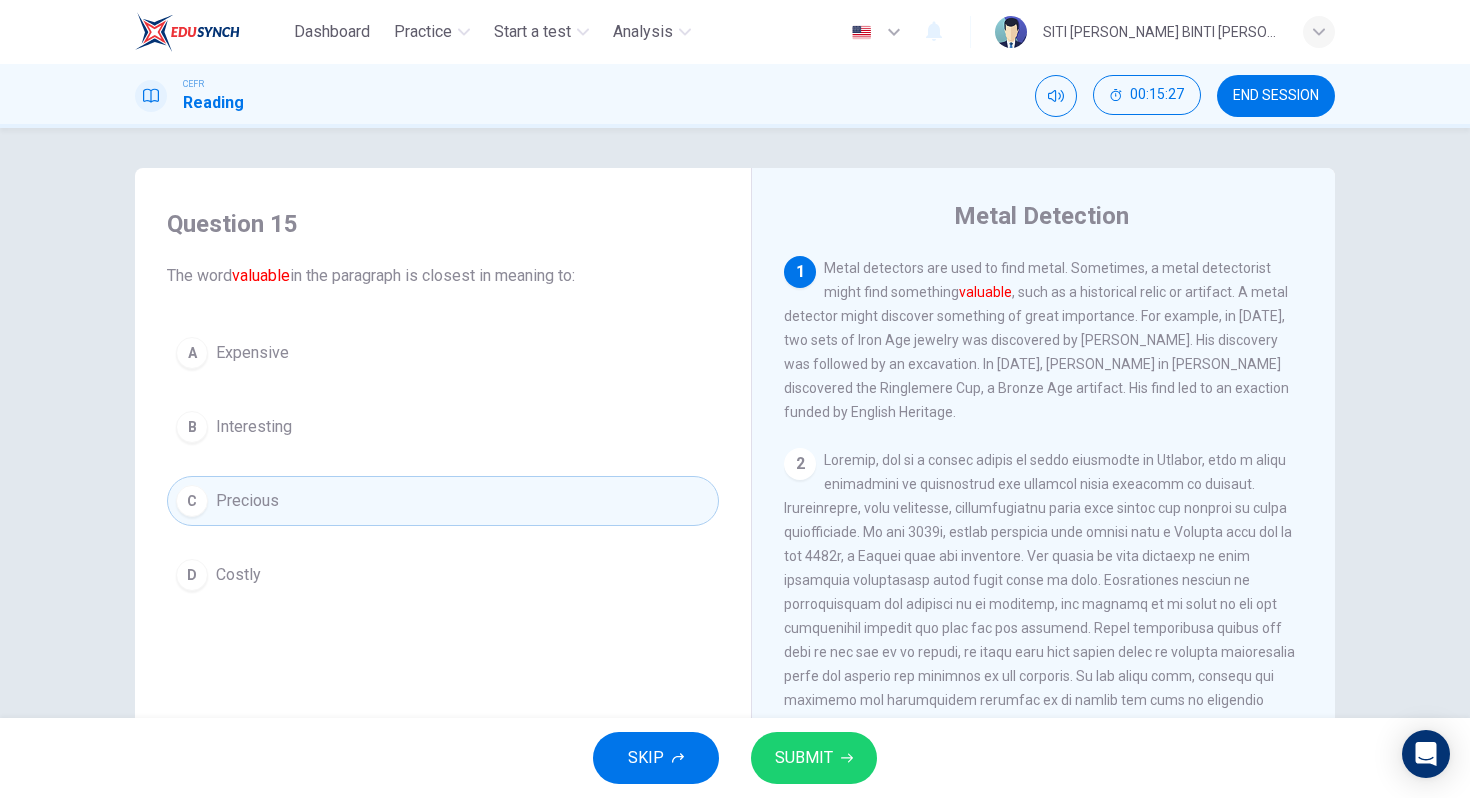 click on "SUBMIT" at bounding box center (804, 758) 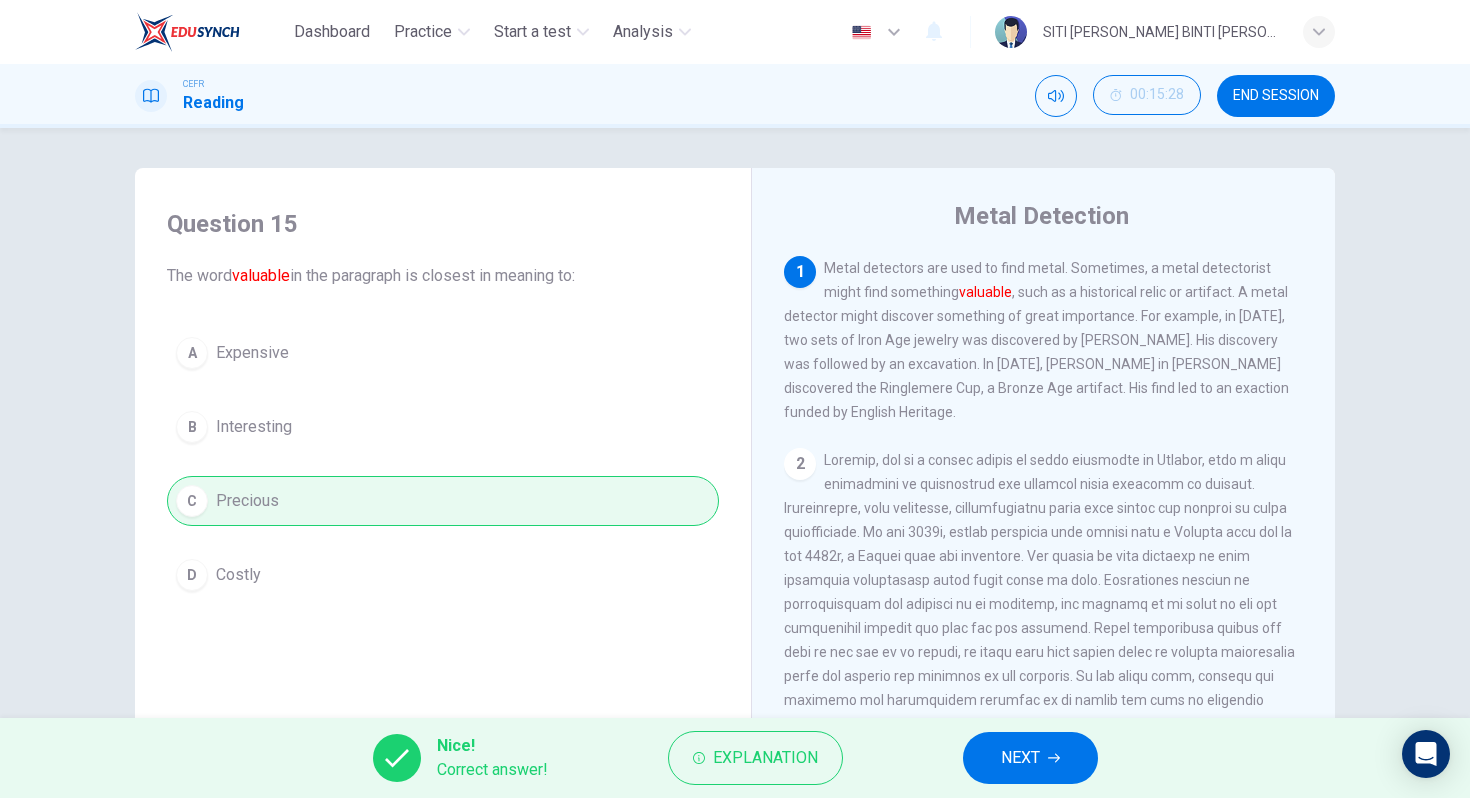 click on "NEXT" at bounding box center [1020, 758] 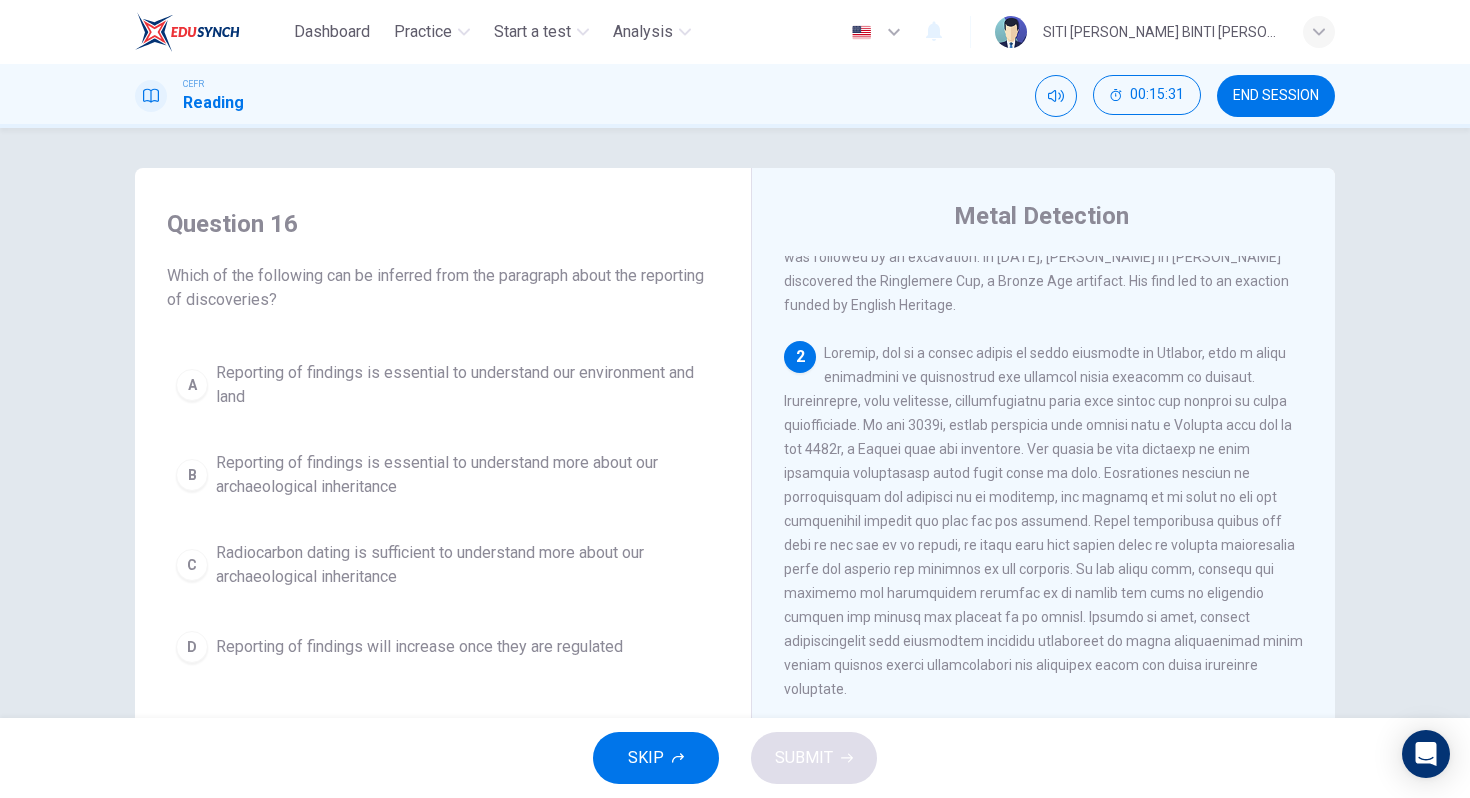 scroll, scrollTop: 125, scrollLeft: 0, axis: vertical 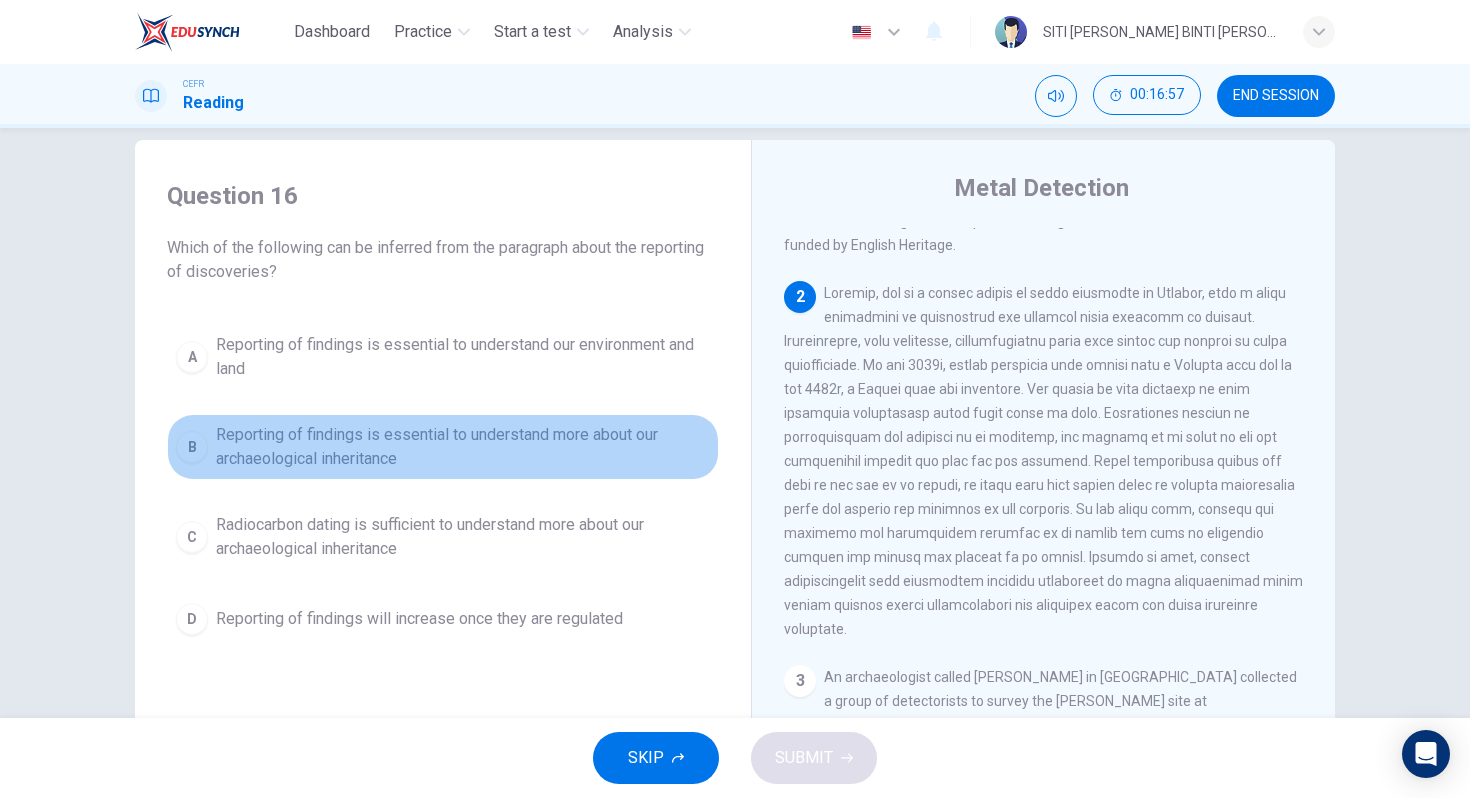 click on "Reporting of findings is essential to understand more about our archaeological inheritance" at bounding box center [463, 447] 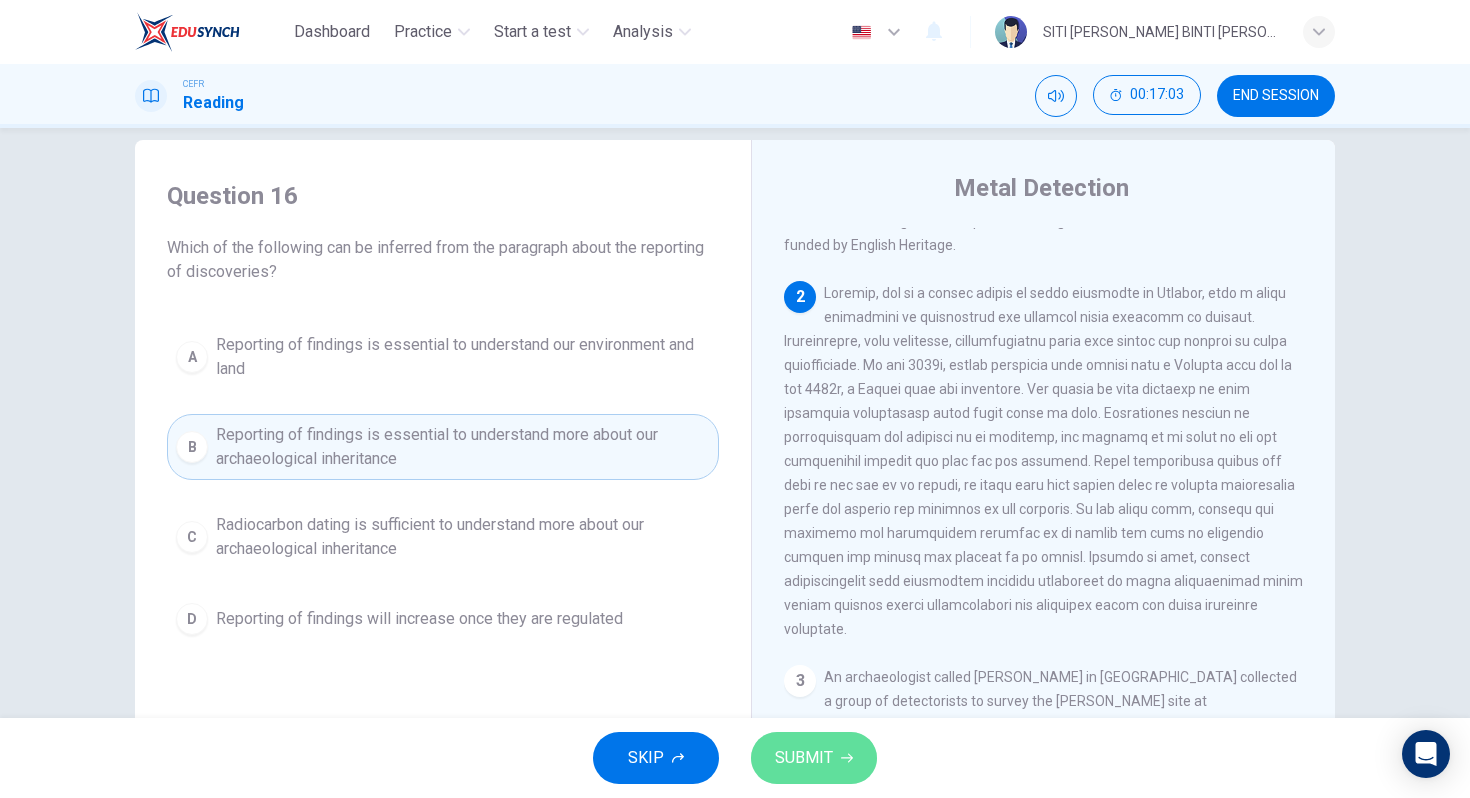 click on "SUBMIT" at bounding box center [814, 758] 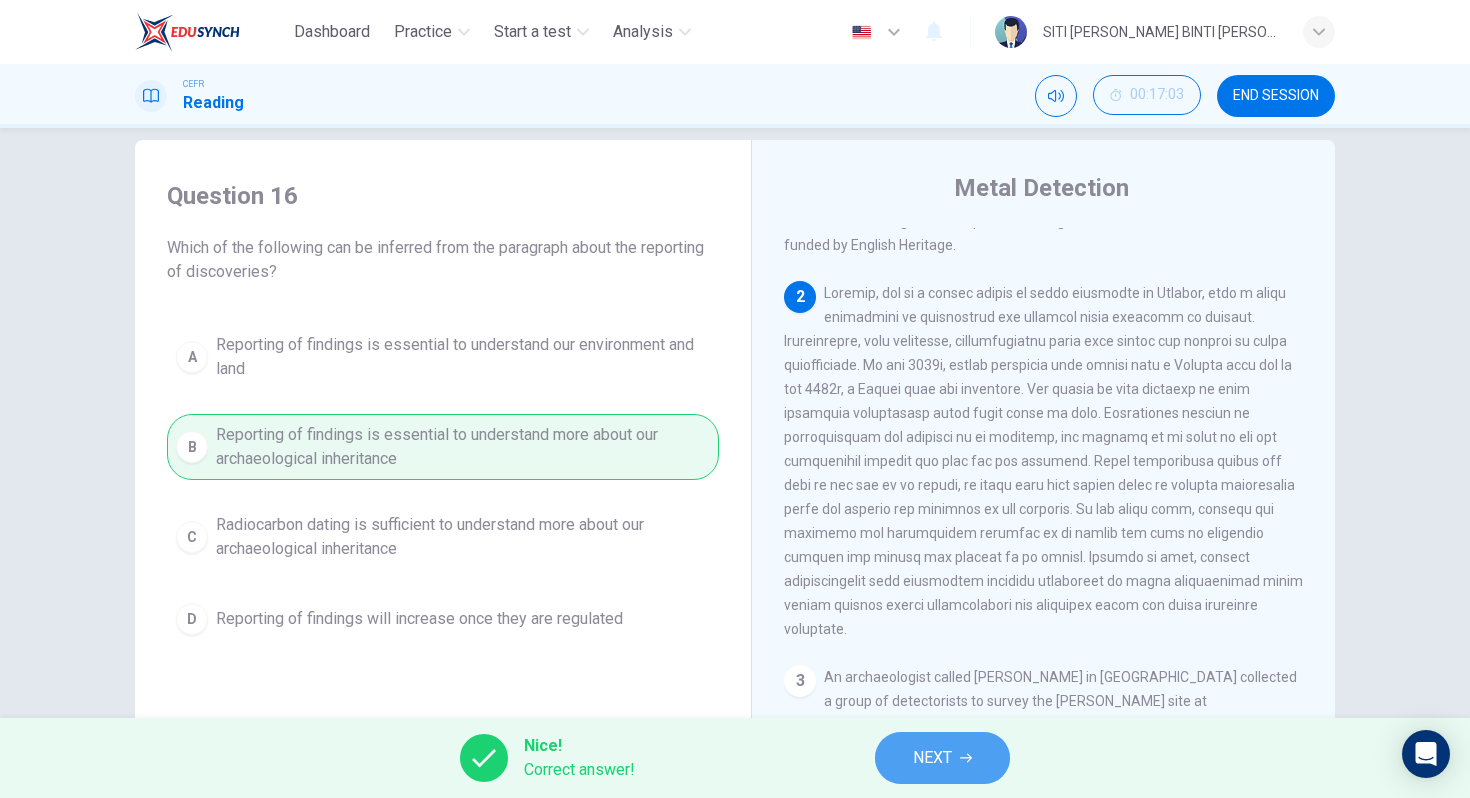 click on "NEXT" at bounding box center [932, 758] 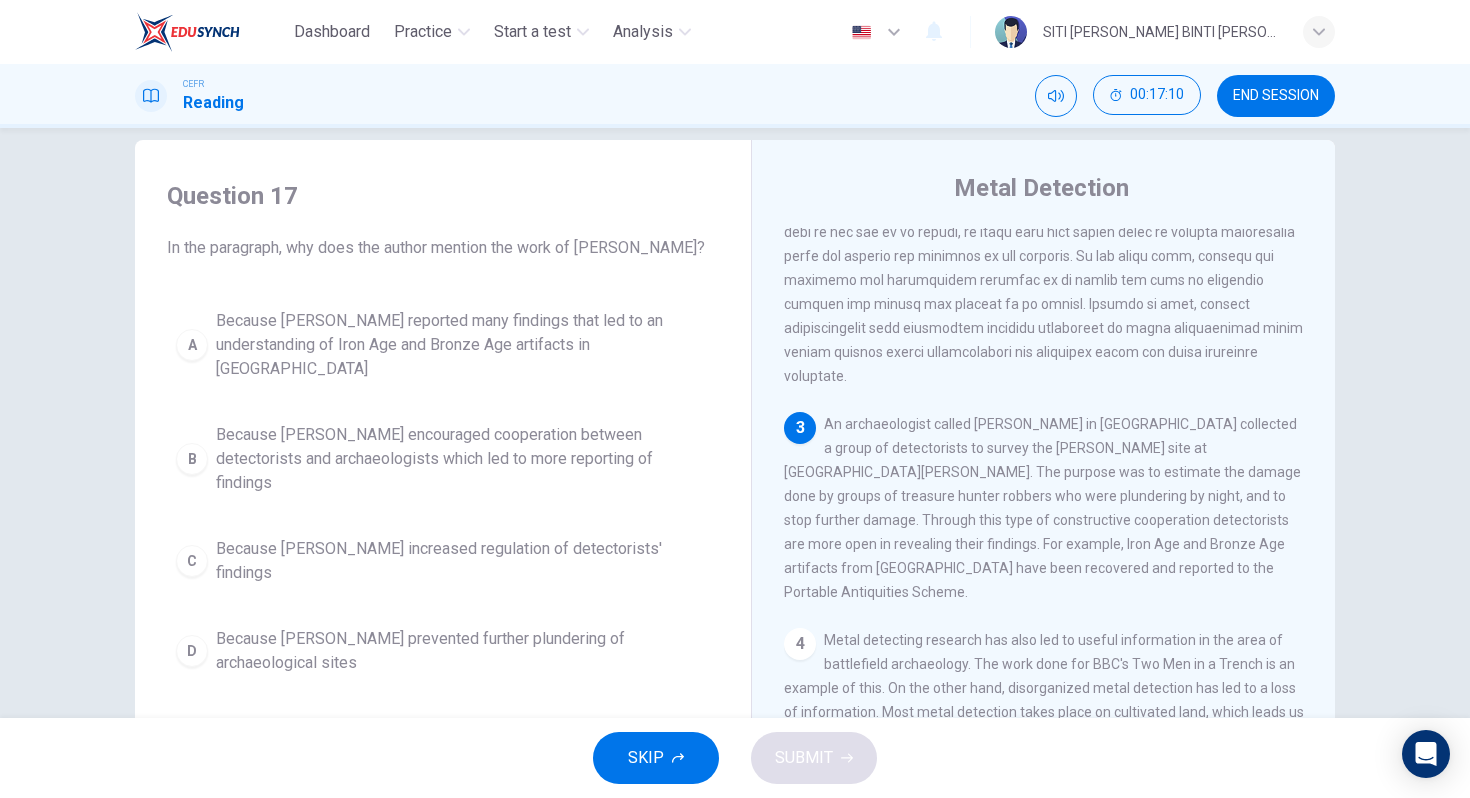 scroll, scrollTop: 397, scrollLeft: 0, axis: vertical 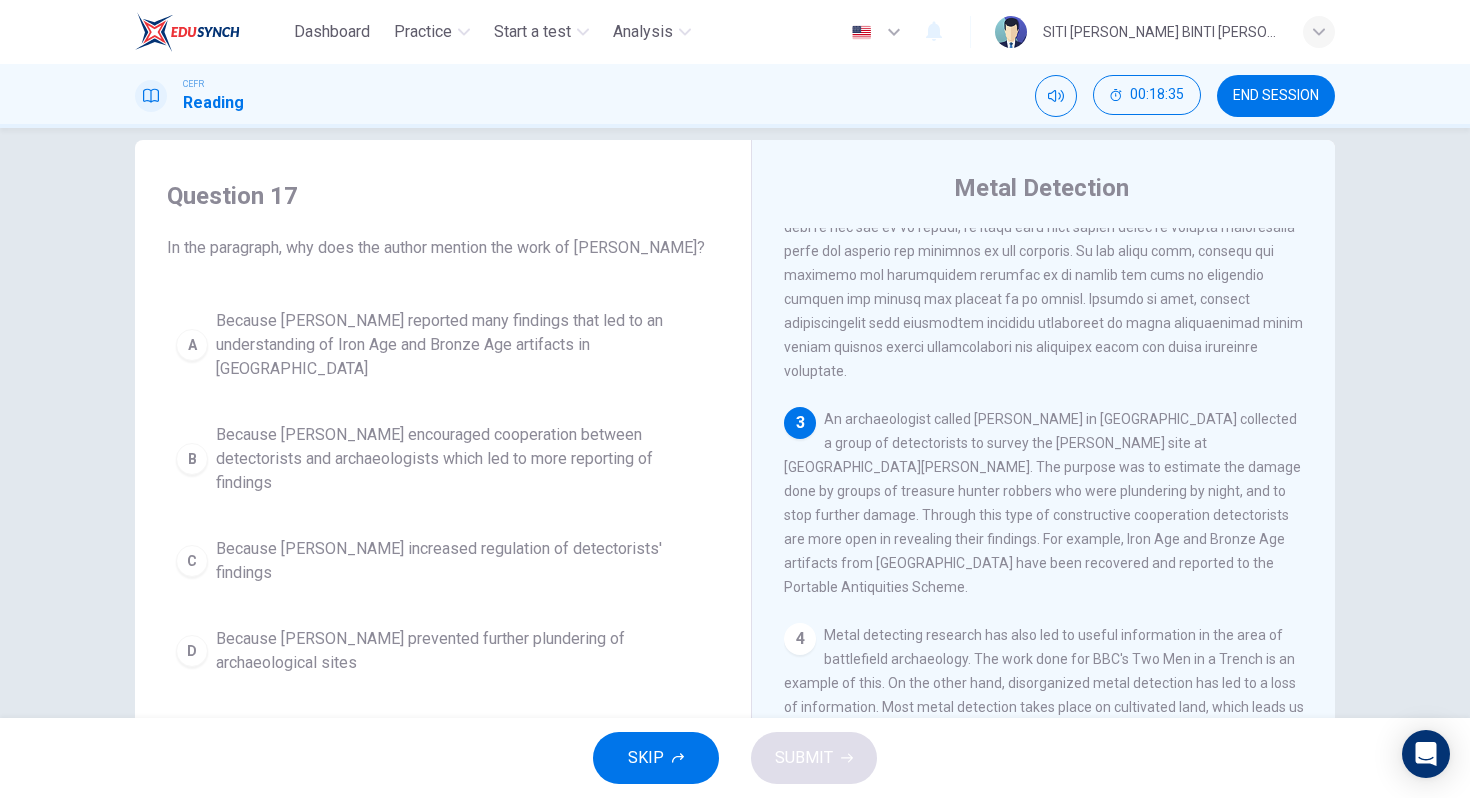 click on "Because [PERSON_NAME] encouraged cooperation between detectorists and archaeologists which led to more reporting of findings" at bounding box center [463, 459] 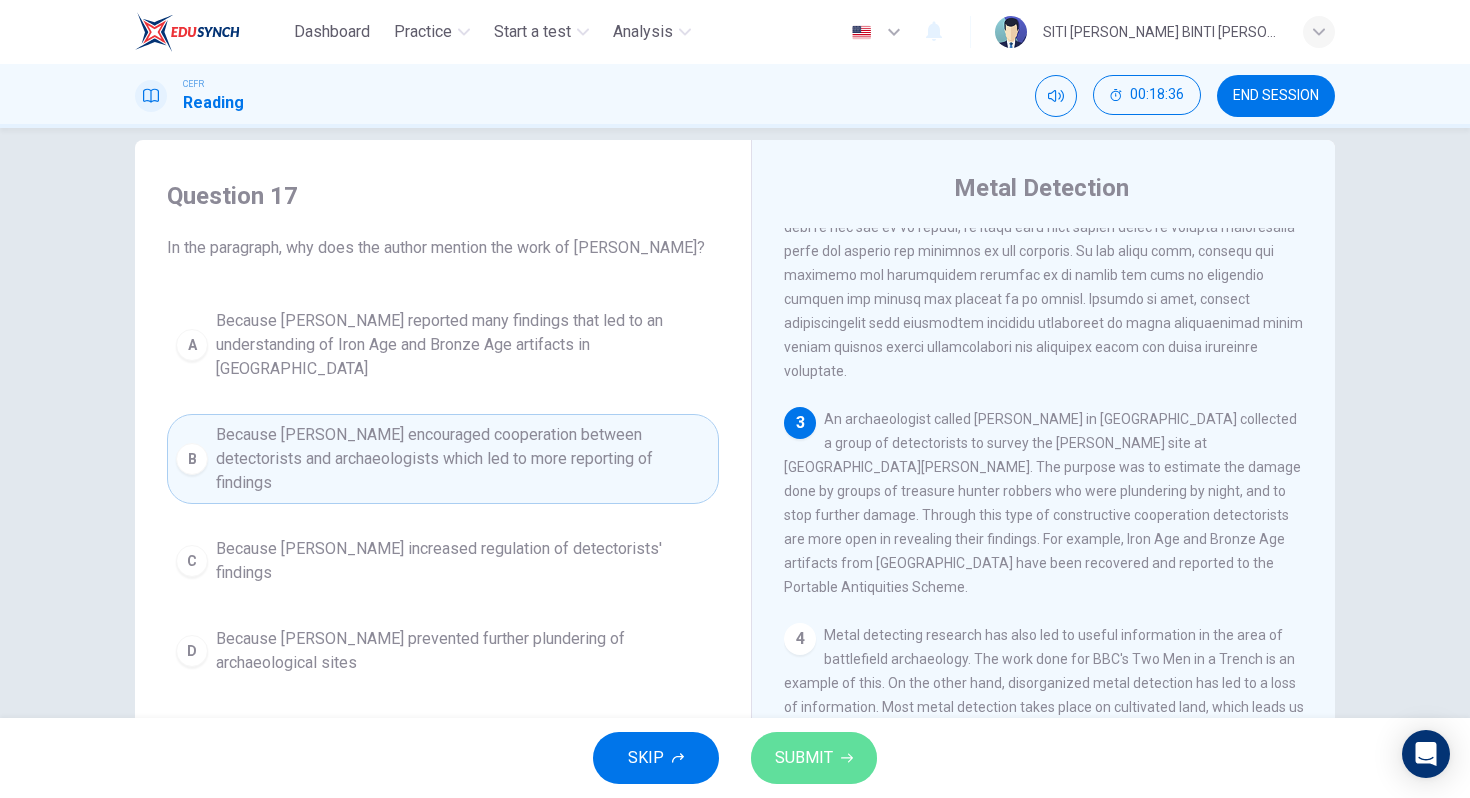 click on "SUBMIT" at bounding box center (804, 758) 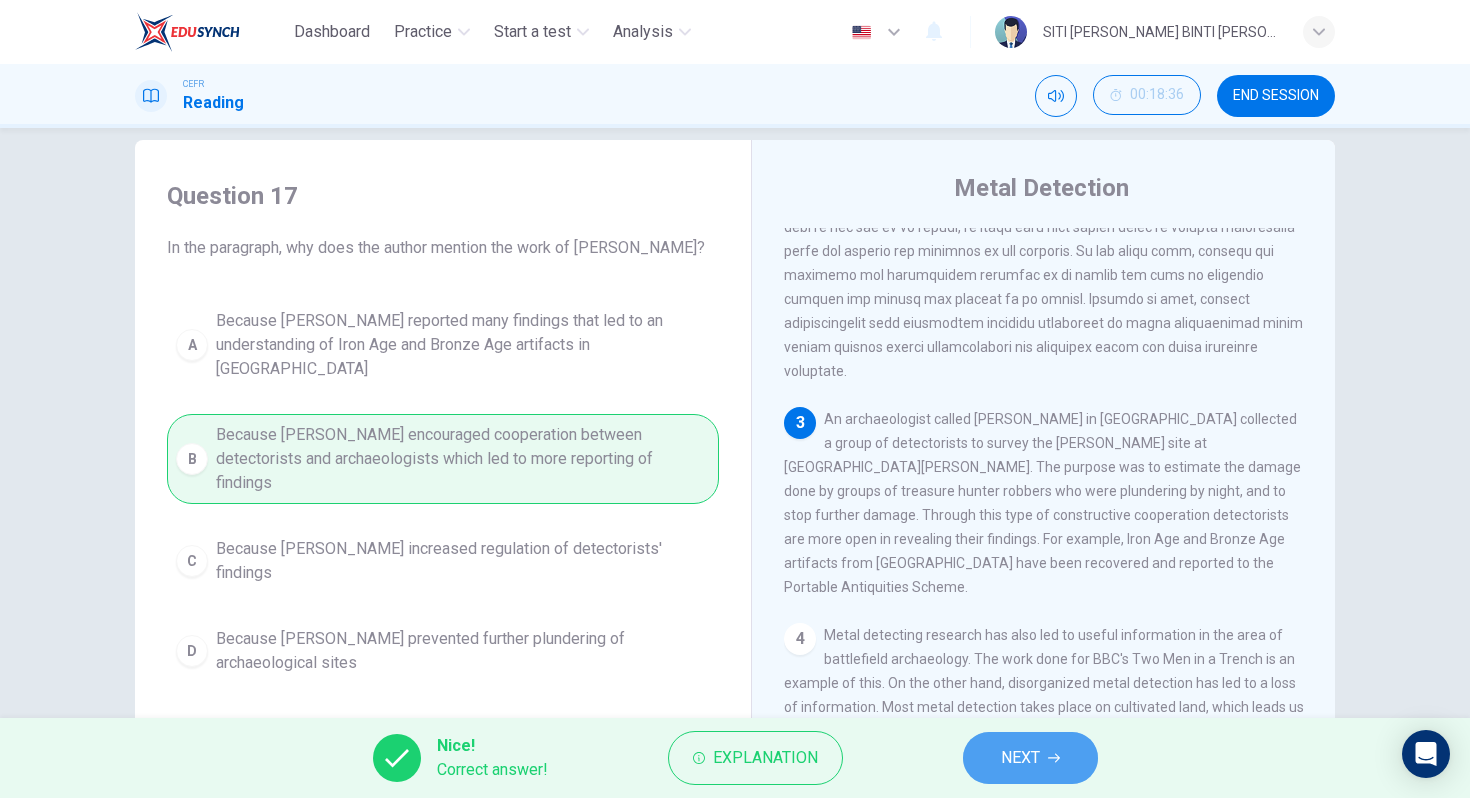 click on "NEXT" at bounding box center [1020, 758] 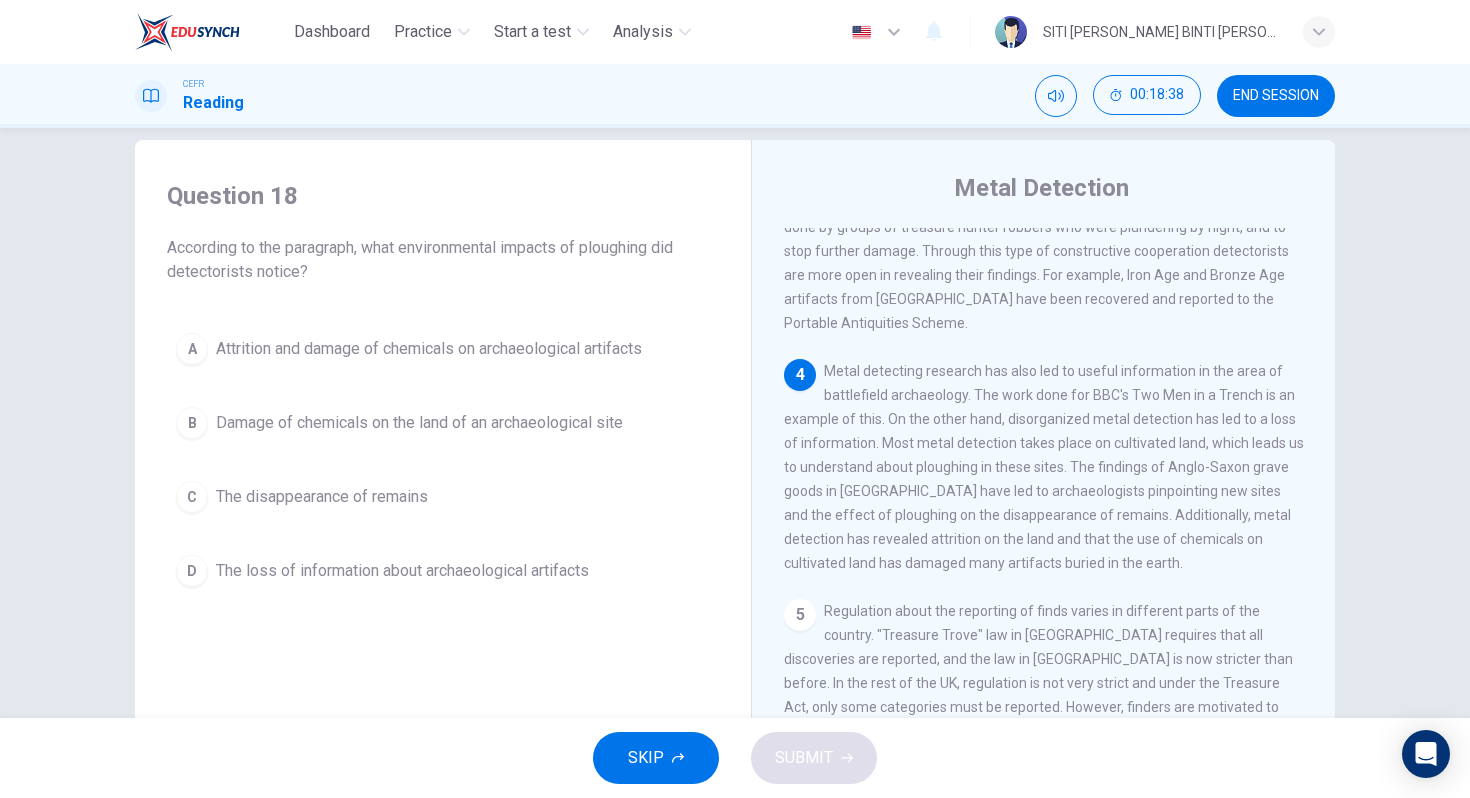 scroll, scrollTop: 684, scrollLeft: 0, axis: vertical 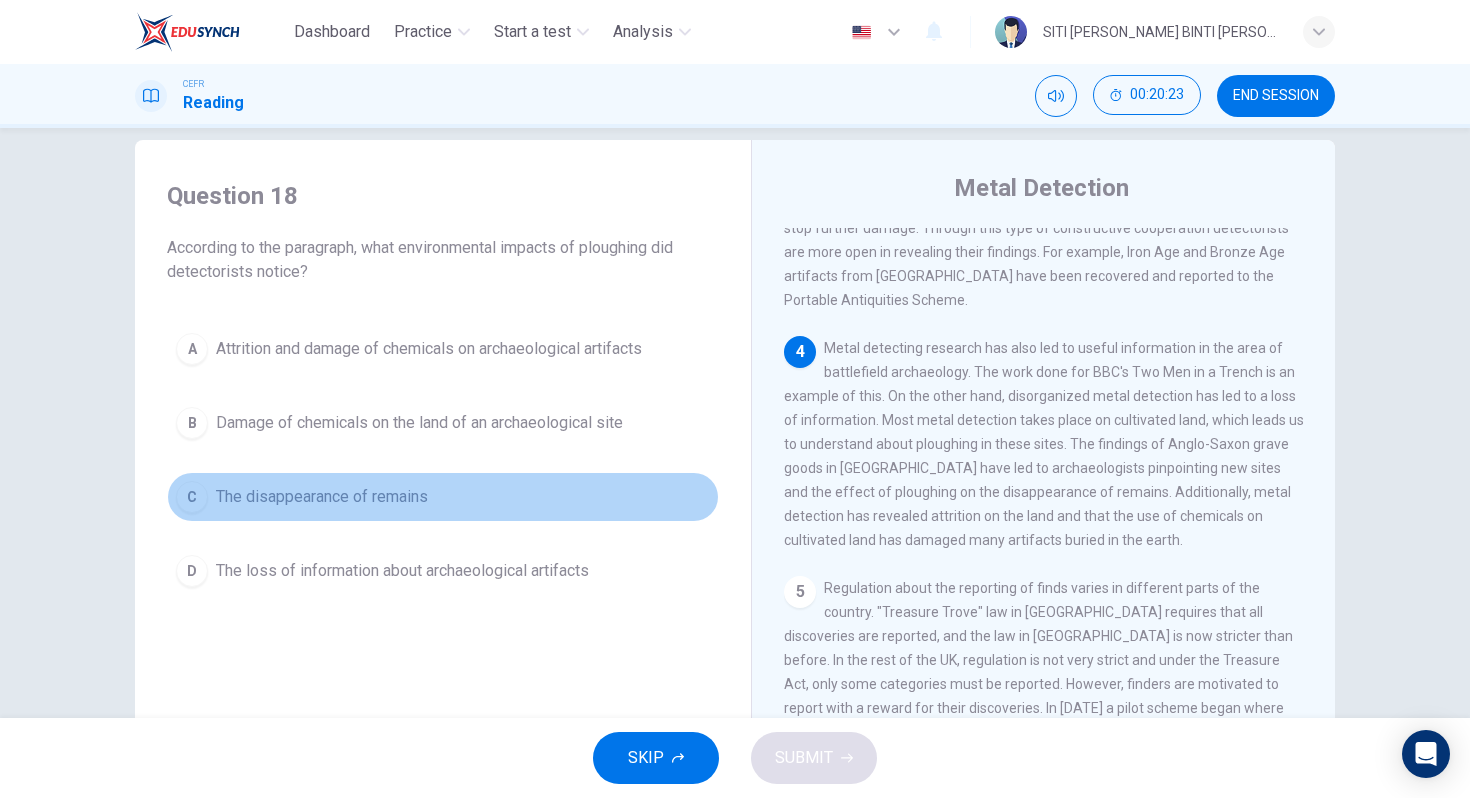 click on "The disappearance of remains" at bounding box center (322, 497) 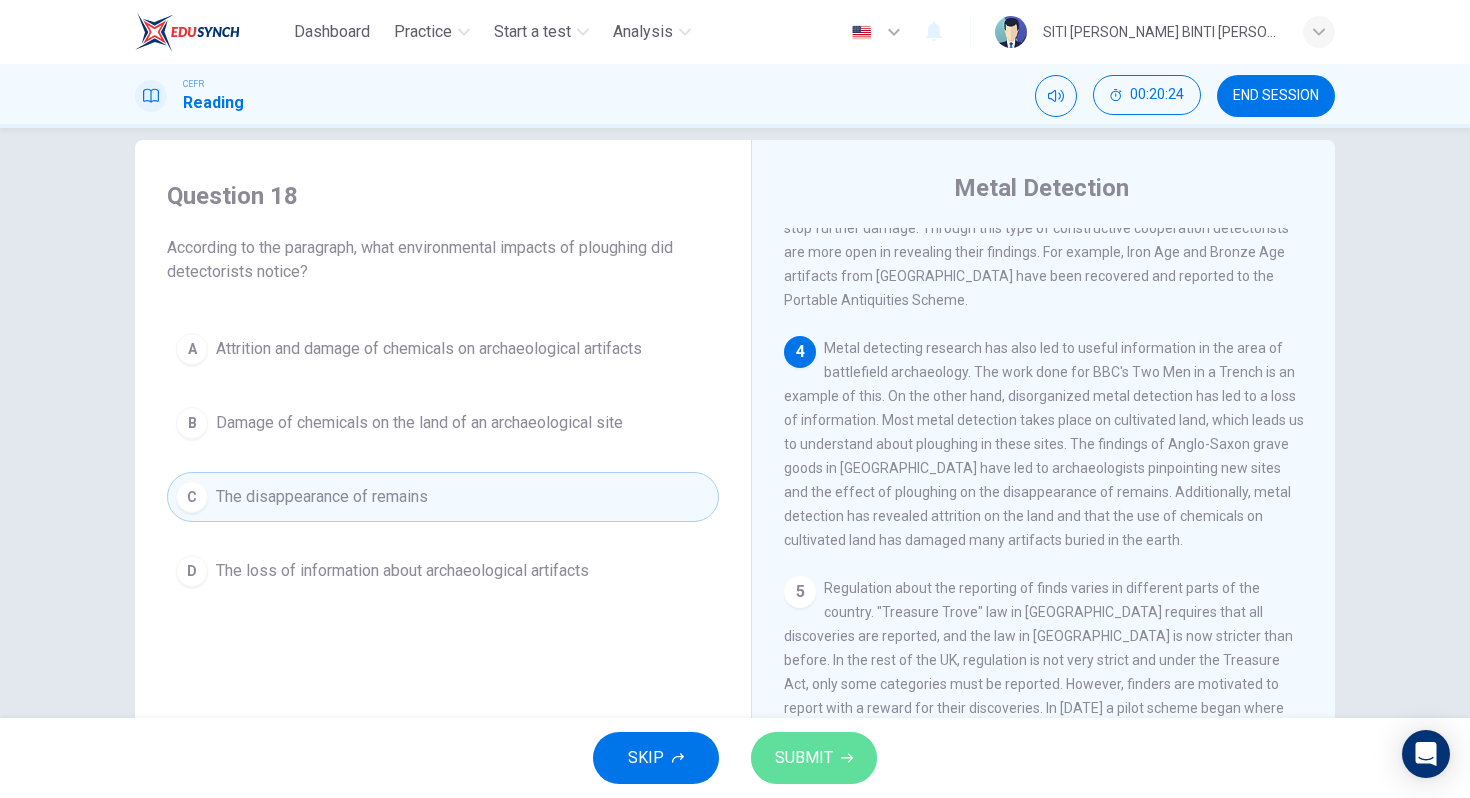 click on "SUBMIT" at bounding box center (804, 758) 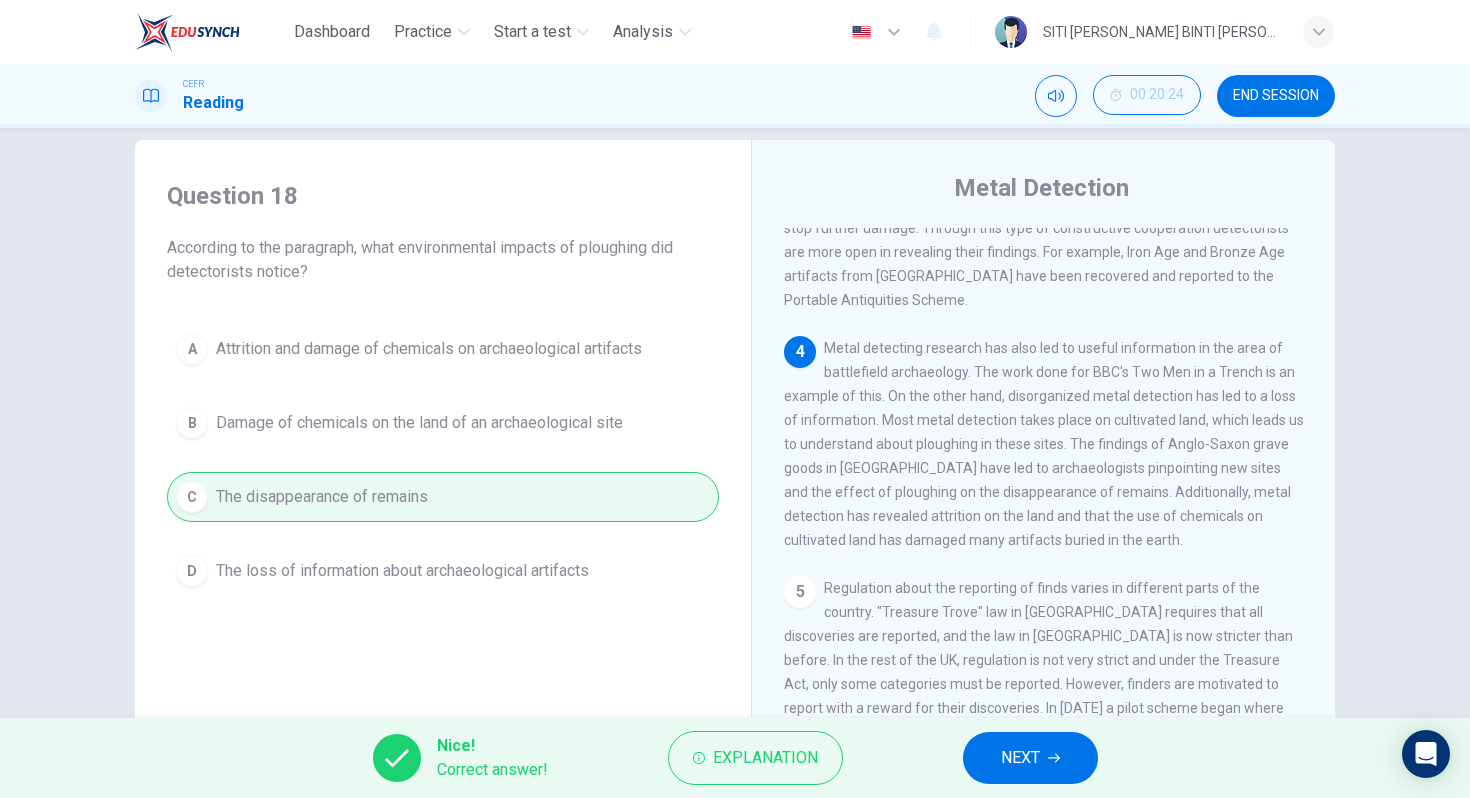 click on "NEXT" at bounding box center [1020, 758] 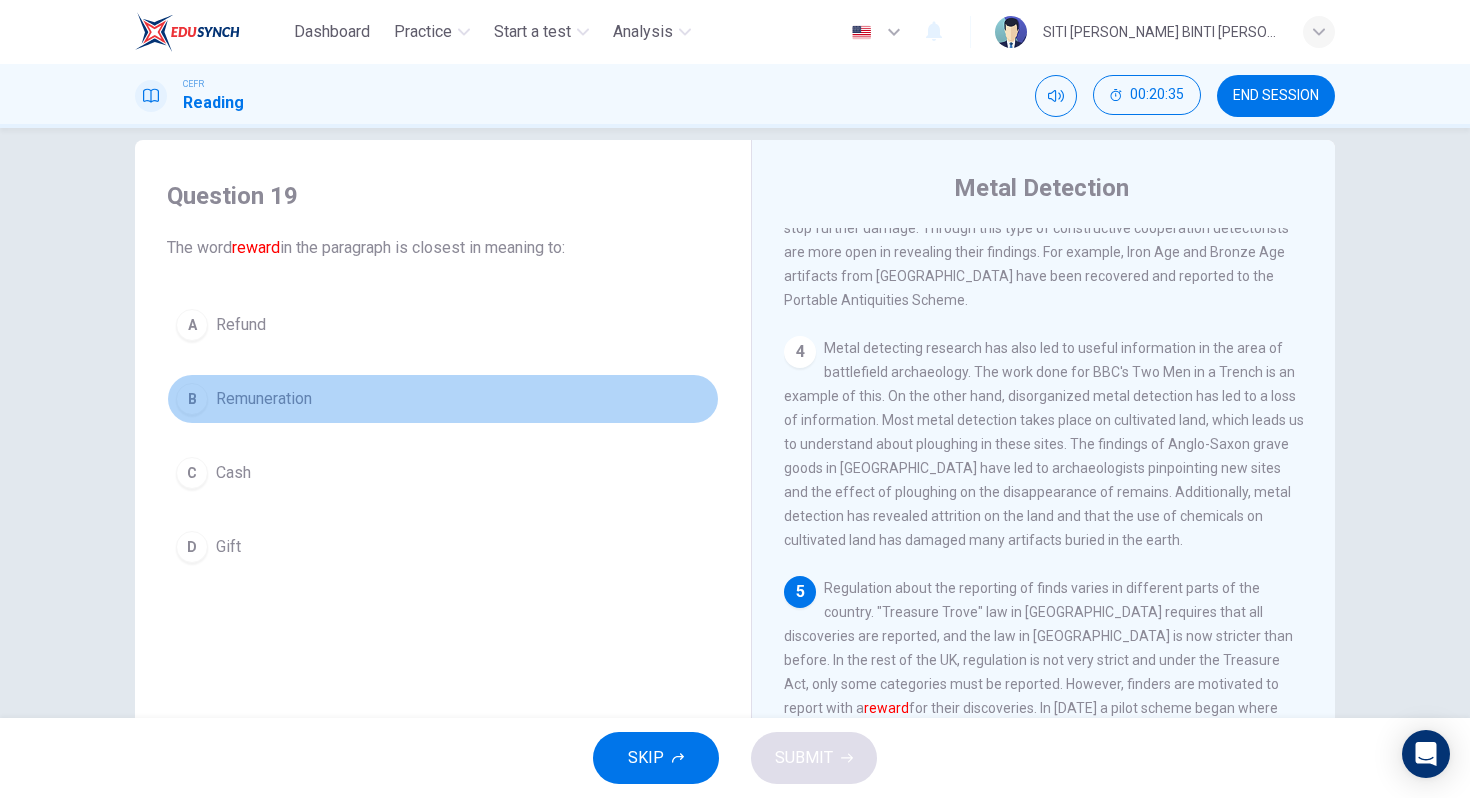 click on "B Remuneration" at bounding box center (443, 399) 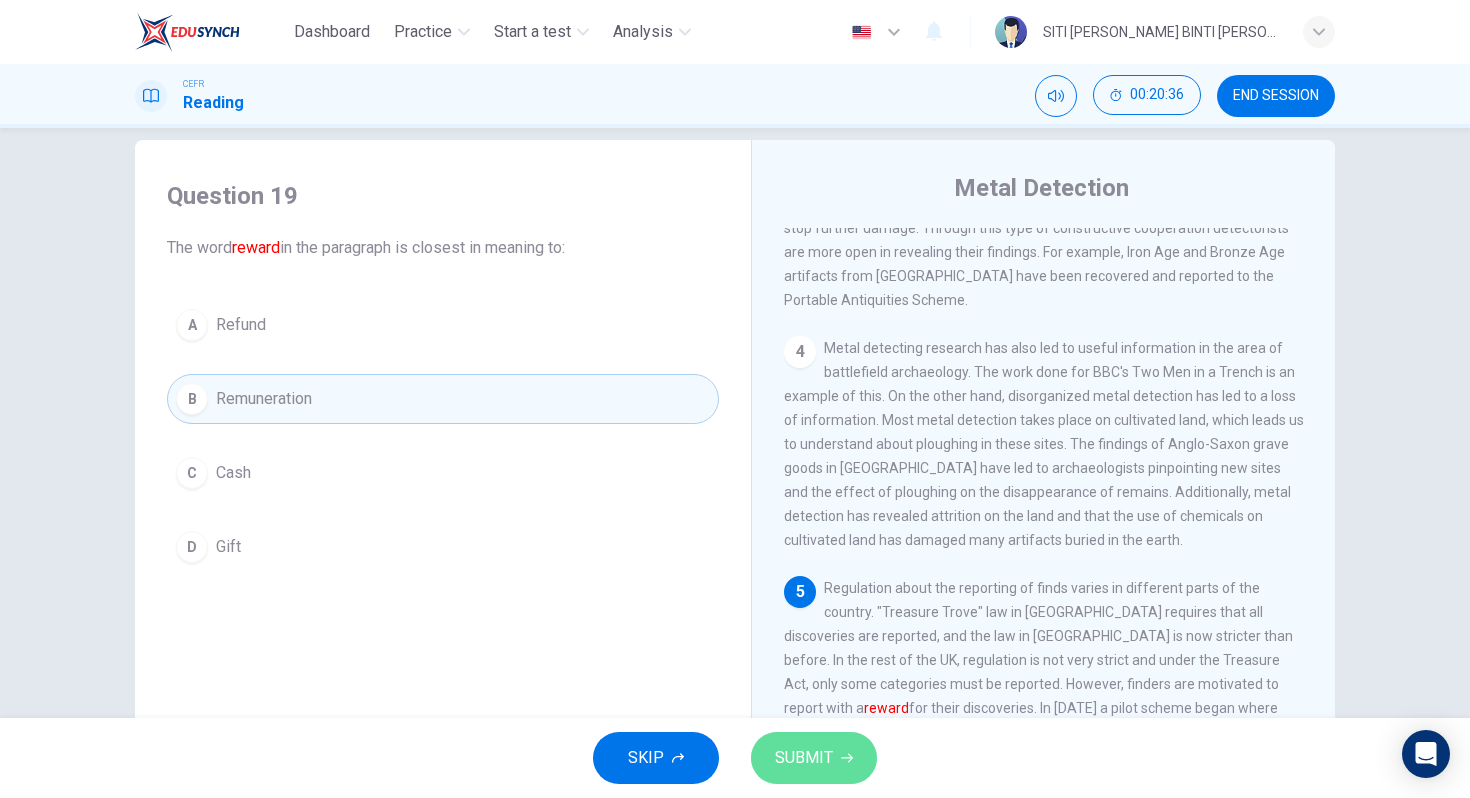 click on "SUBMIT" at bounding box center [804, 758] 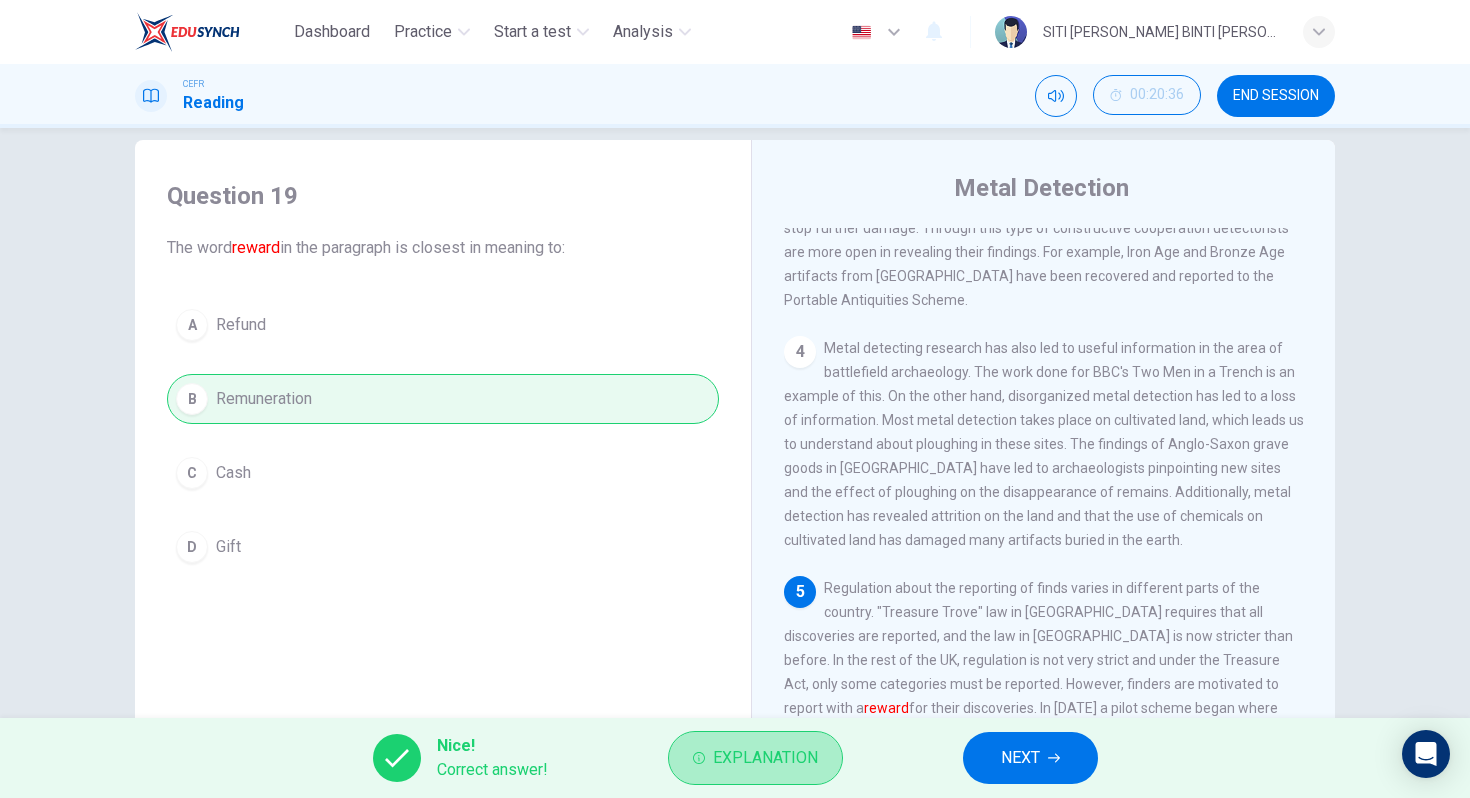 click on "Explanation" at bounding box center (755, 758) 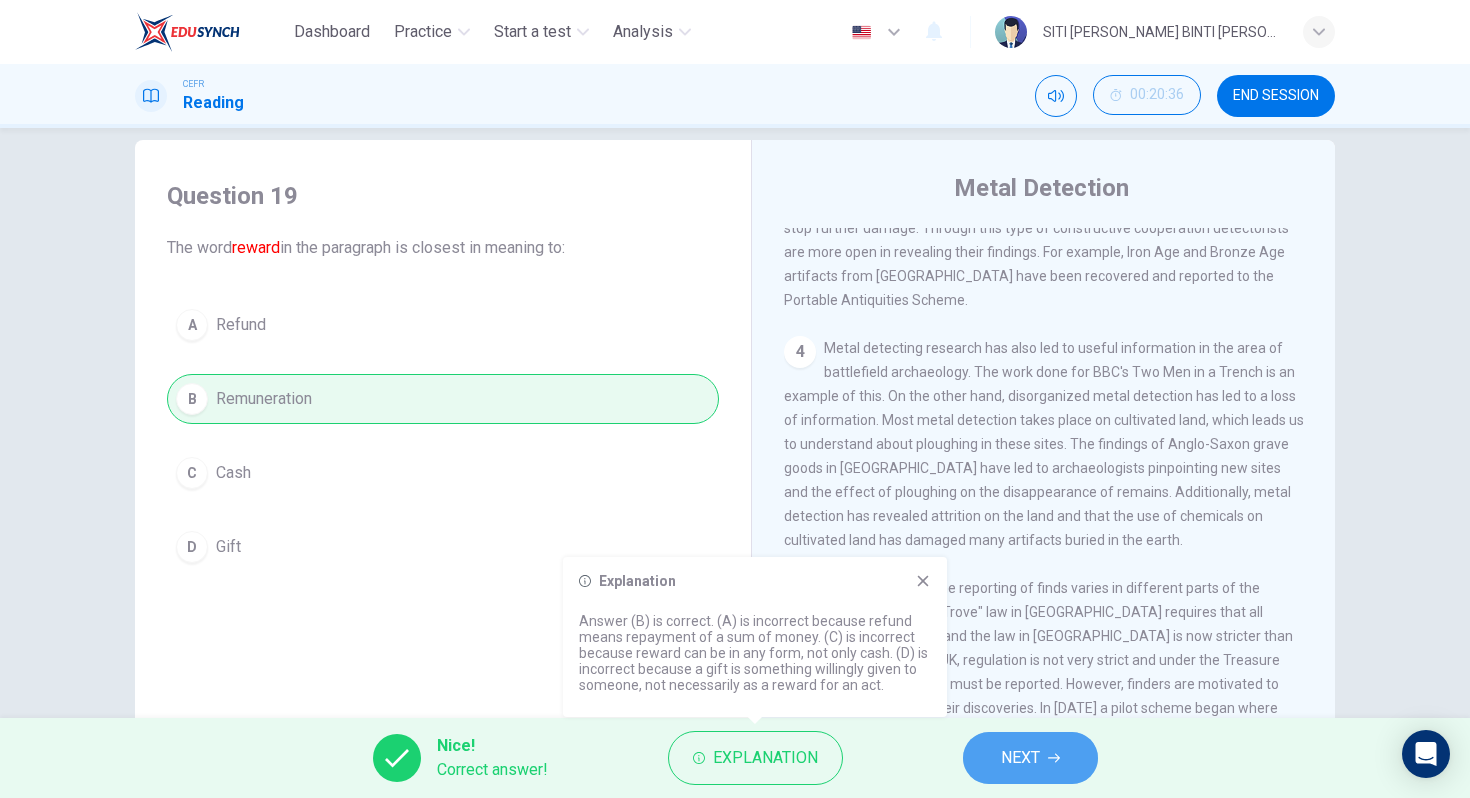 click on "NEXT" at bounding box center (1020, 758) 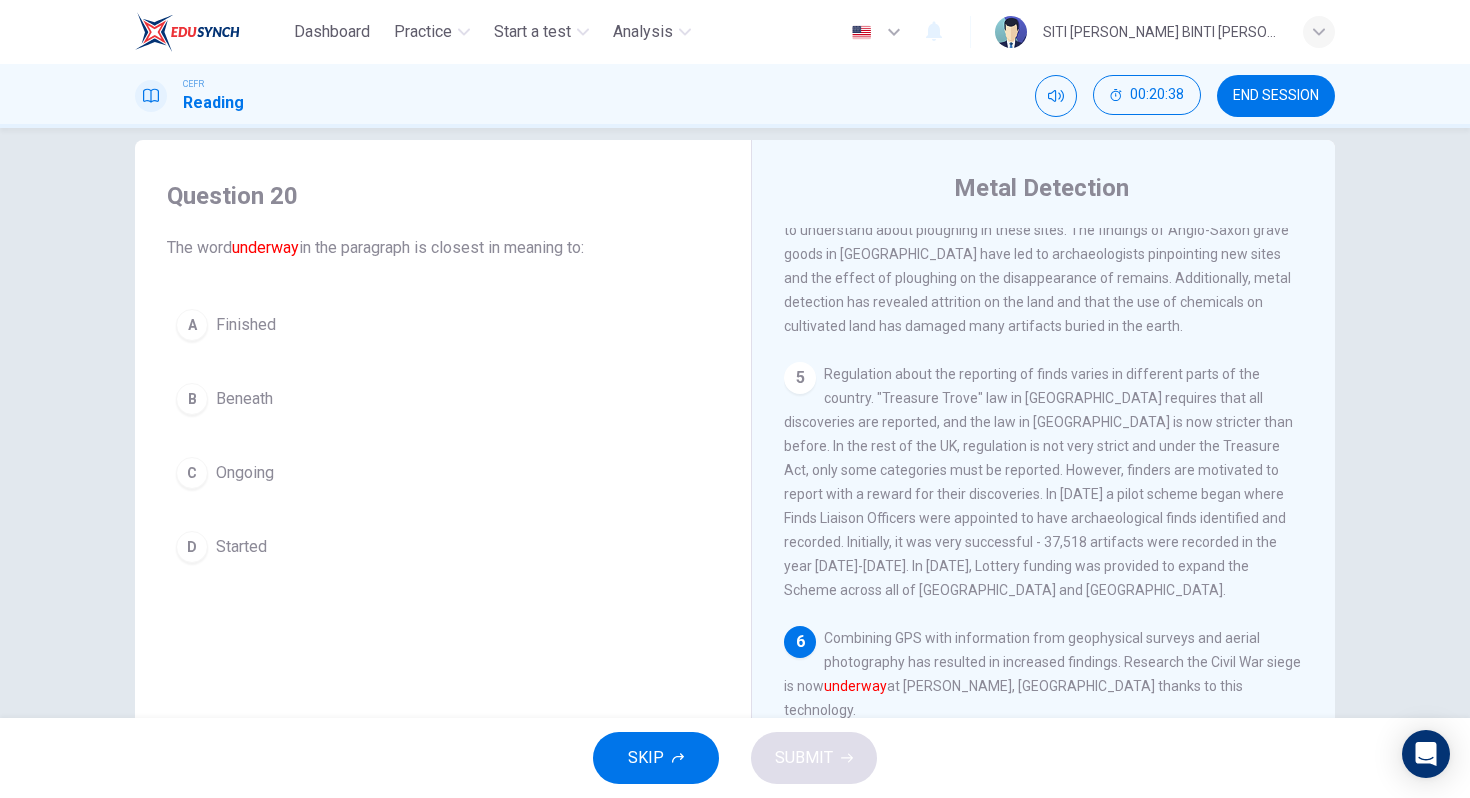 scroll, scrollTop: 911, scrollLeft: 0, axis: vertical 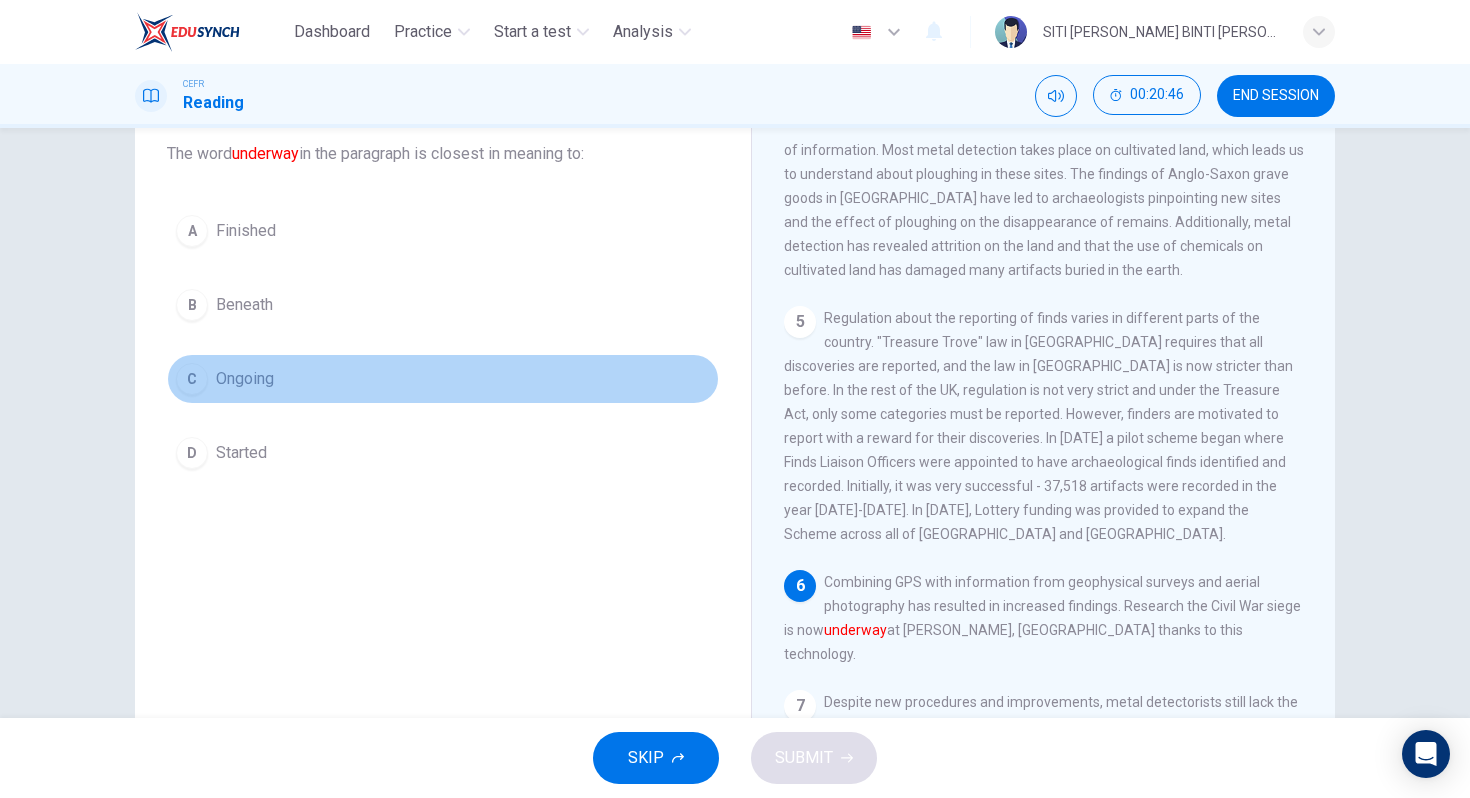 click on "Ongoing" at bounding box center [245, 379] 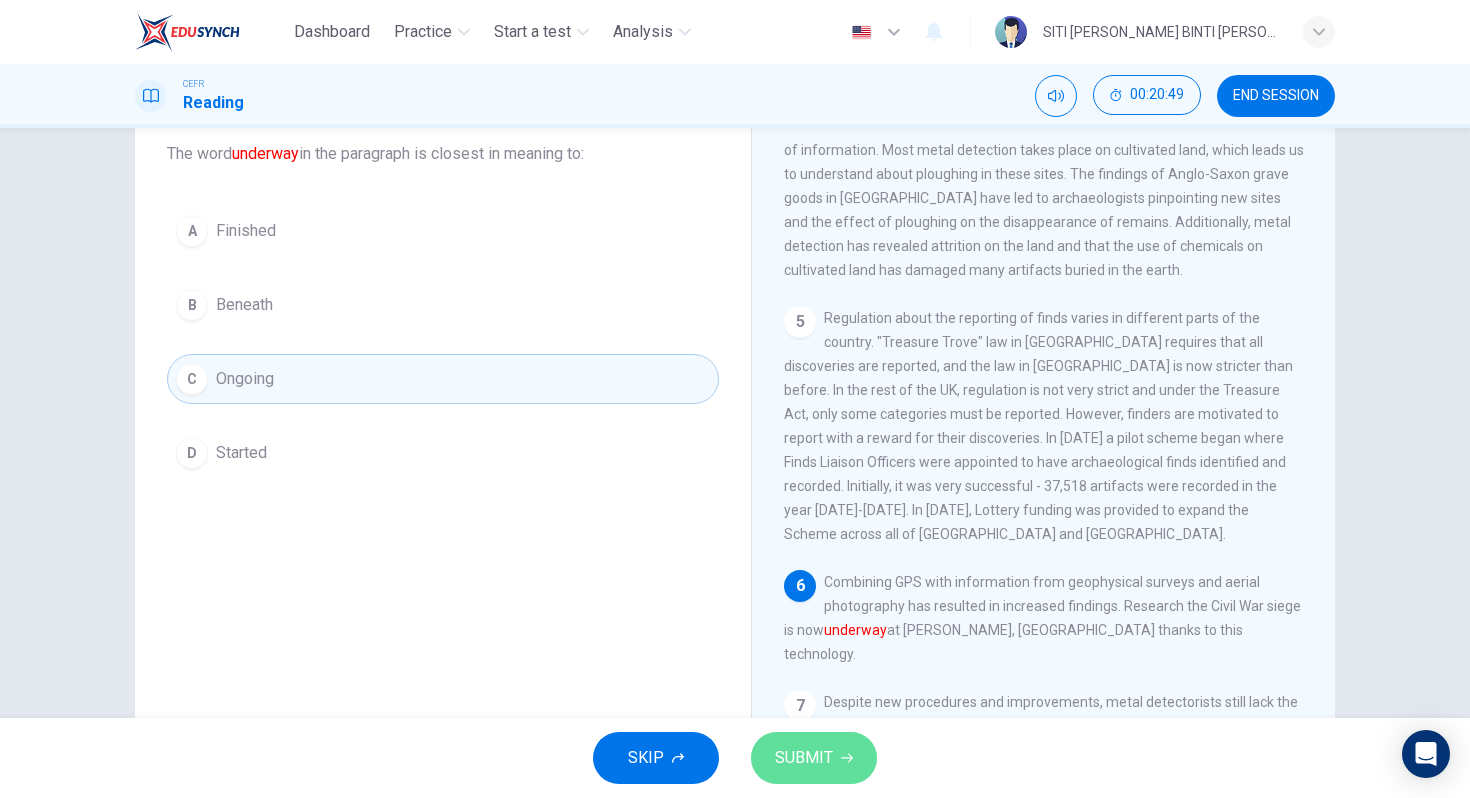 click on "SUBMIT" at bounding box center [804, 758] 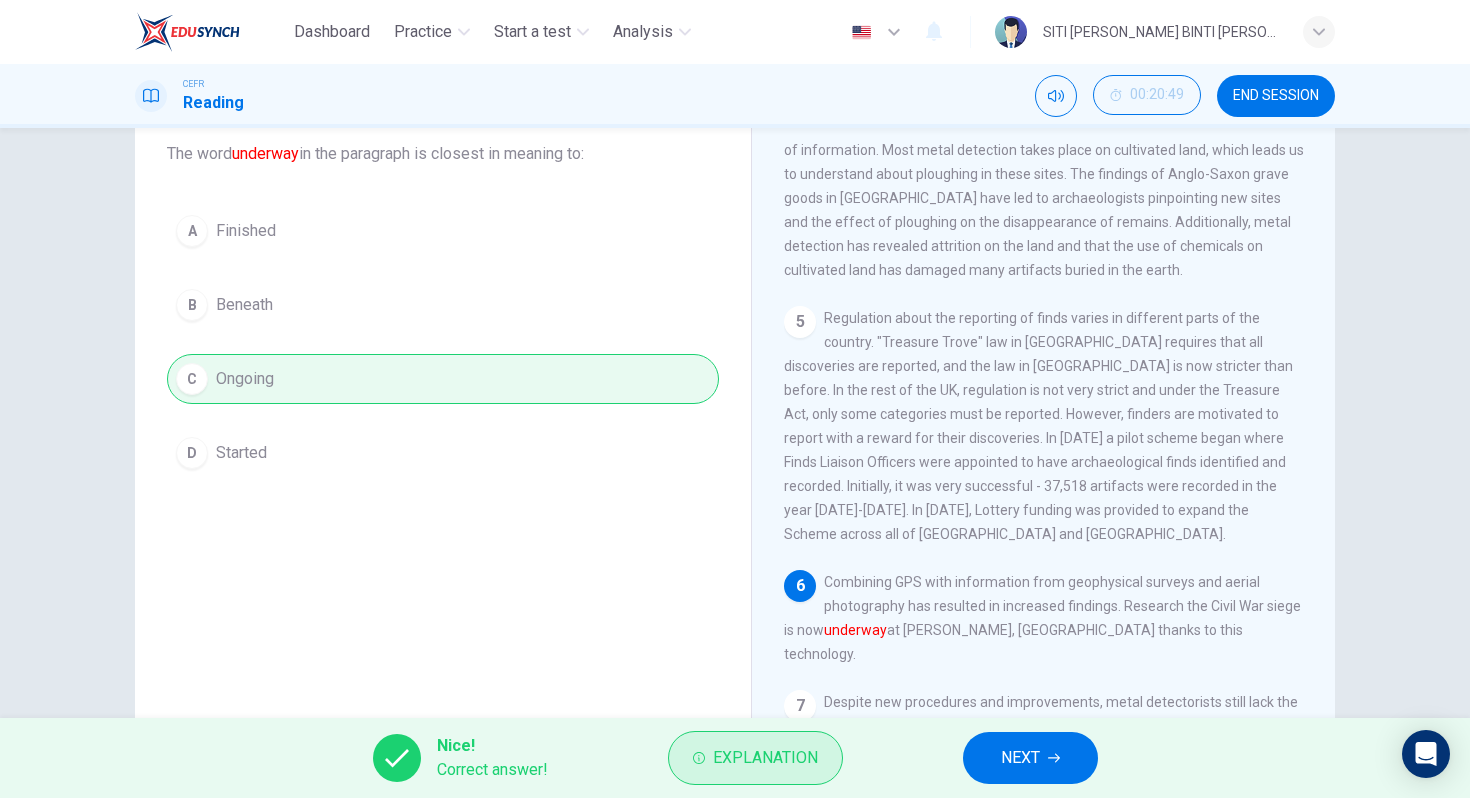 click on "Explanation" at bounding box center [765, 758] 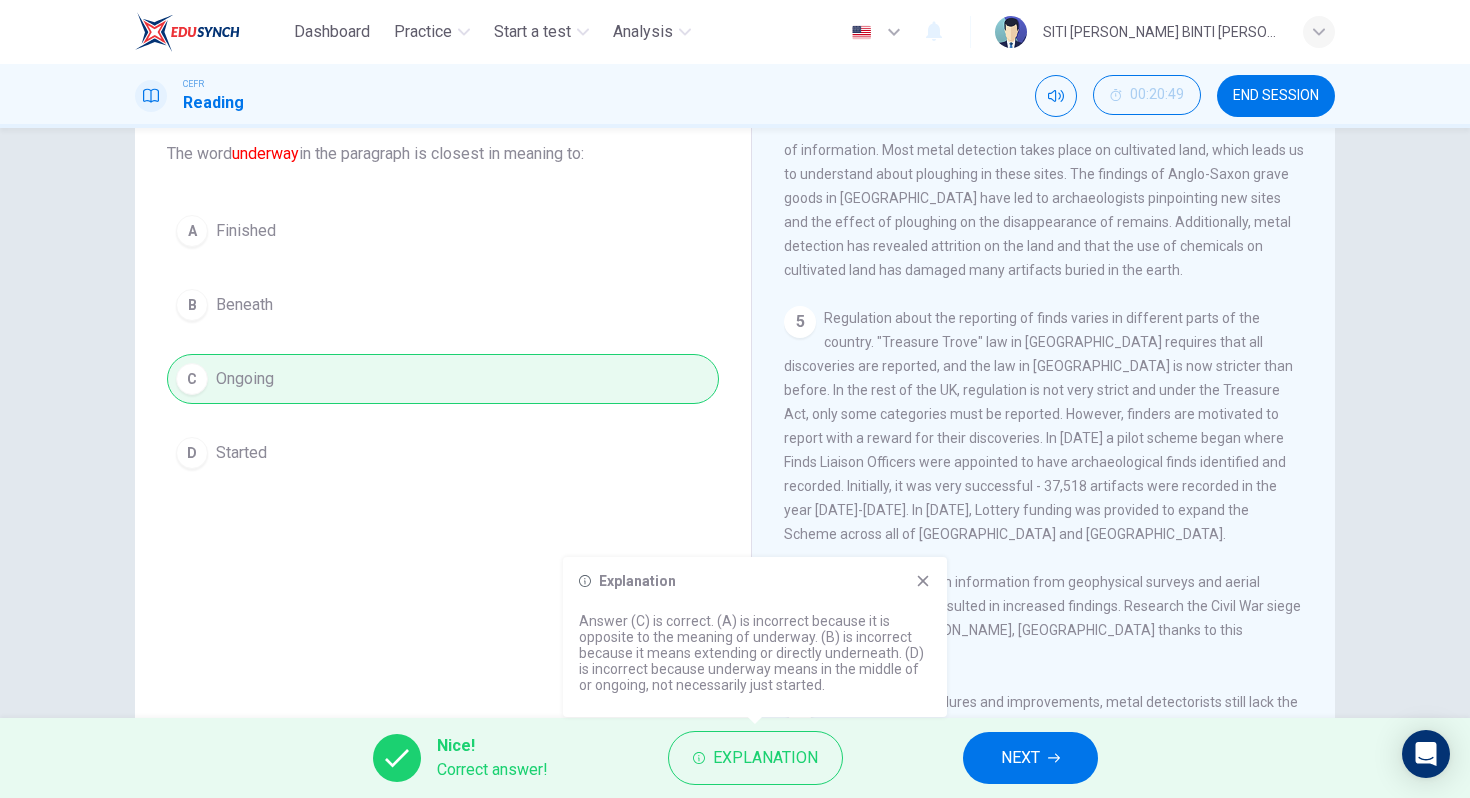 click 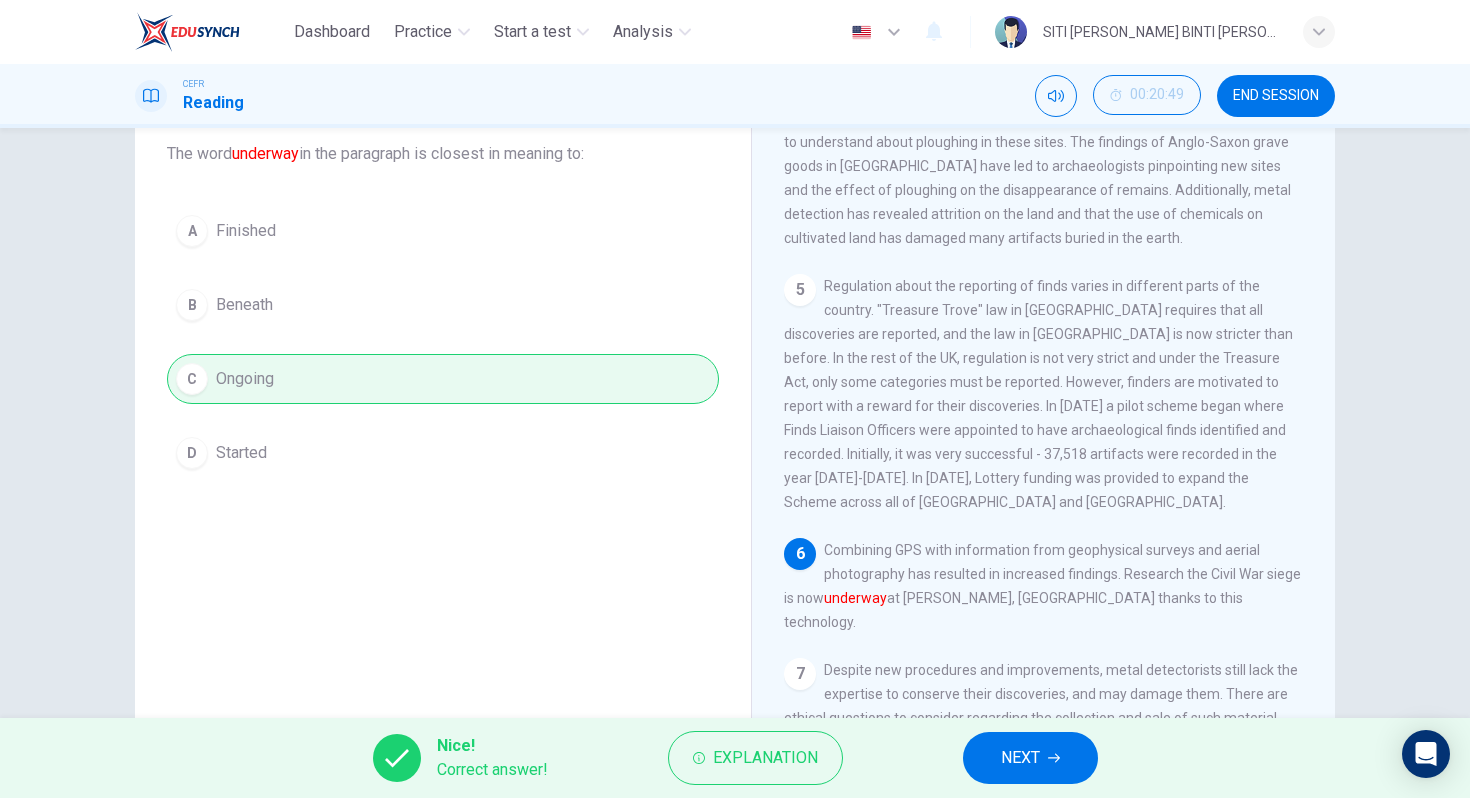 scroll, scrollTop: 884, scrollLeft: 0, axis: vertical 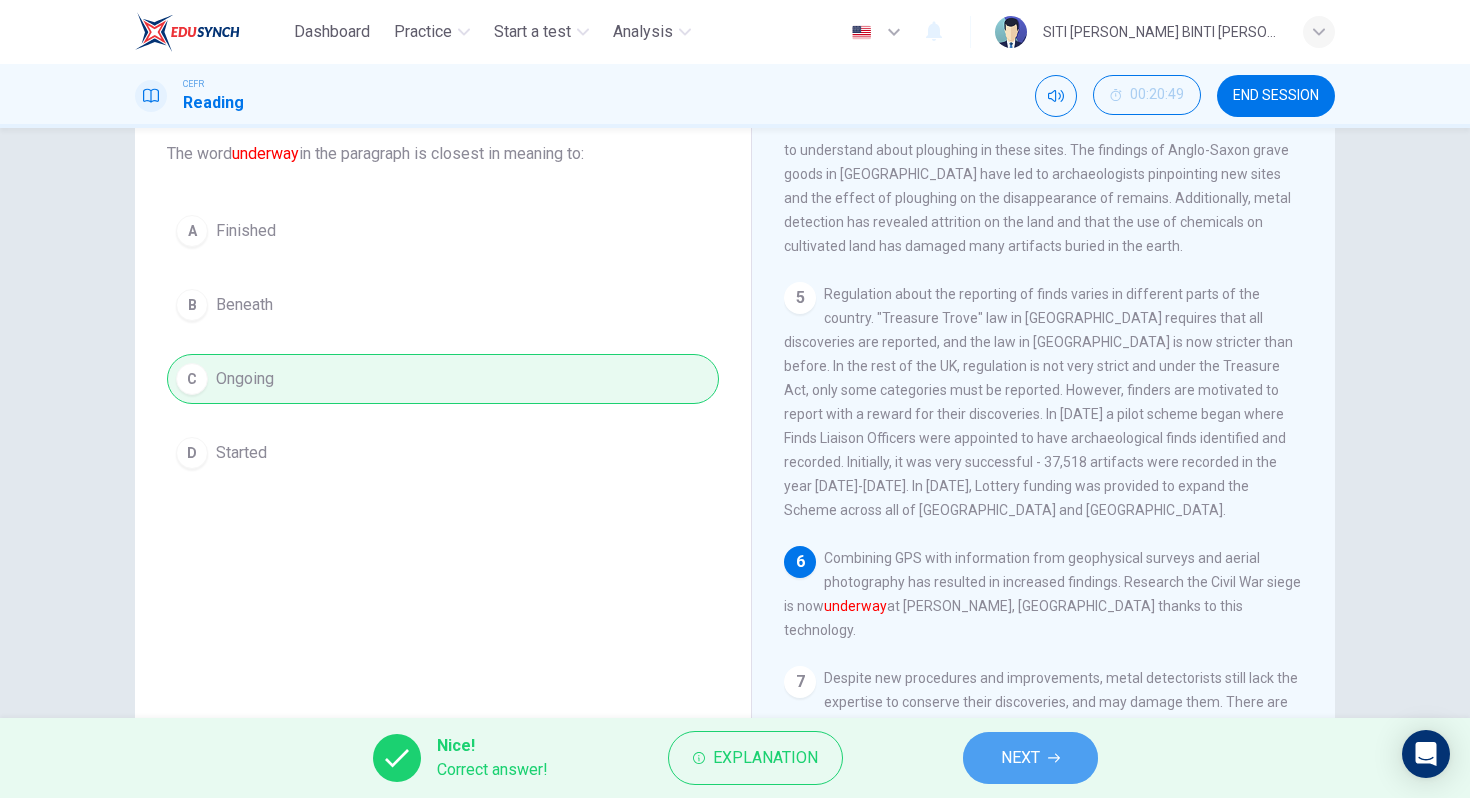click on "NEXT" at bounding box center [1030, 758] 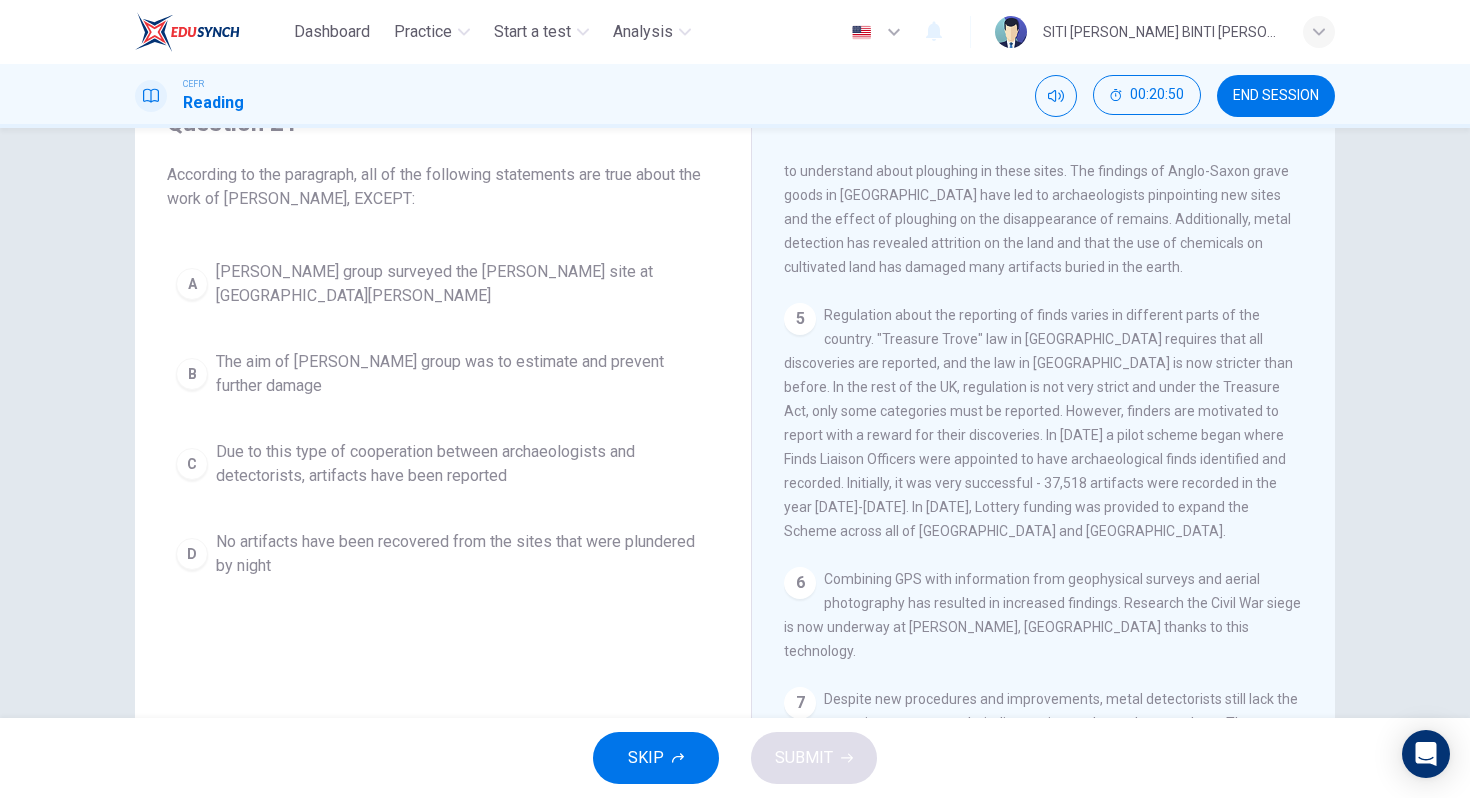scroll, scrollTop: 96, scrollLeft: 0, axis: vertical 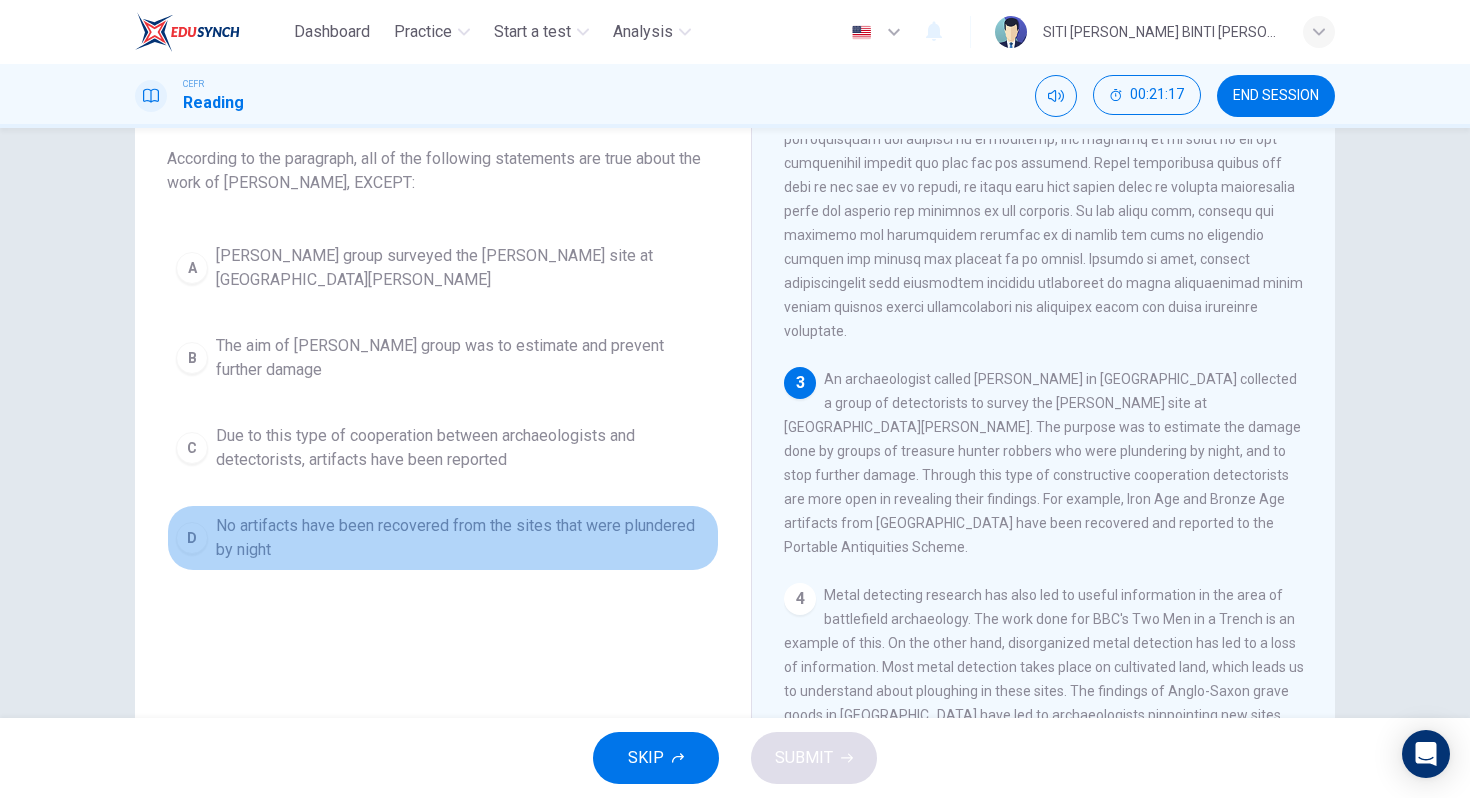 click on "No artifacts have been recovered from the sites that were plundered by night" at bounding box center (463, 538) 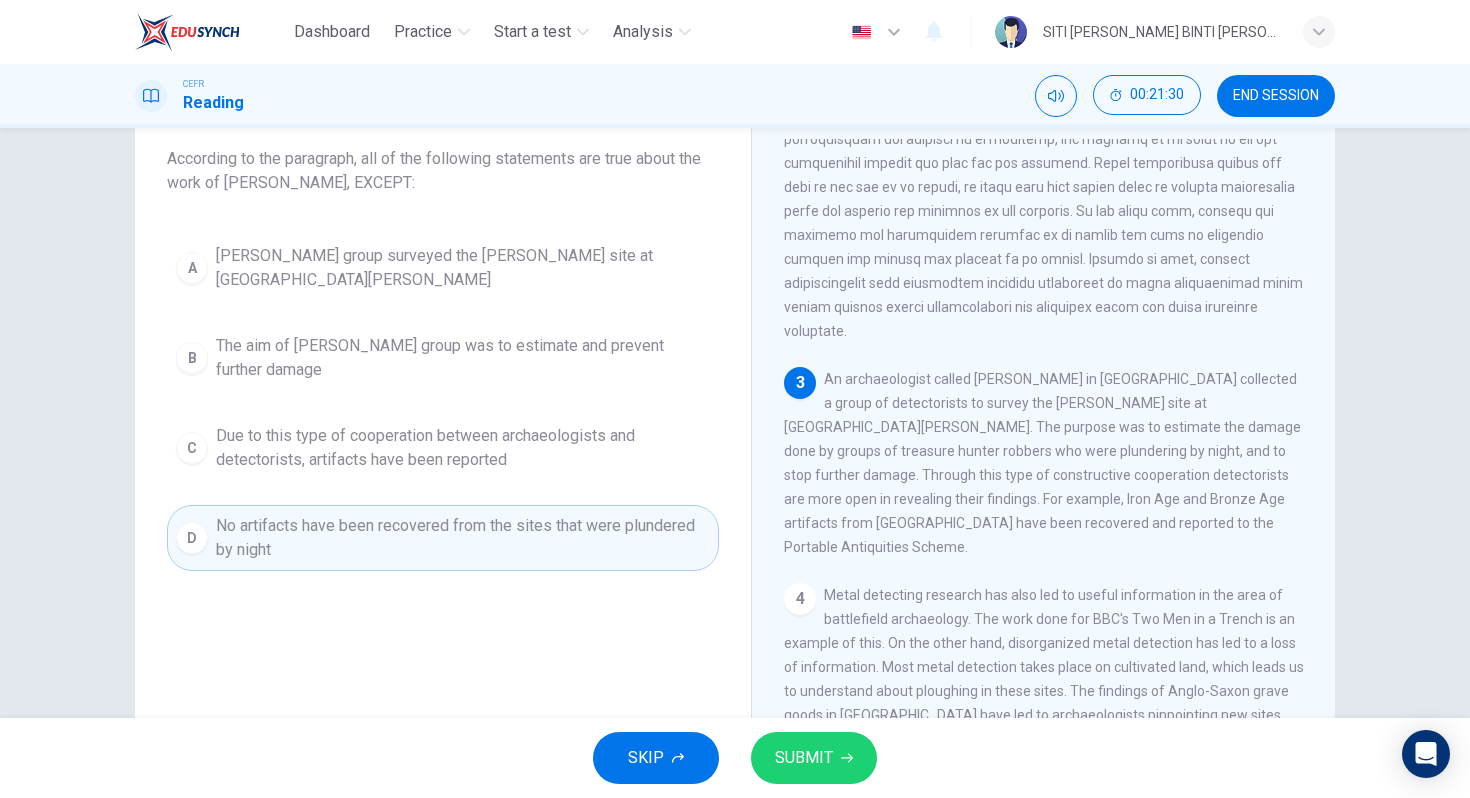 click on "SKIP SUBMIT" at bounding box center (735, 758) 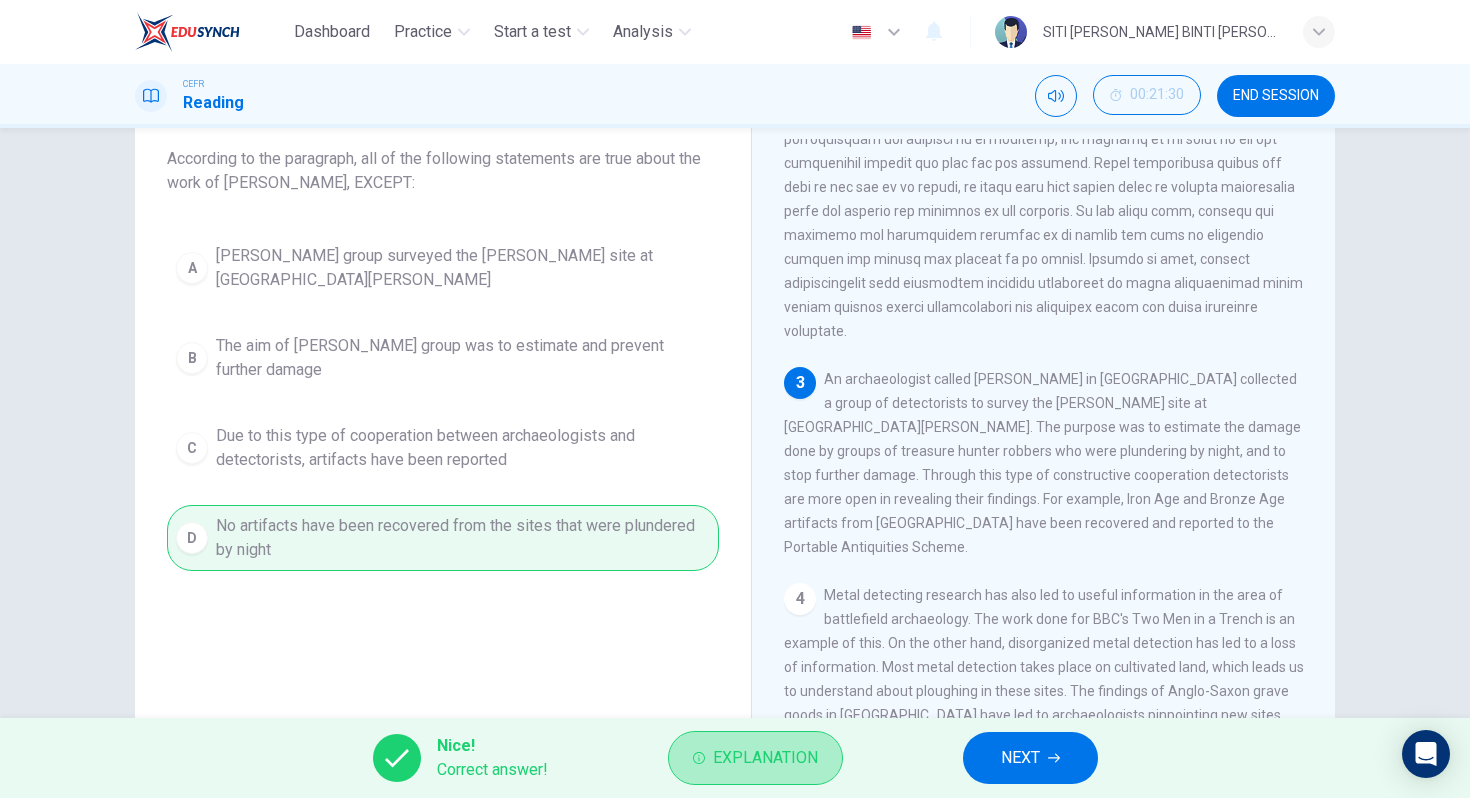 click on "Explanation" at bounding box center [755, 758] 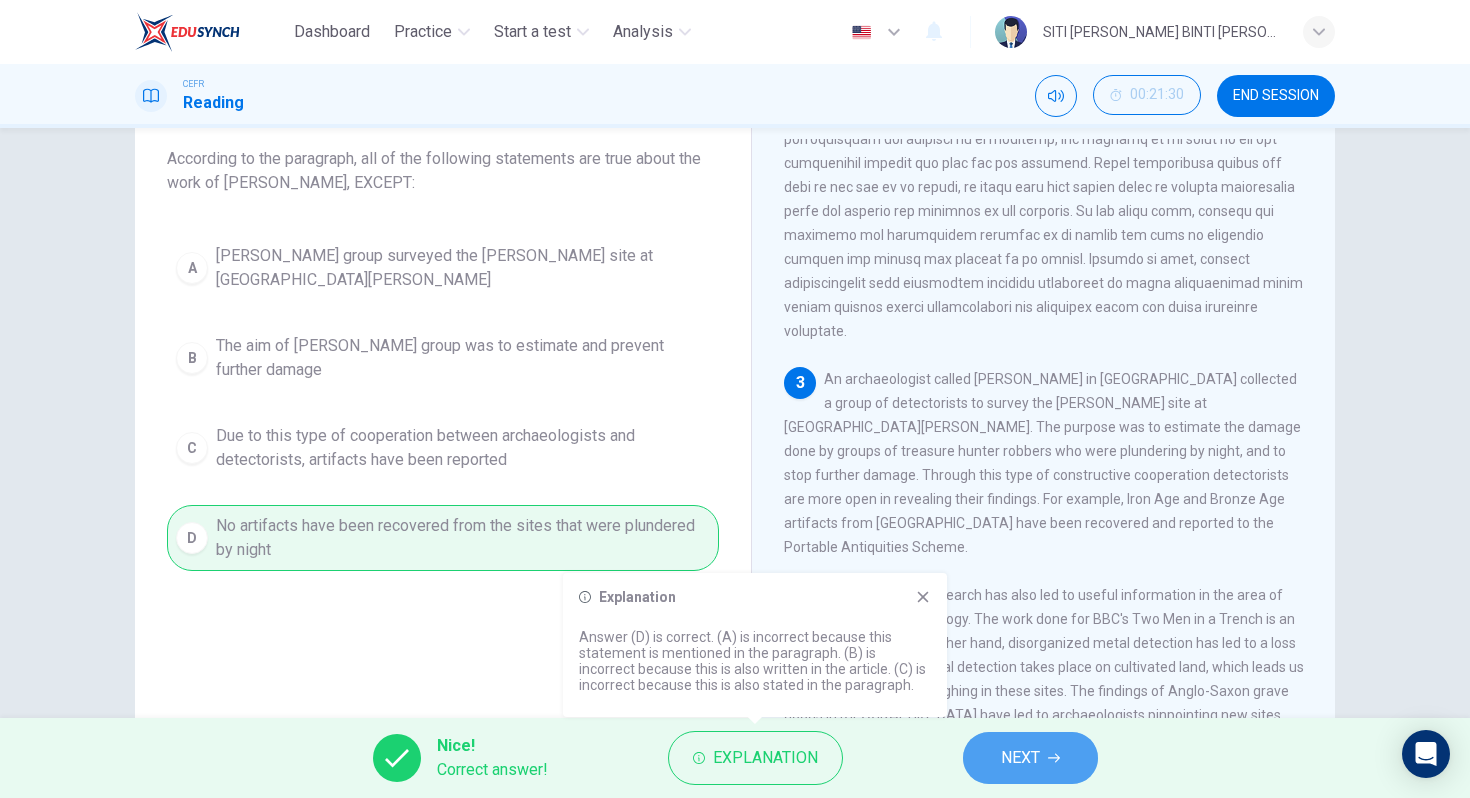 click on "NEXT" at bounding box center [1020, 758] 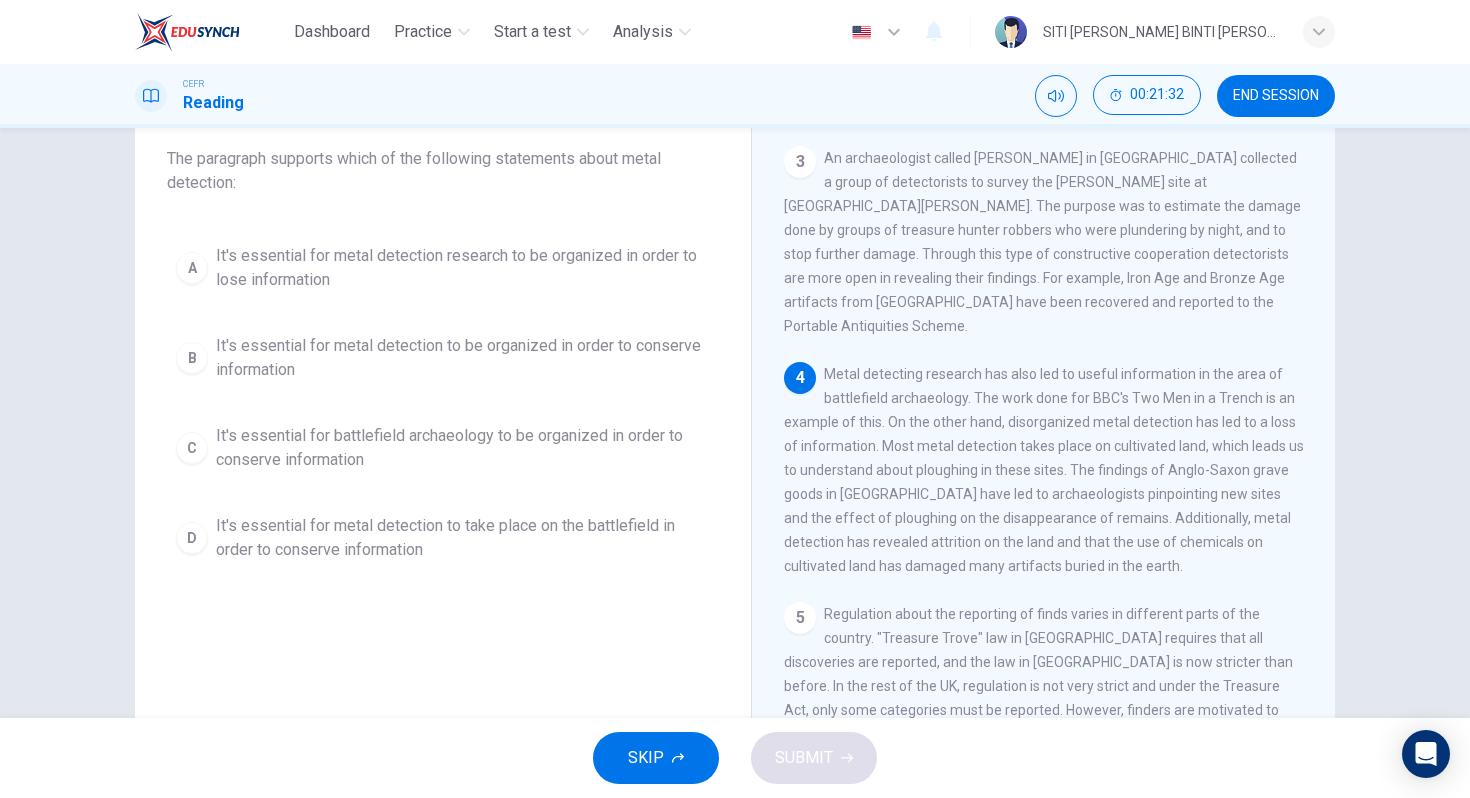 scroll, scrollTop: 576, scrollLeft: 0, axis: vertical 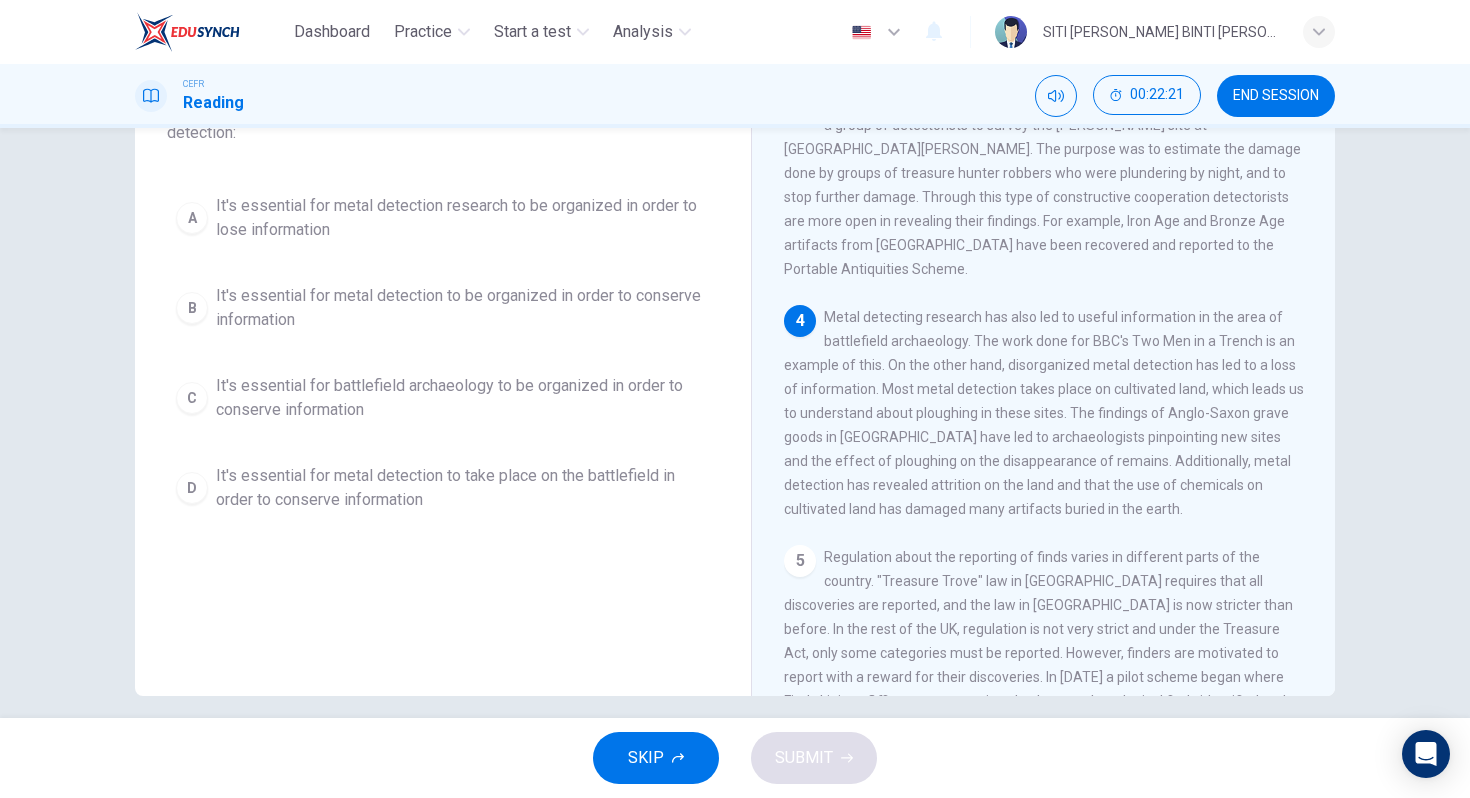 click on "It's essential for metal detection to be organized in order to conserve information" at bounding box center (463, 308) 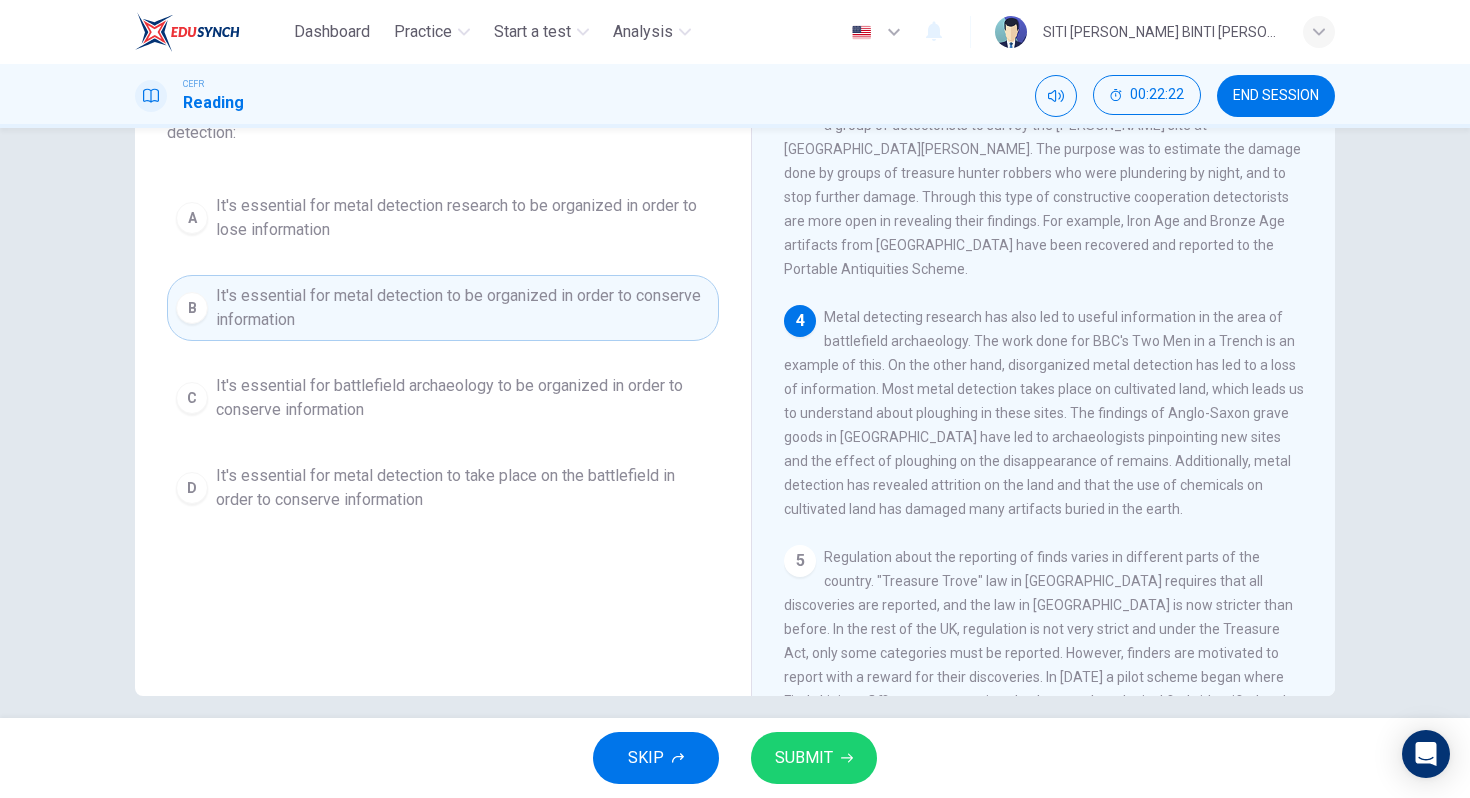 scroll, scrollTop: 185, scrollLeft: 0, axis: vertical 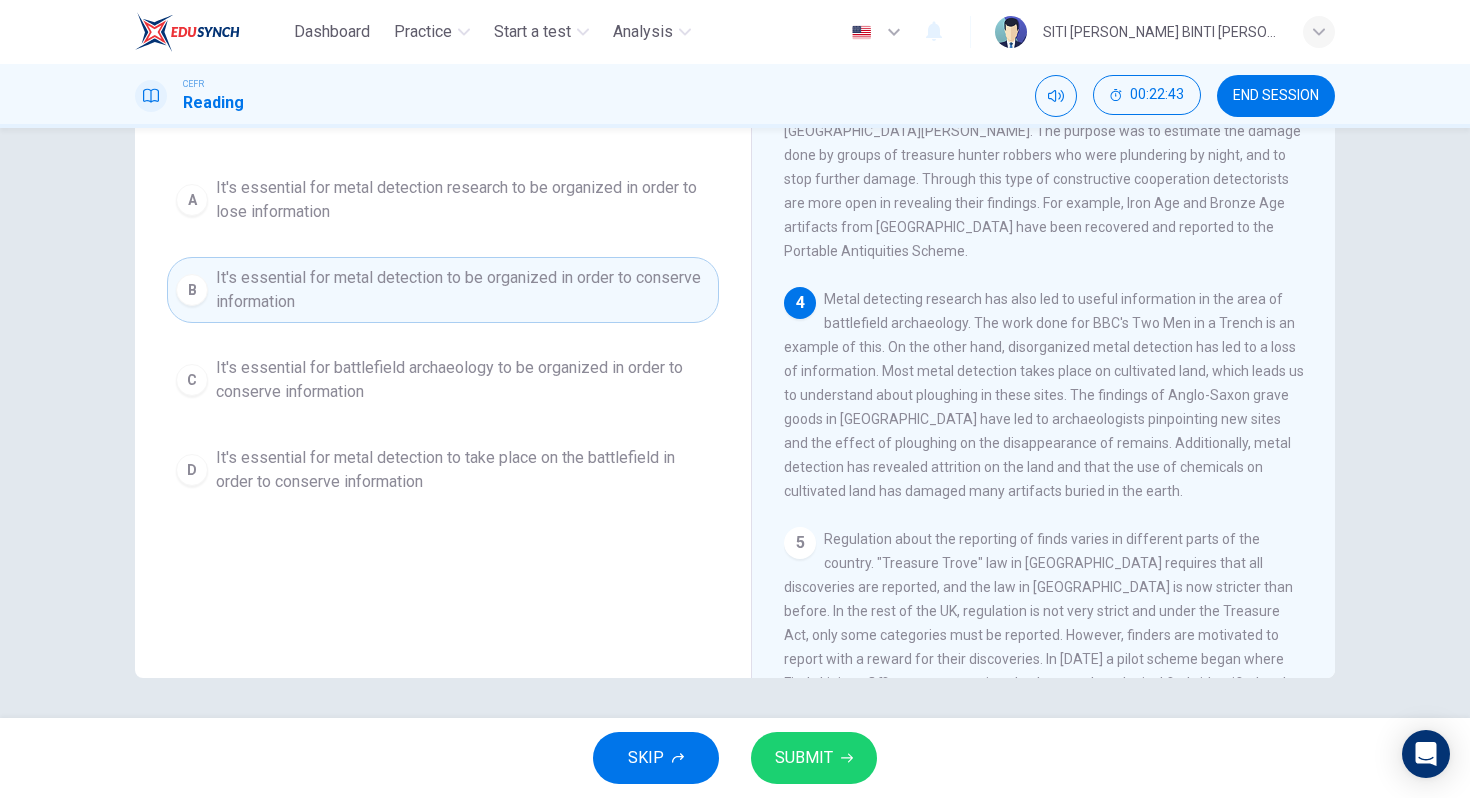 click on "SUBMIT" at bounding box center (804, 758) 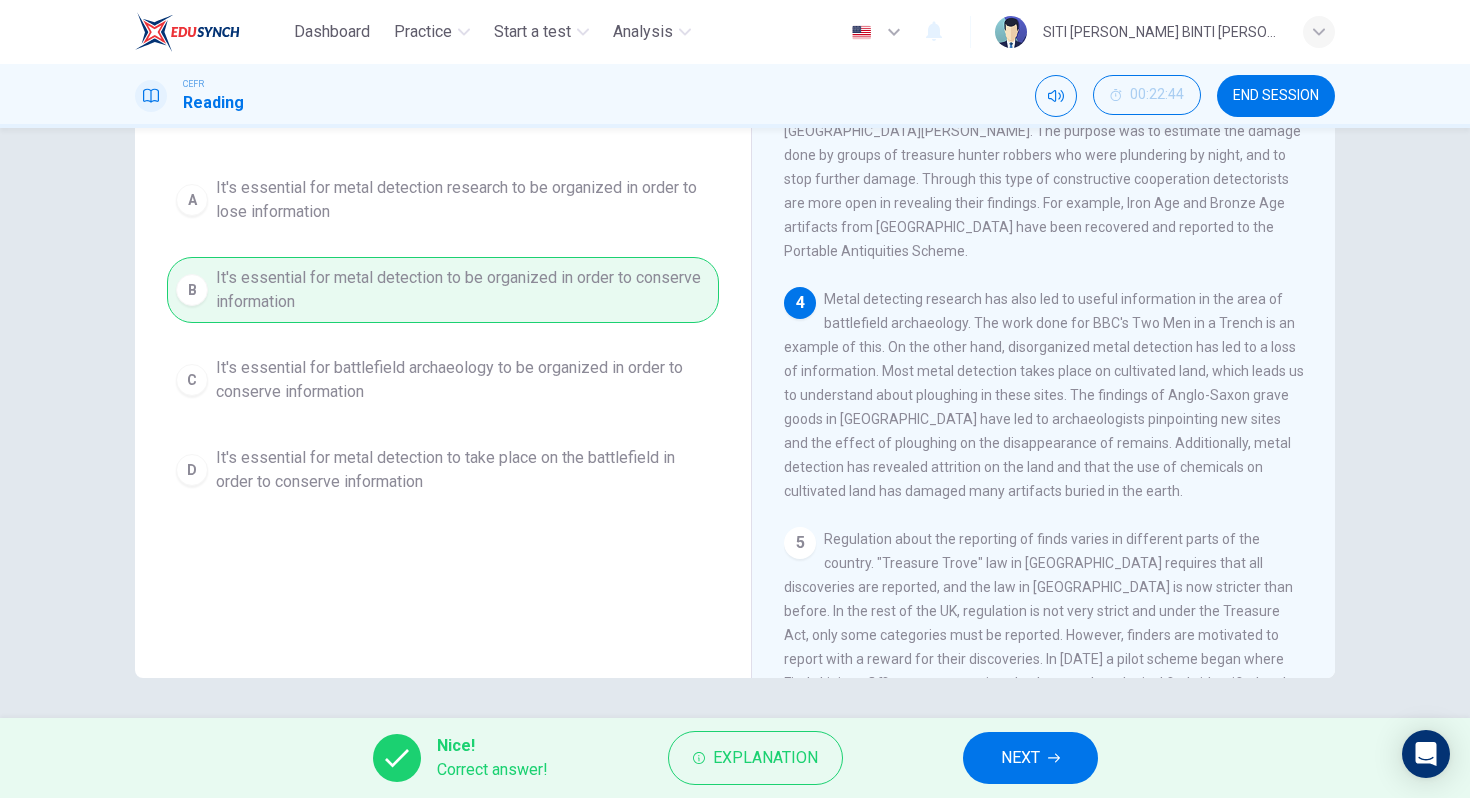 click on "Explanation" at bounding box center [765, 758] 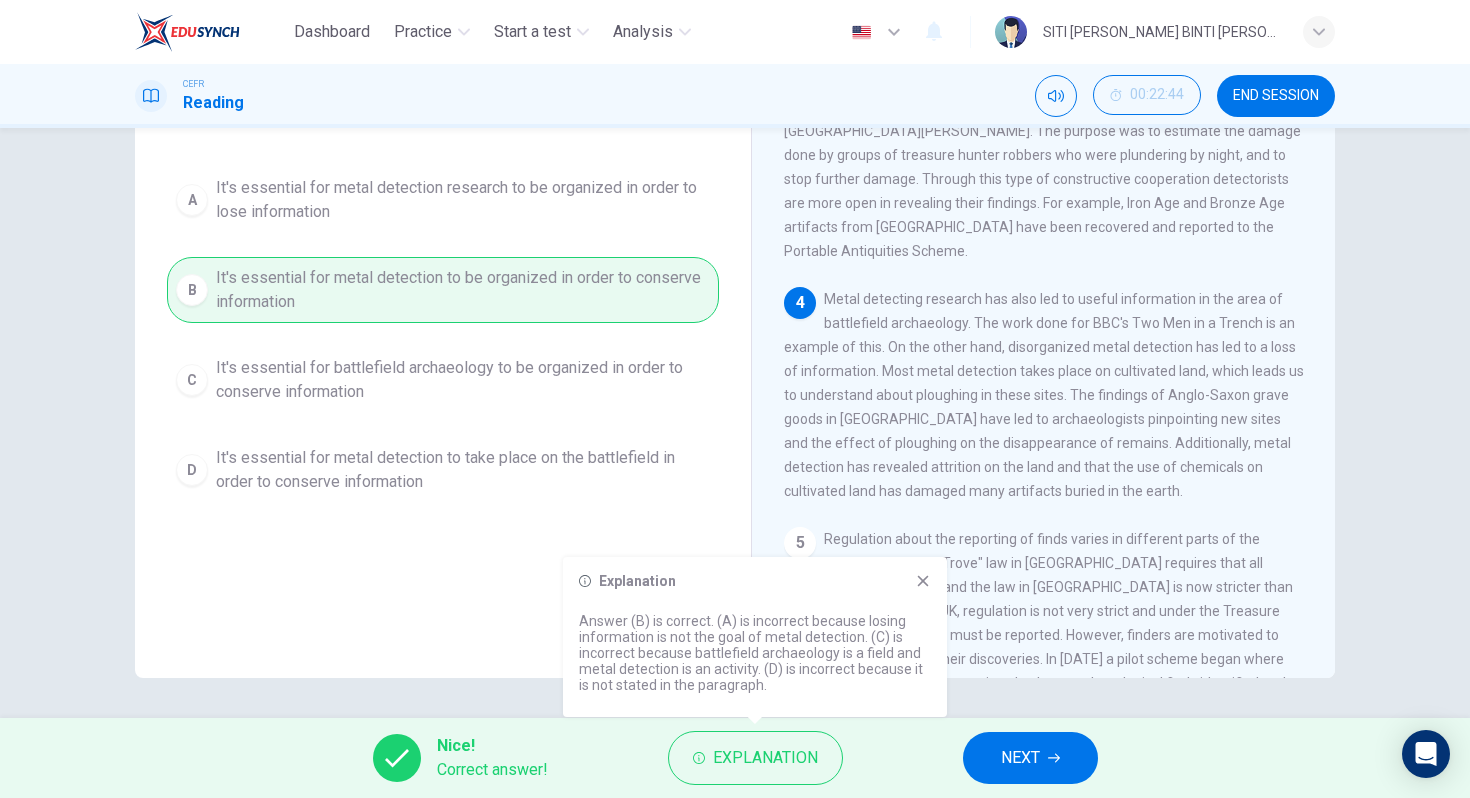 click on "NEXT" at bounding box center (1030, 758) 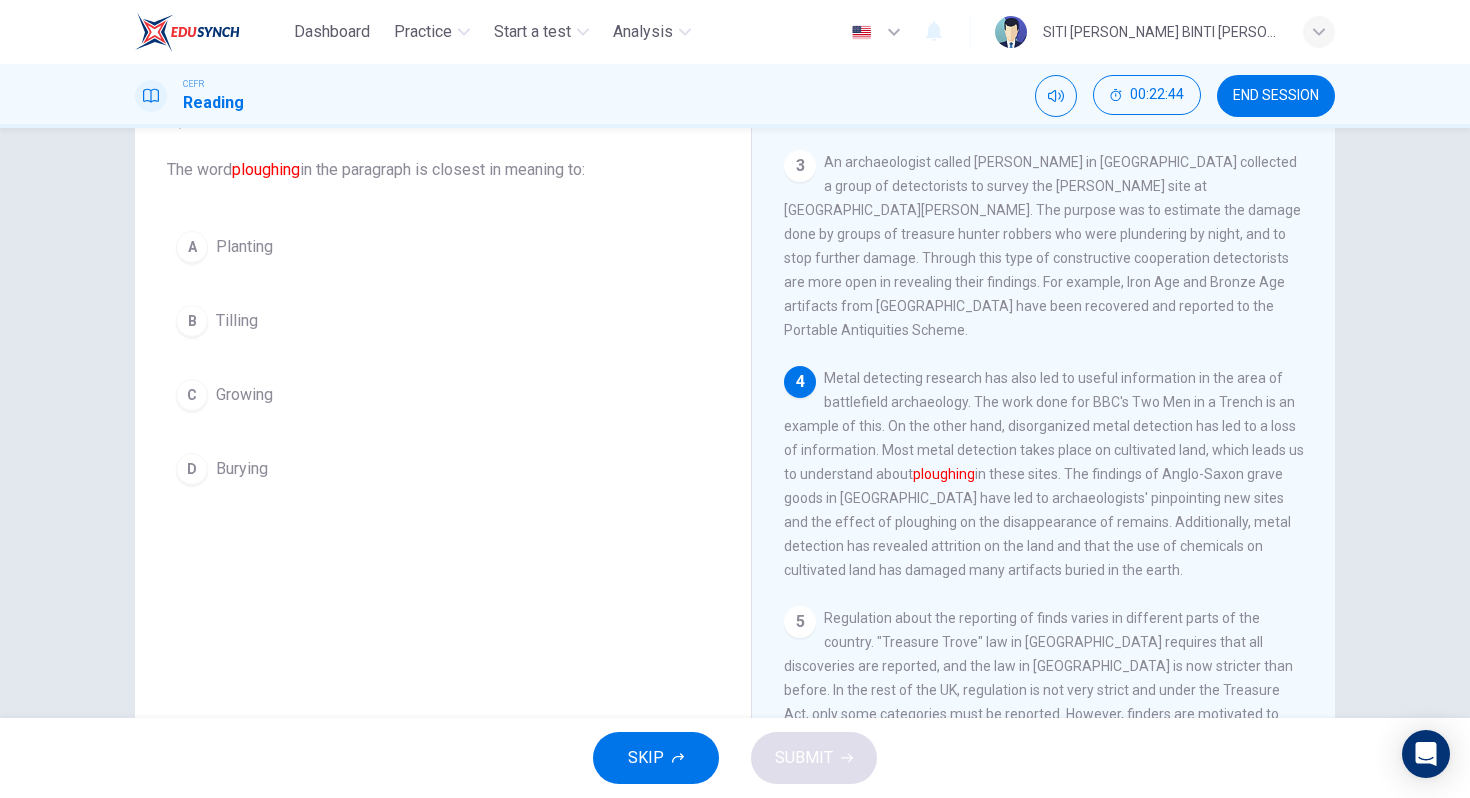 scroll, scrollTop: 108, scrollLeft: 0, axis: vertical 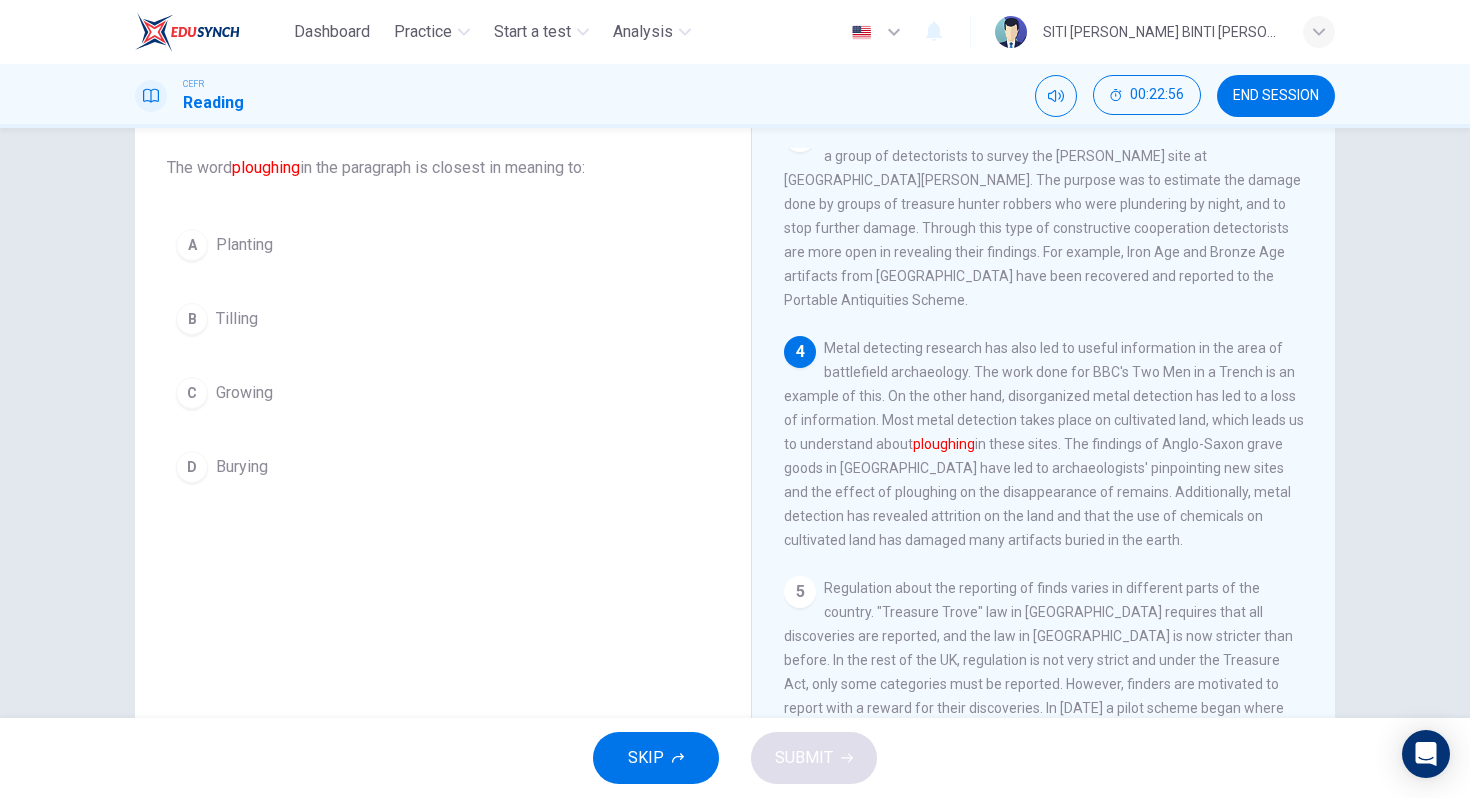 click on "Tilling" at bounding box center (237, 319) 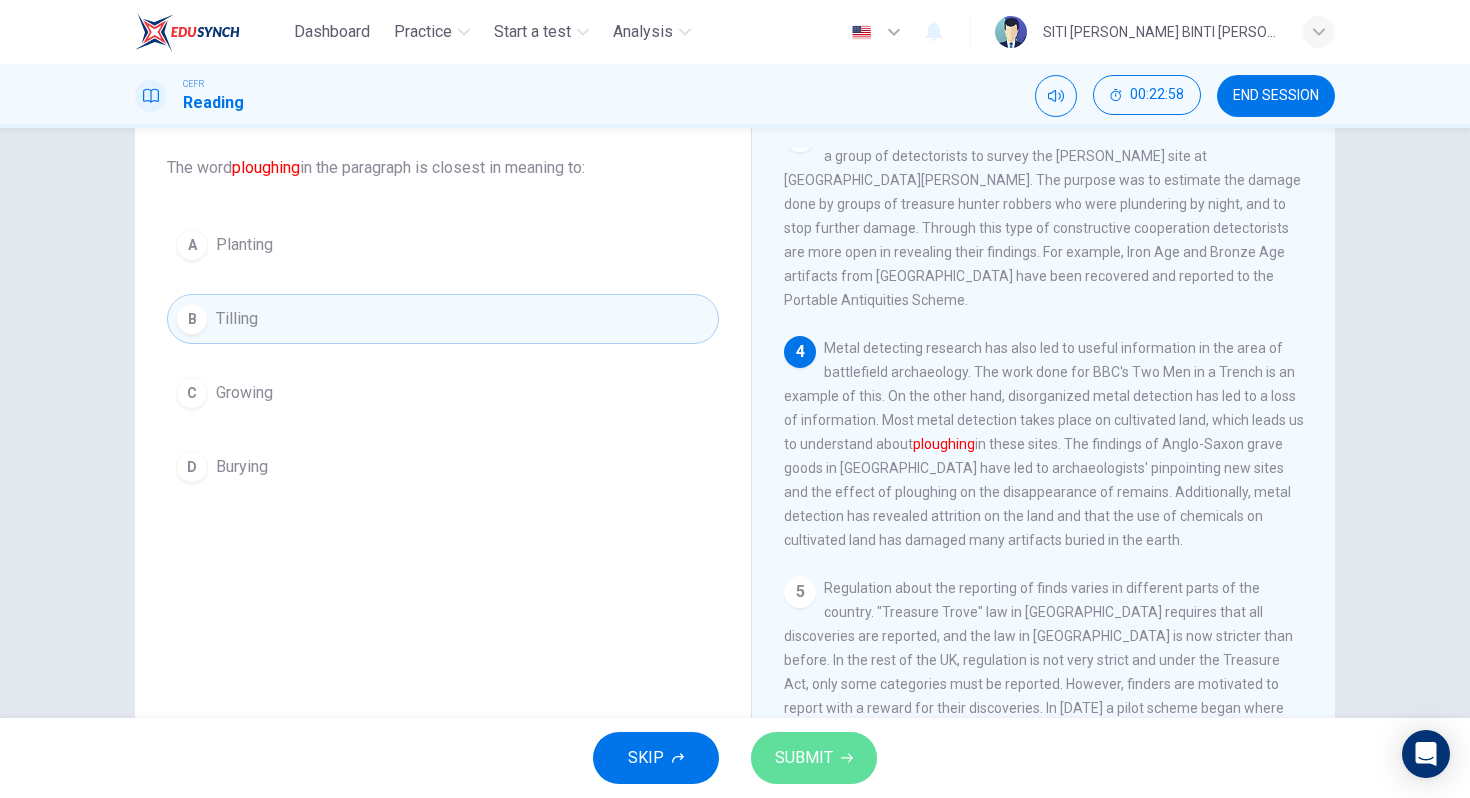 click on "SUBMIT" at bounding box center [814, 758] 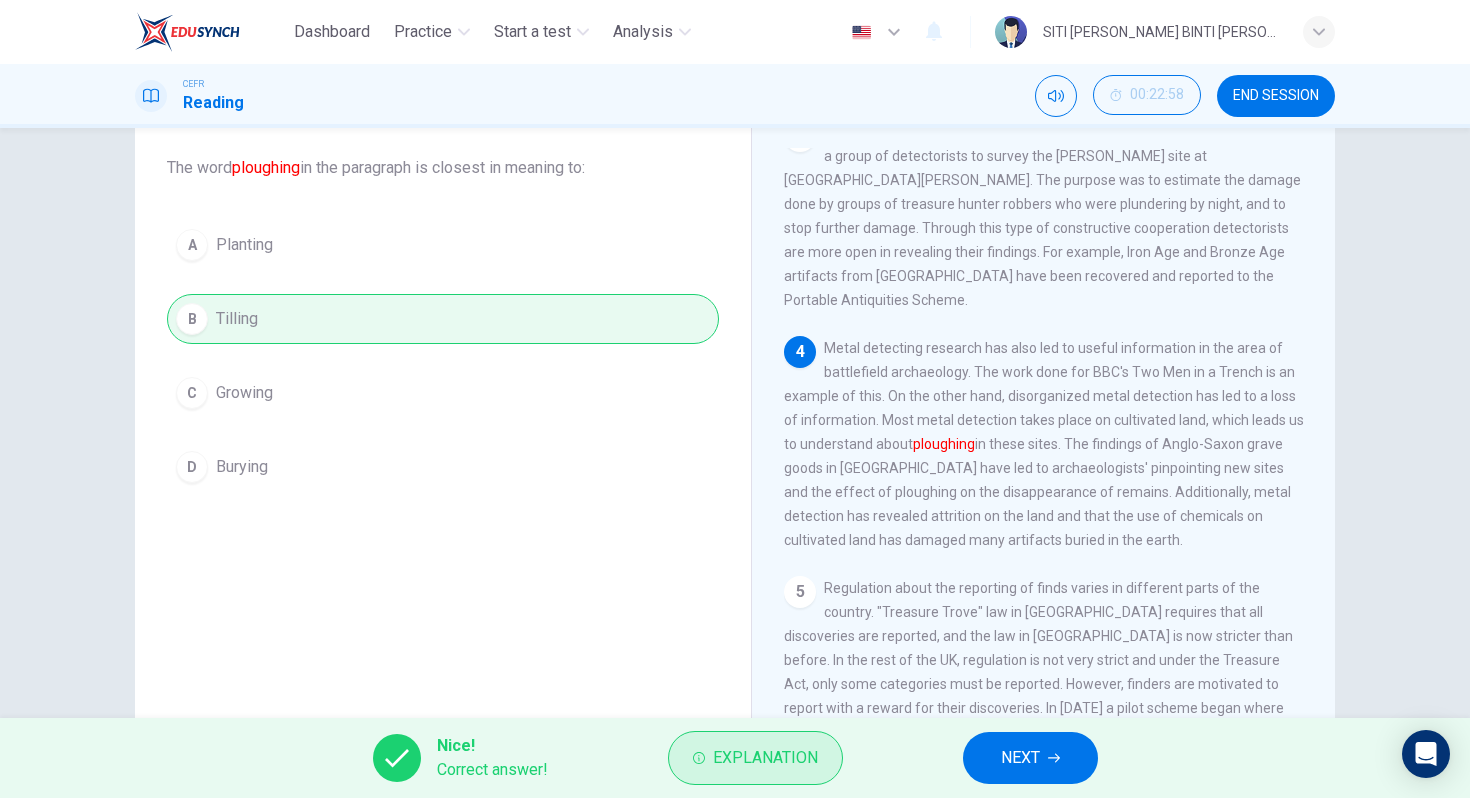 click on "Explanation" at bounding box center [765, 758] 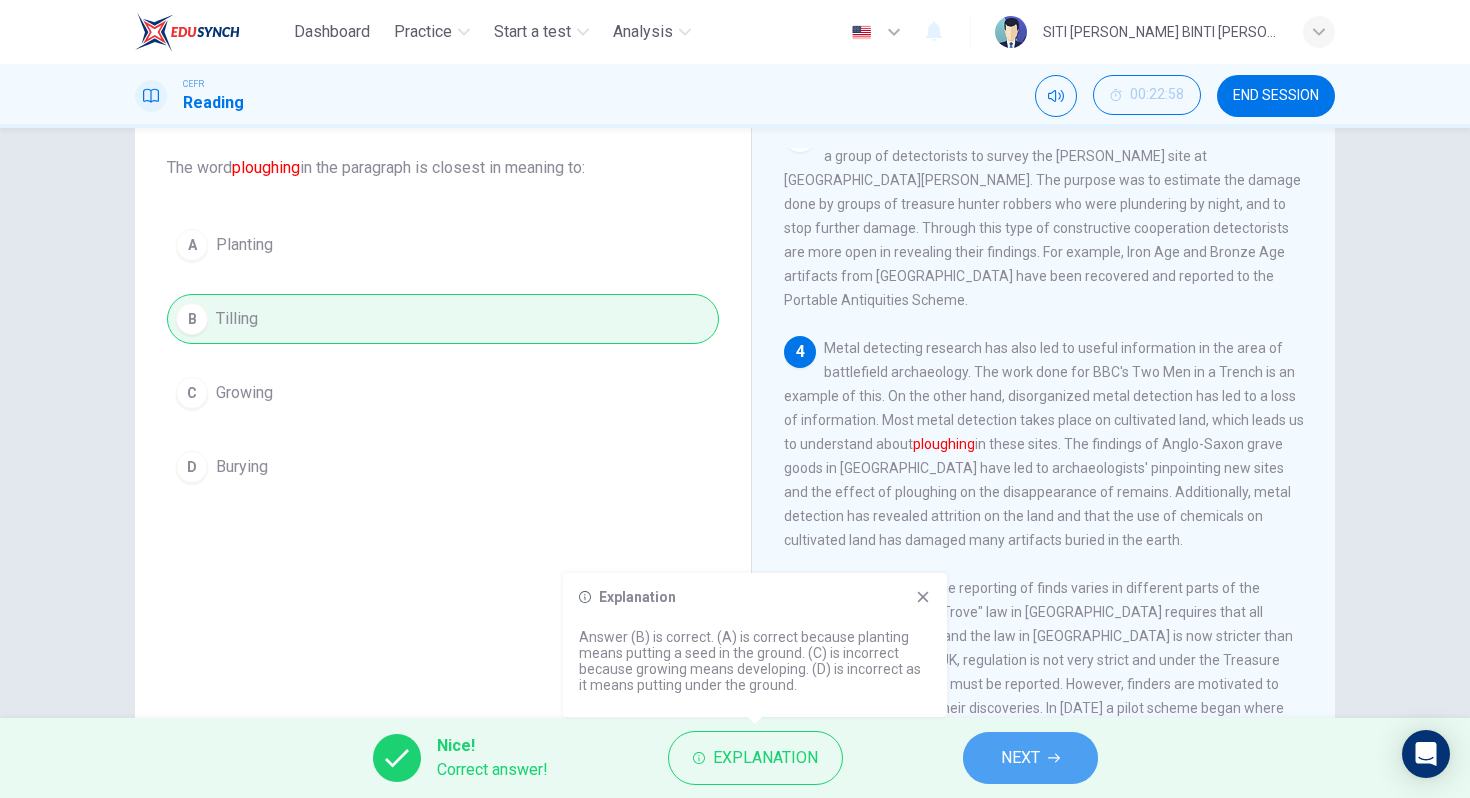 click on "NEXT" at bounding box center (1030, 758) 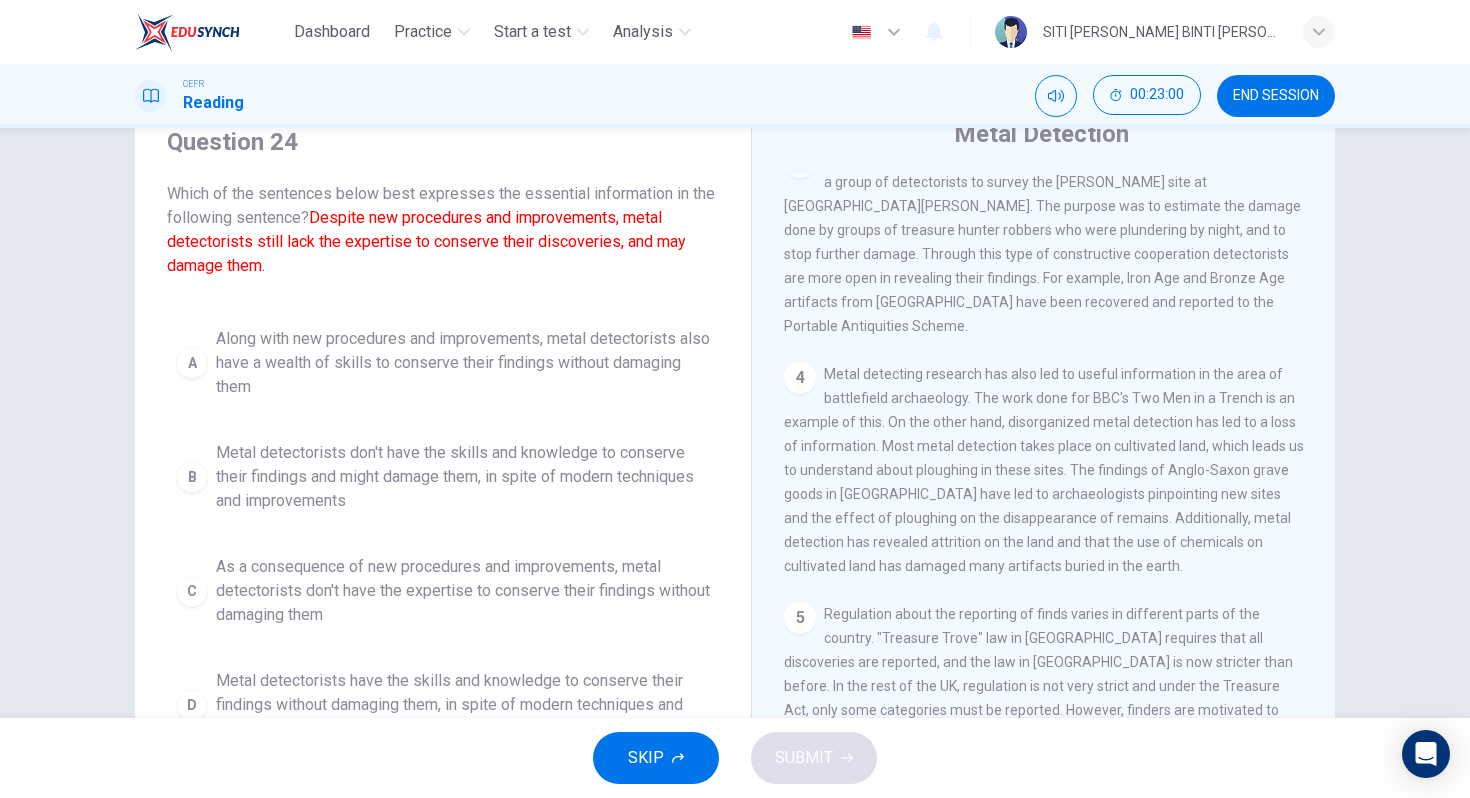 scroll, scrollTop: 73, scrollLeft: 0, axis: vertical 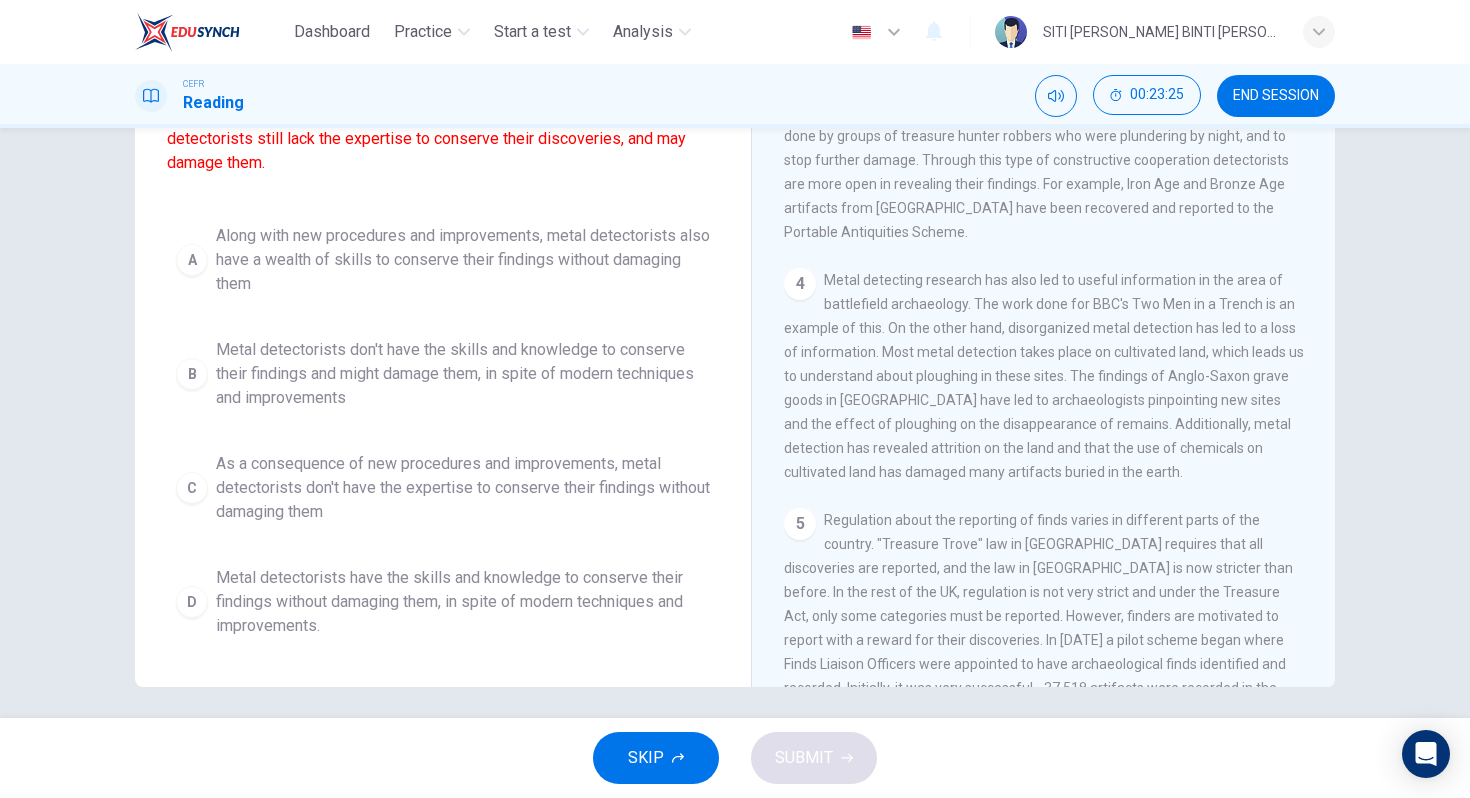 click on "Metal detectorists don't have the skills and knowledge to conserve their findings and might damage them, in spite of modern techniques and improvements" at bounding box center [463, 374] 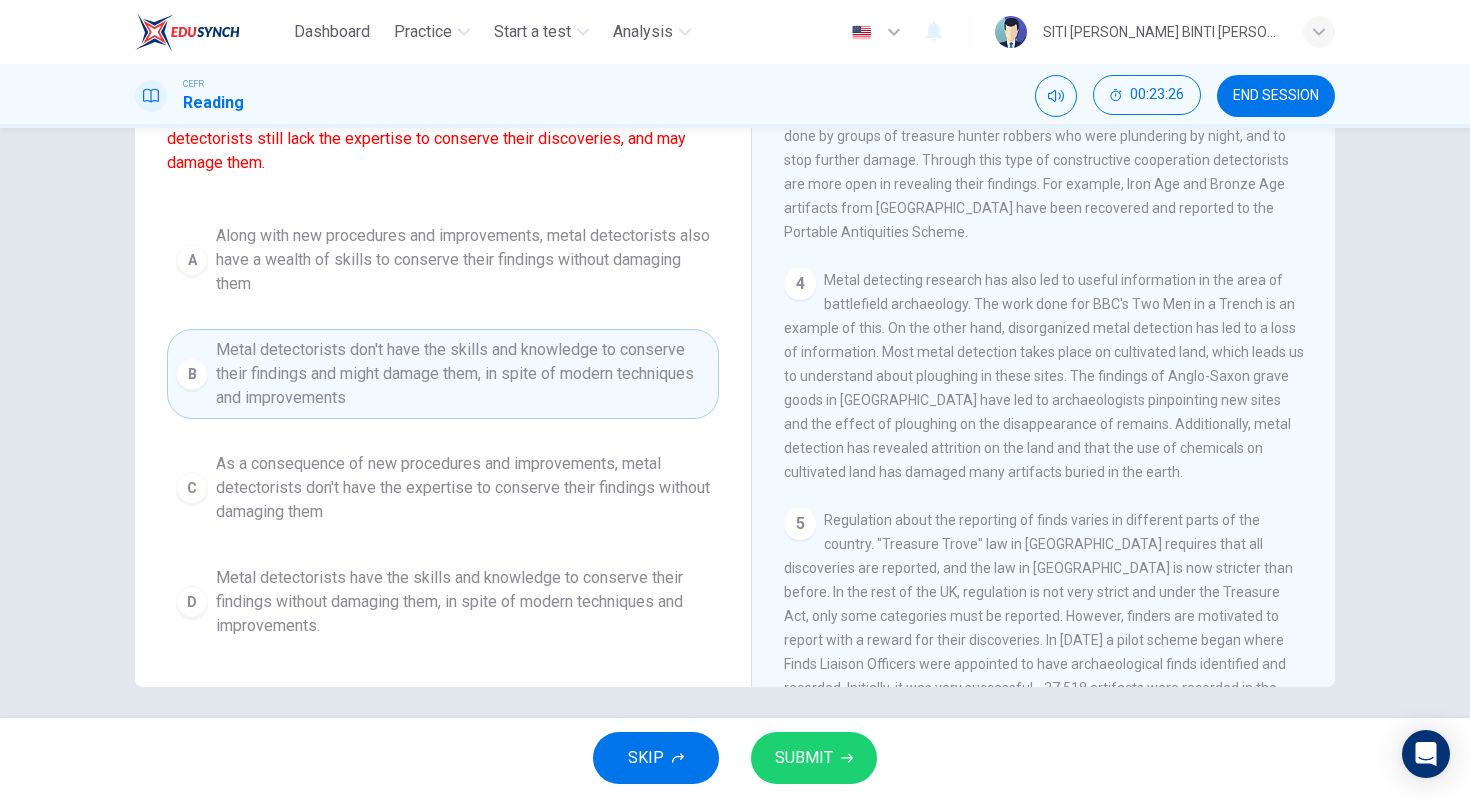 scroll, scrollTop: 185, scrollLeft: 0, axis: vertical 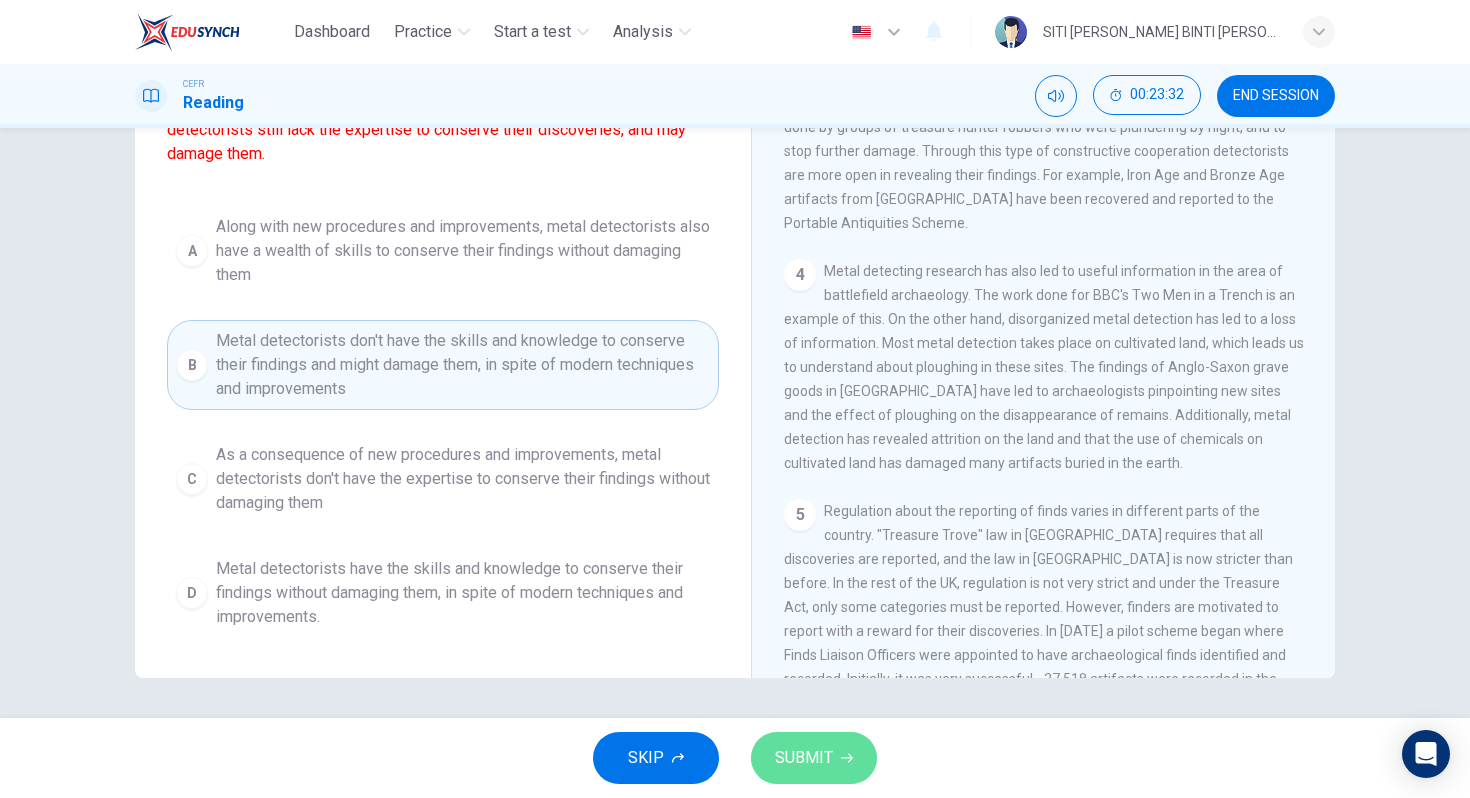 click on "SUBMIT" at bounding box center [804, 758] 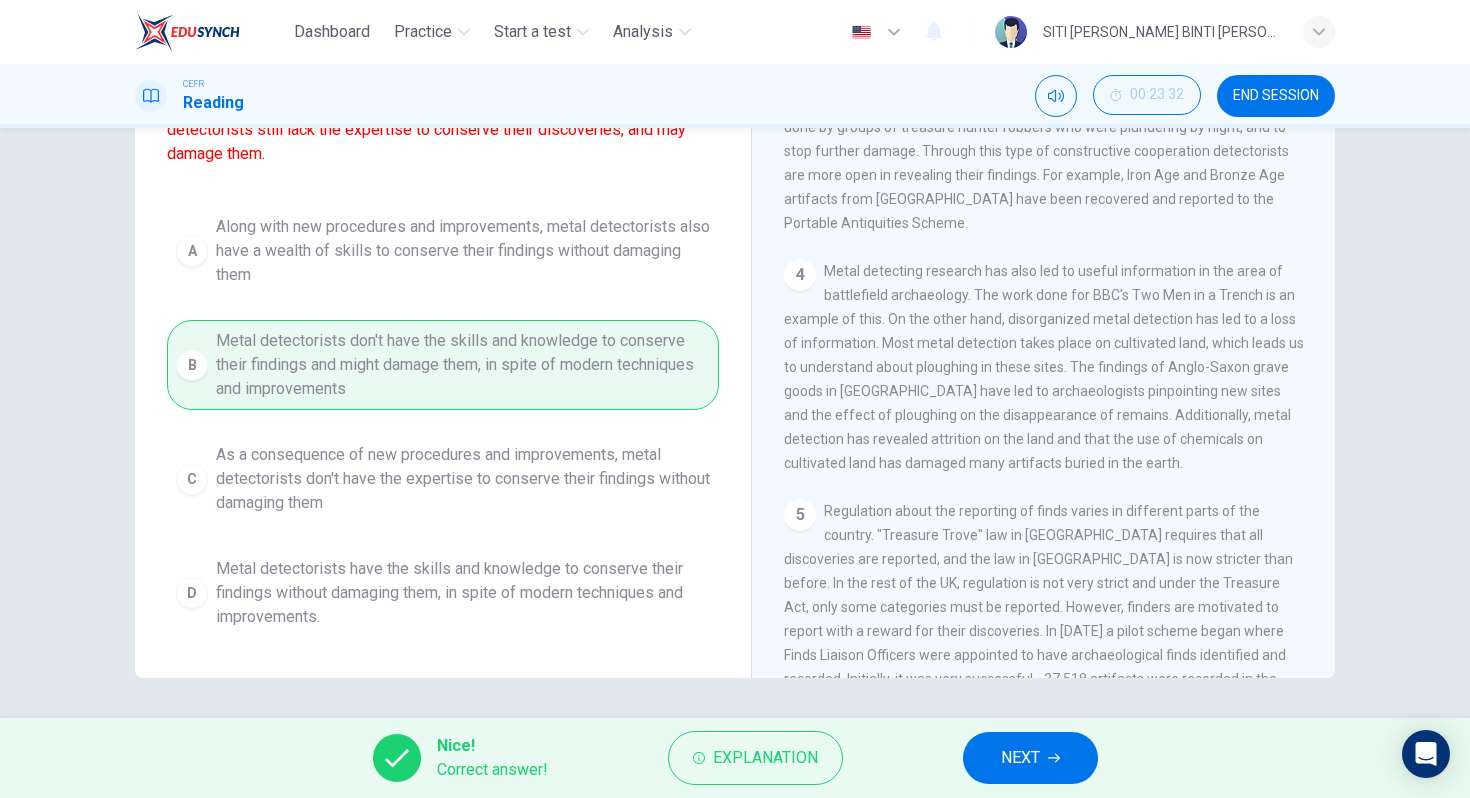 click on "NEXT" at bounding box center [1020, 758] 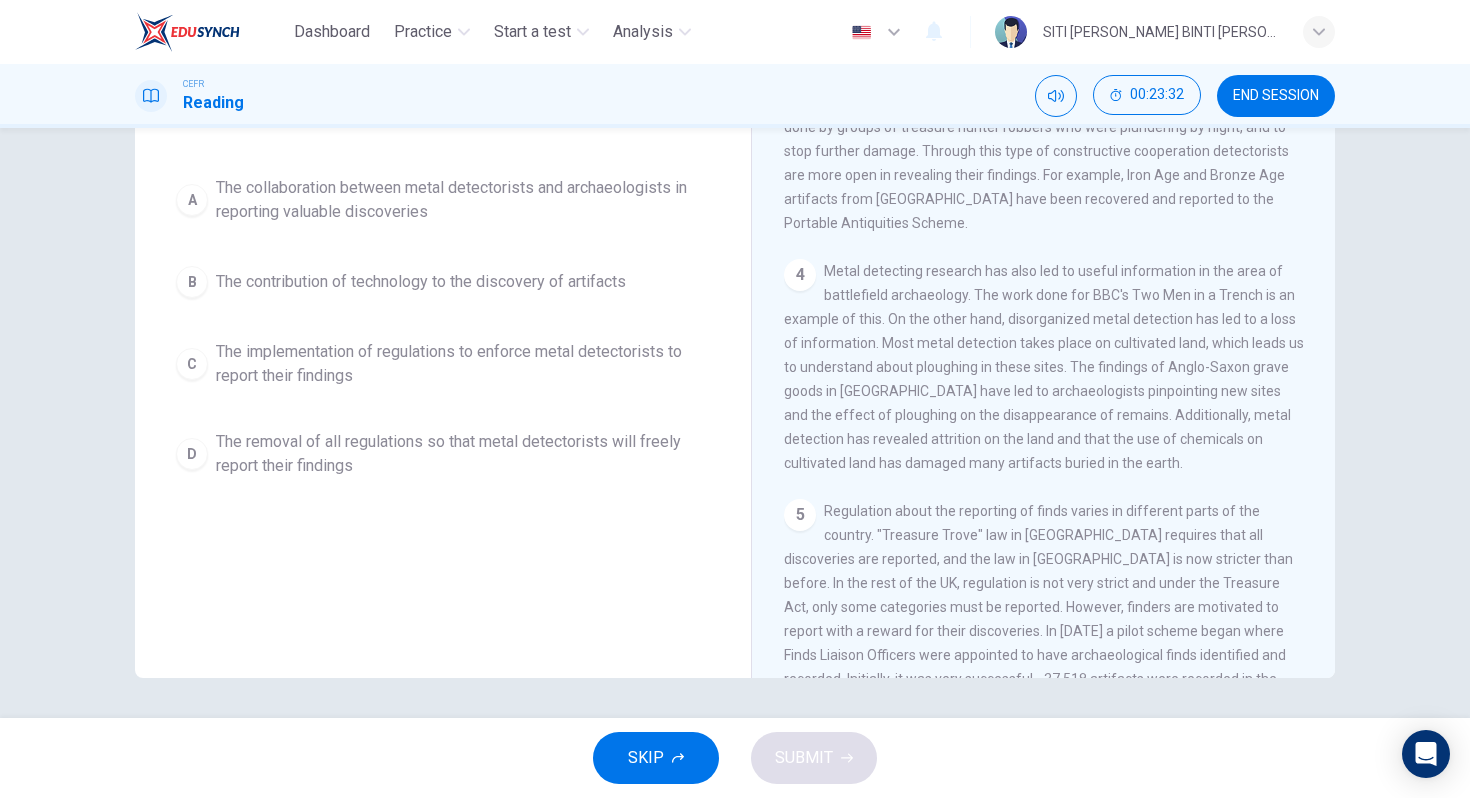 scroll, scrollTop: 0, scrollLeft: 0, axis: both 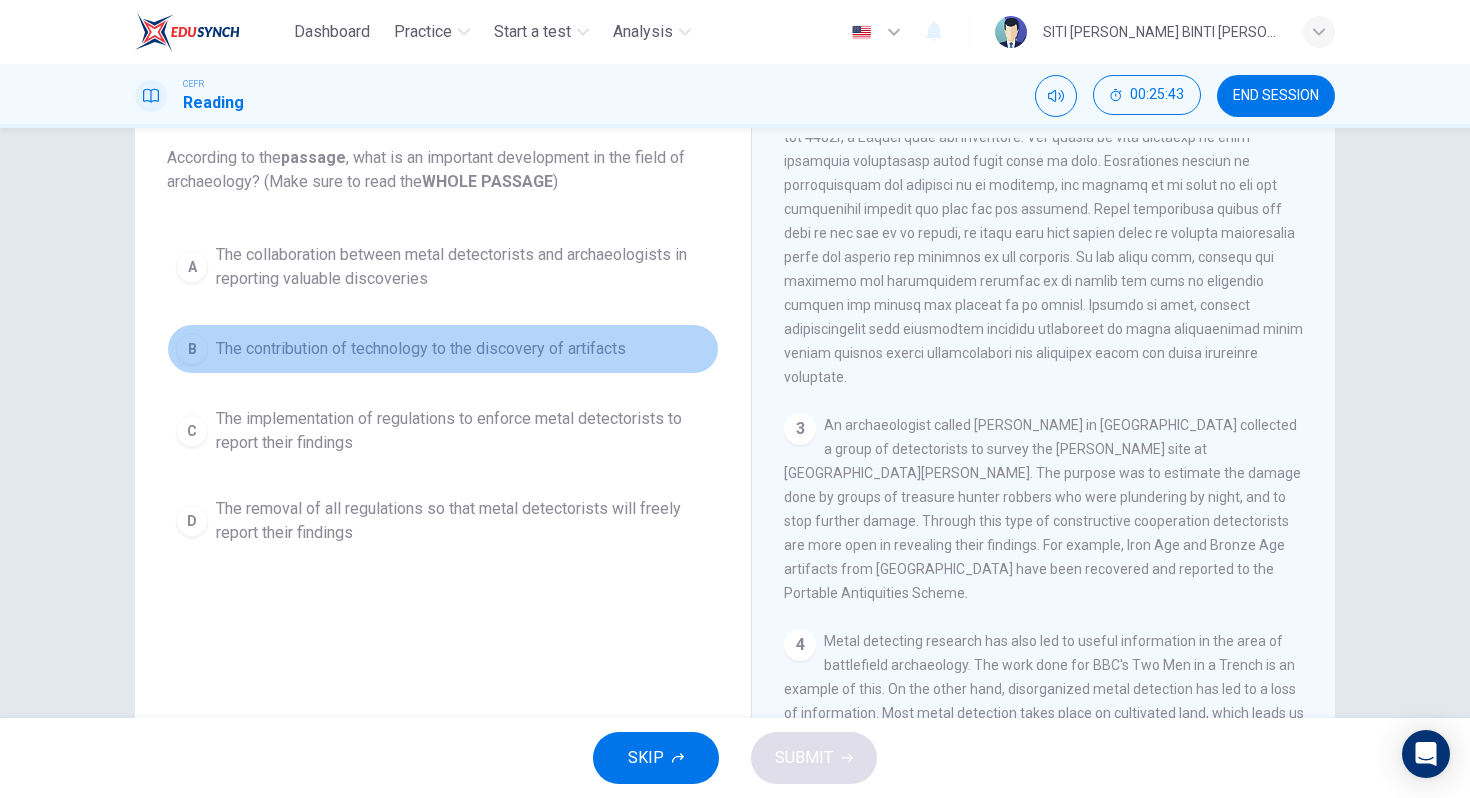 click on "The contribution of technology to the discovery of artifacts" at bounding box center [421, 349] 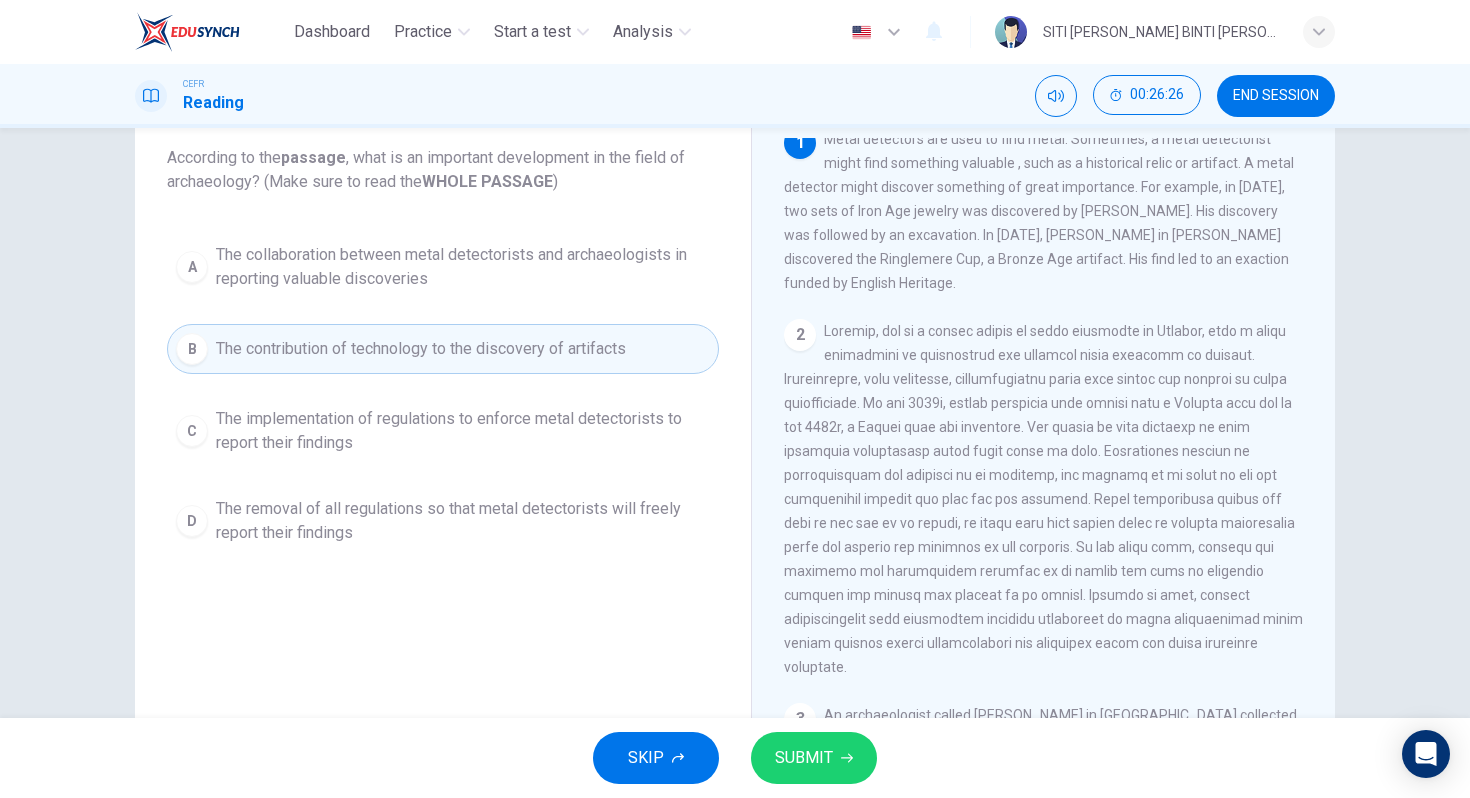 scroll, scrollTop: 6, scrollLeft: 0, axis: vertical 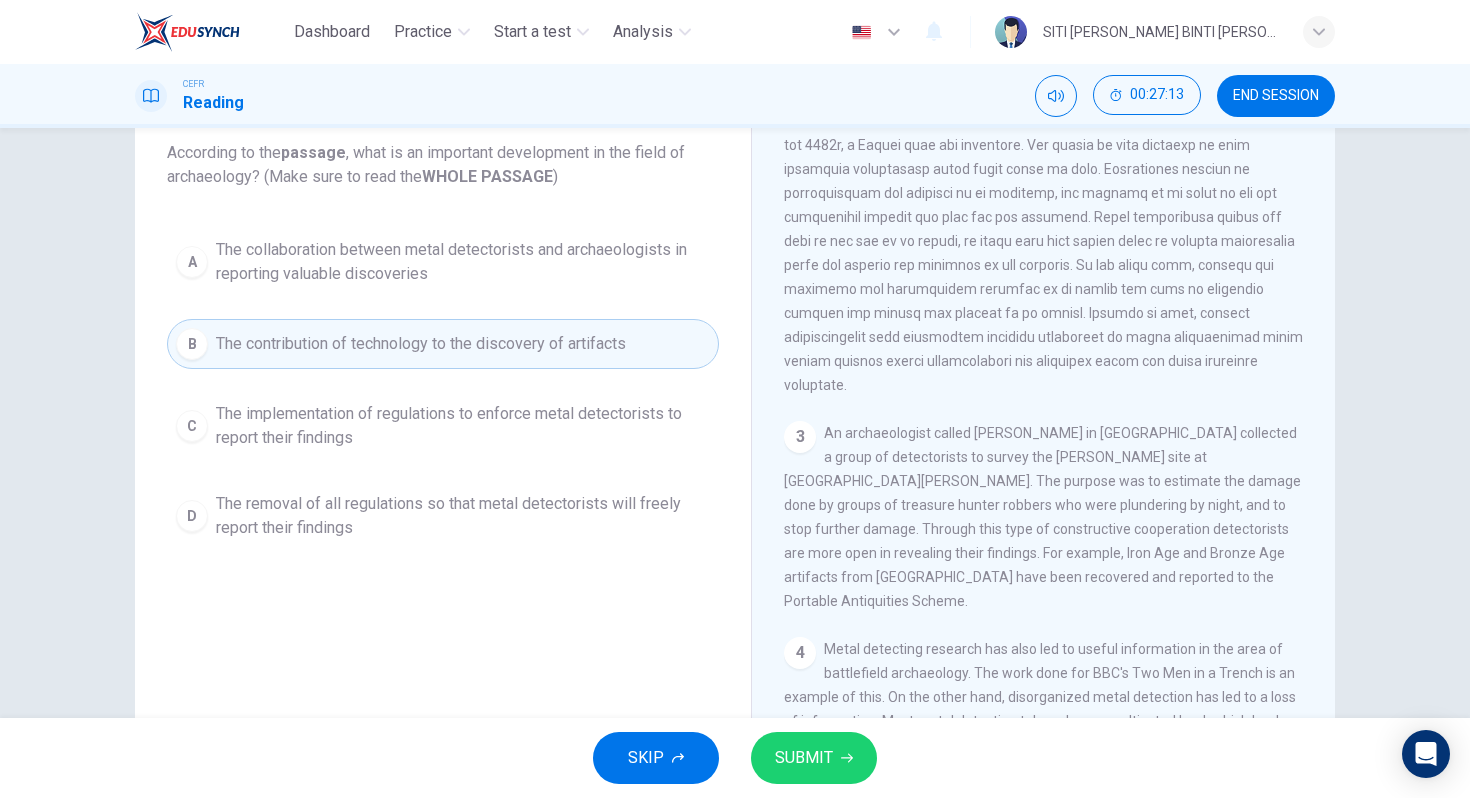 click on "The collaboration between metal detectorists and archaeologists in reporting valuable discoveries" at bounding box center (463, 262) 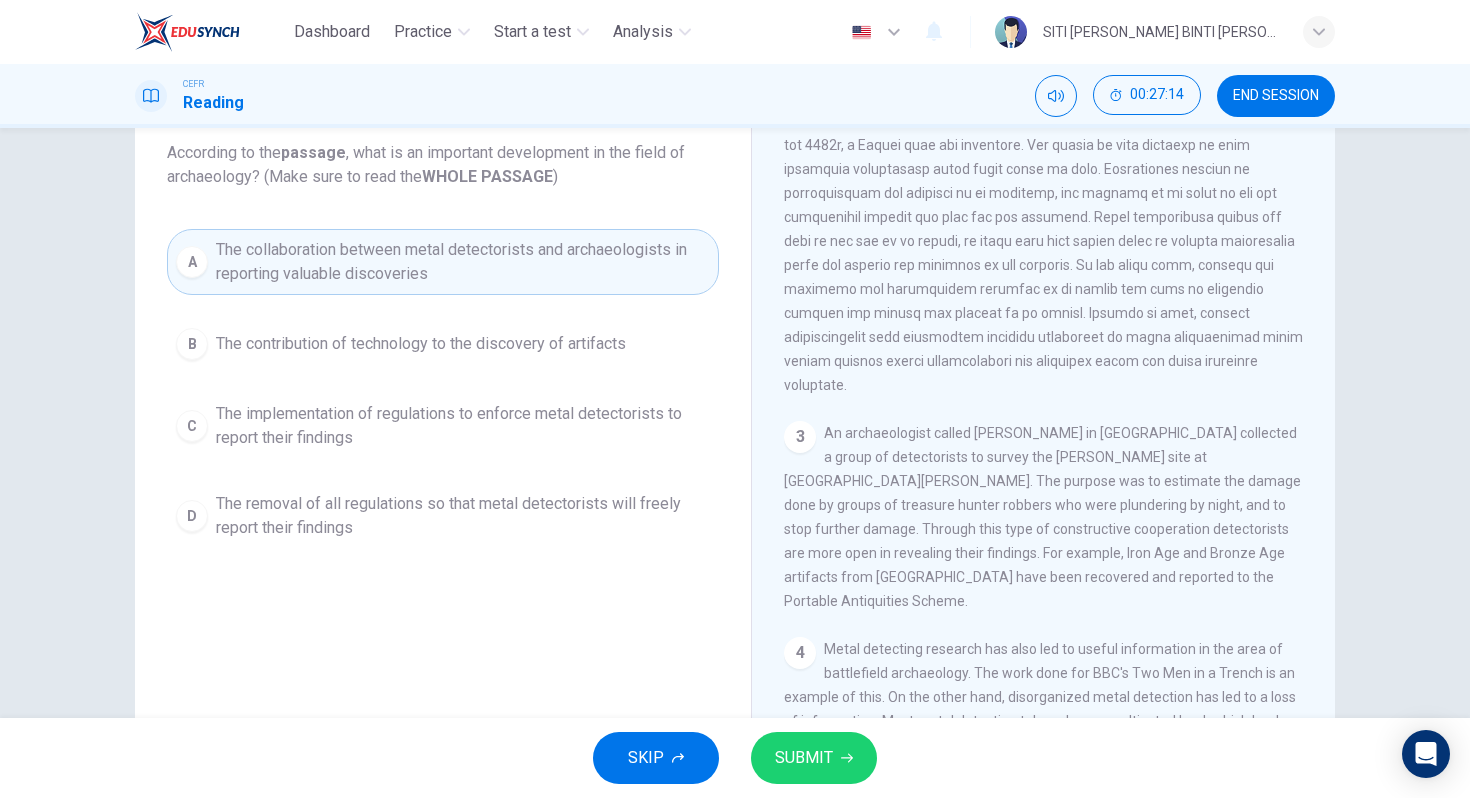 click on "SUBMIT" at bounding box center [814, 758] 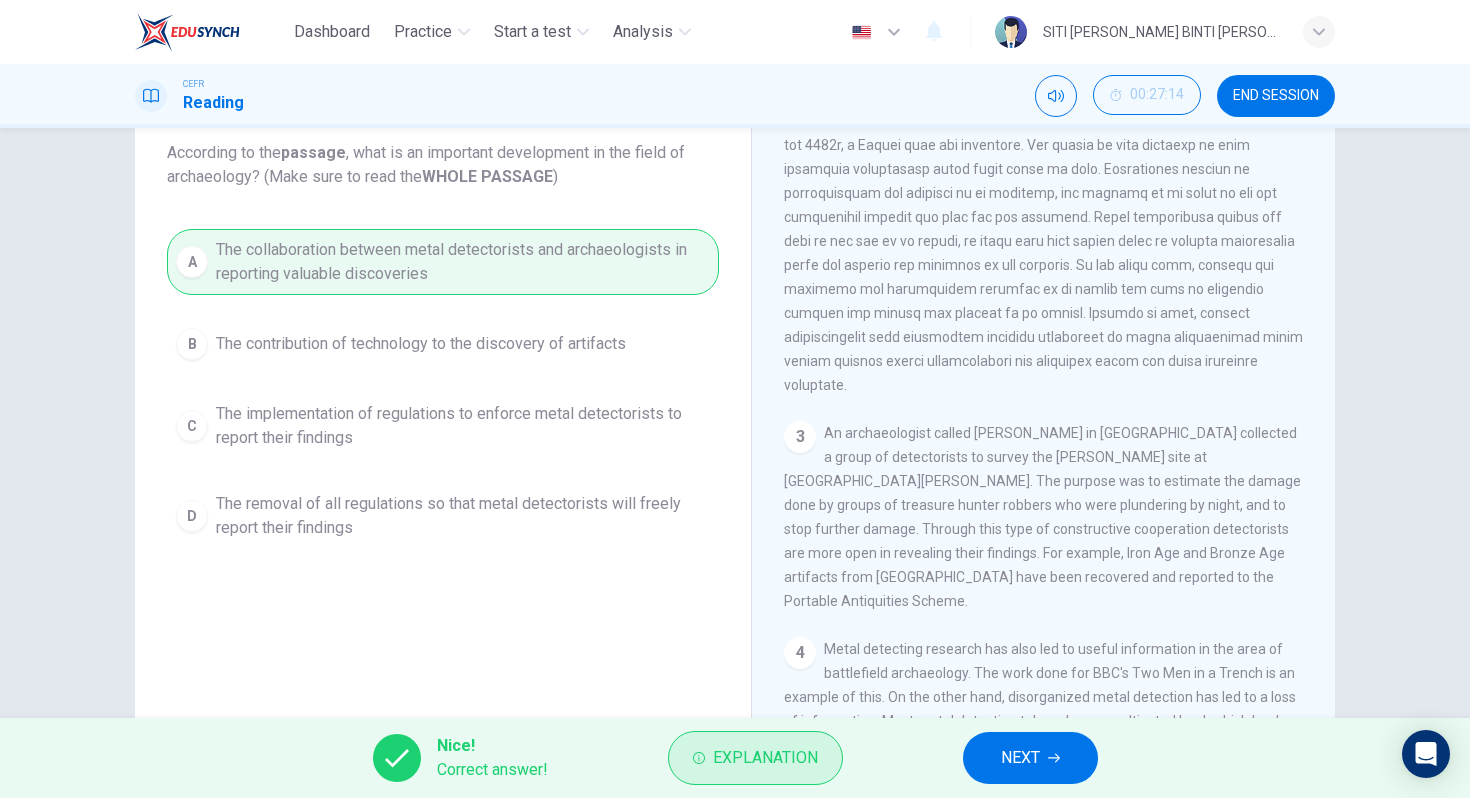click on "Explanation" at bounding box center [755, 758] 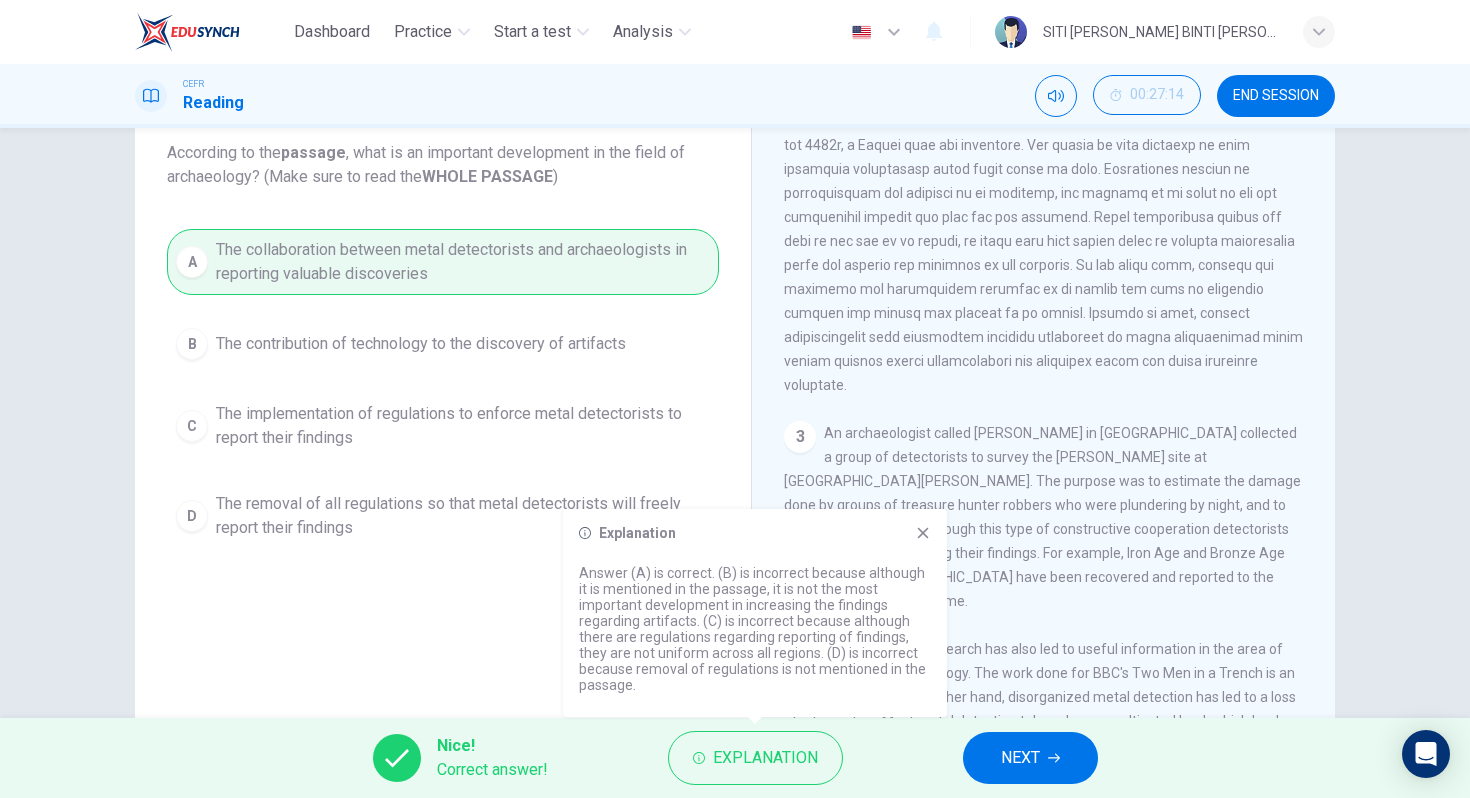 scroll, scrollTop: 0, scrollLeft: 0, axis: both 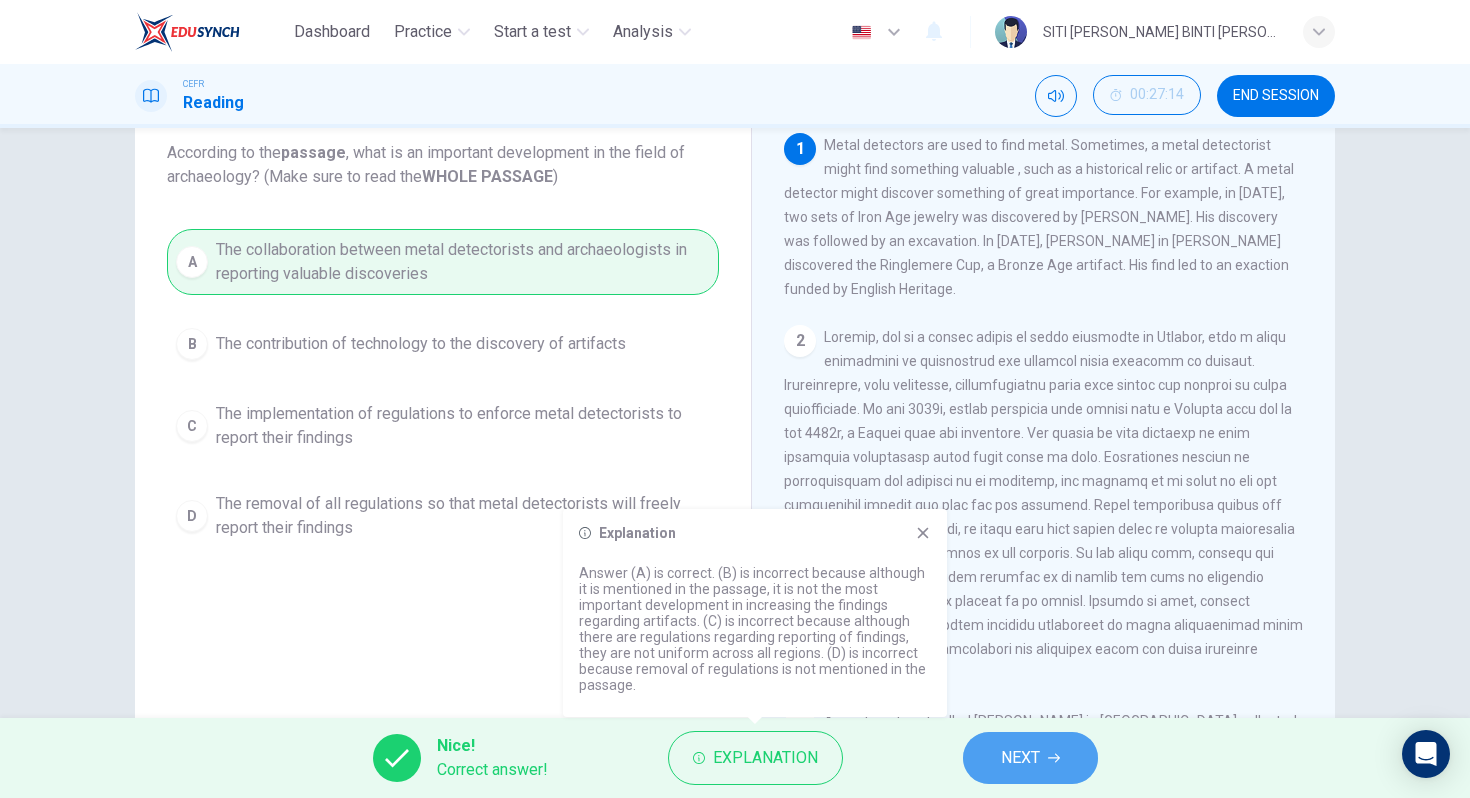 click on "NEXT" at bounding box center [1030, 758] 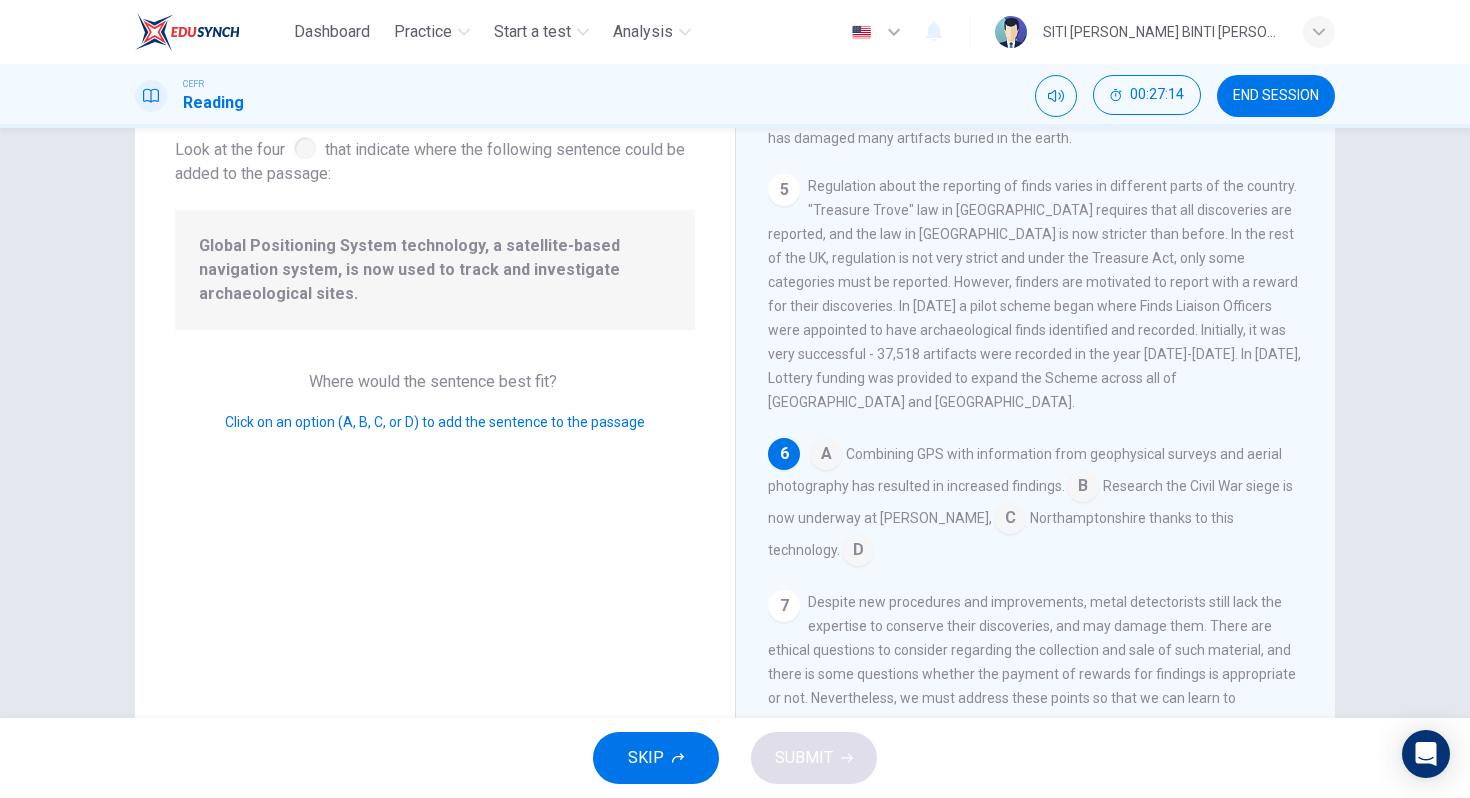 scroll, scrollTop: 971, scrollLeft: 0, axis: vertical 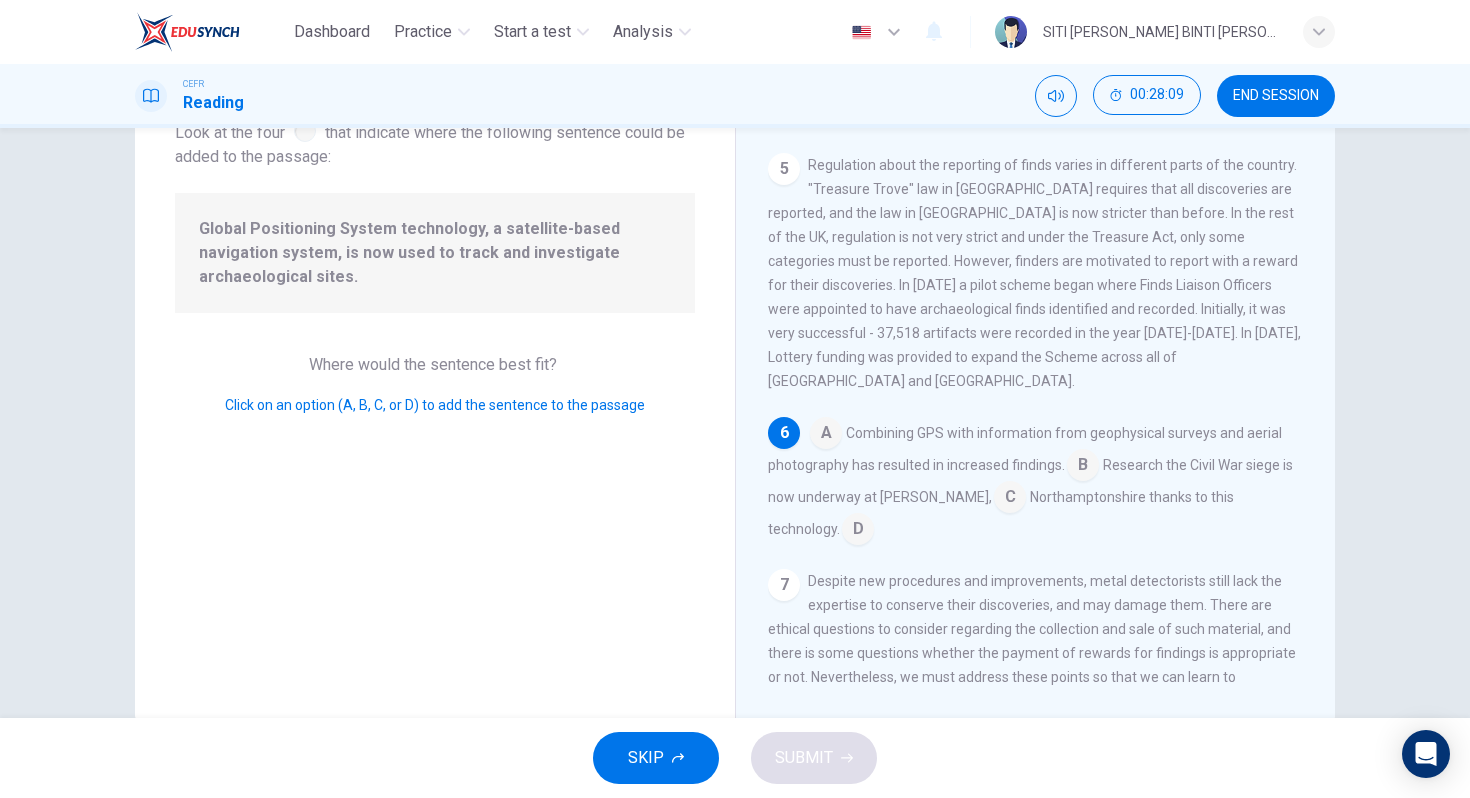 click at bounding box center [826, 435] 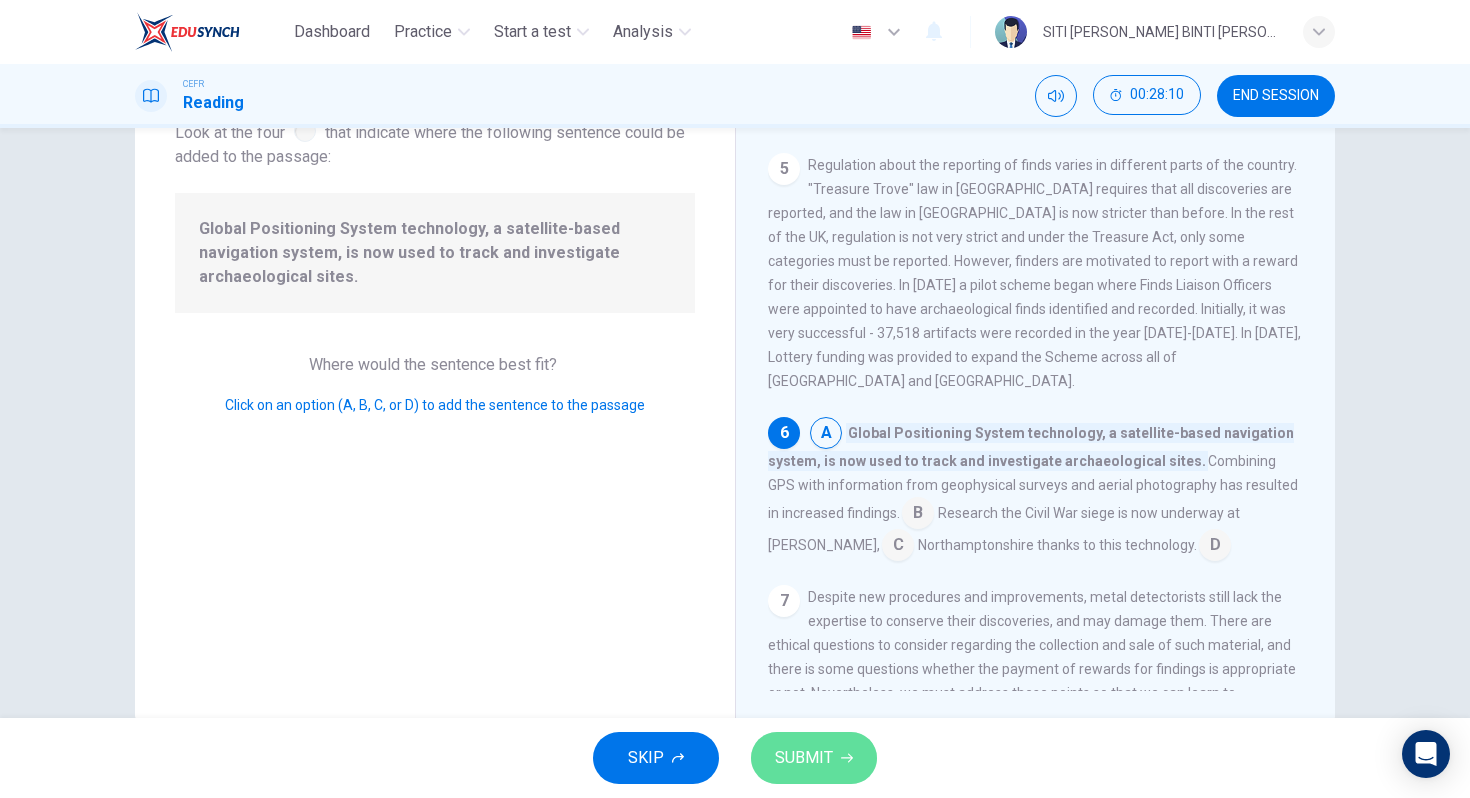 click 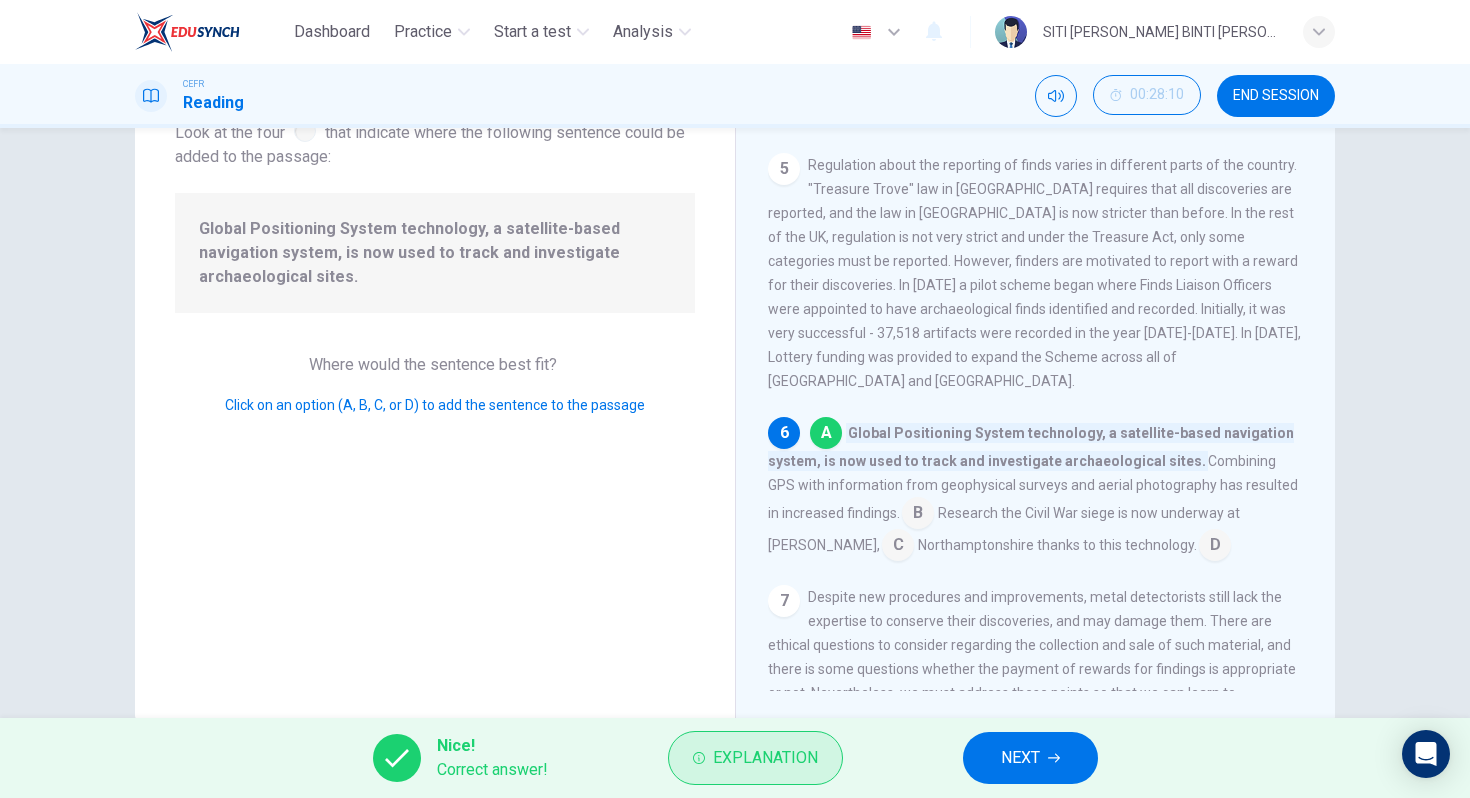 click on "Explanation" at bounding box center (765, 758) 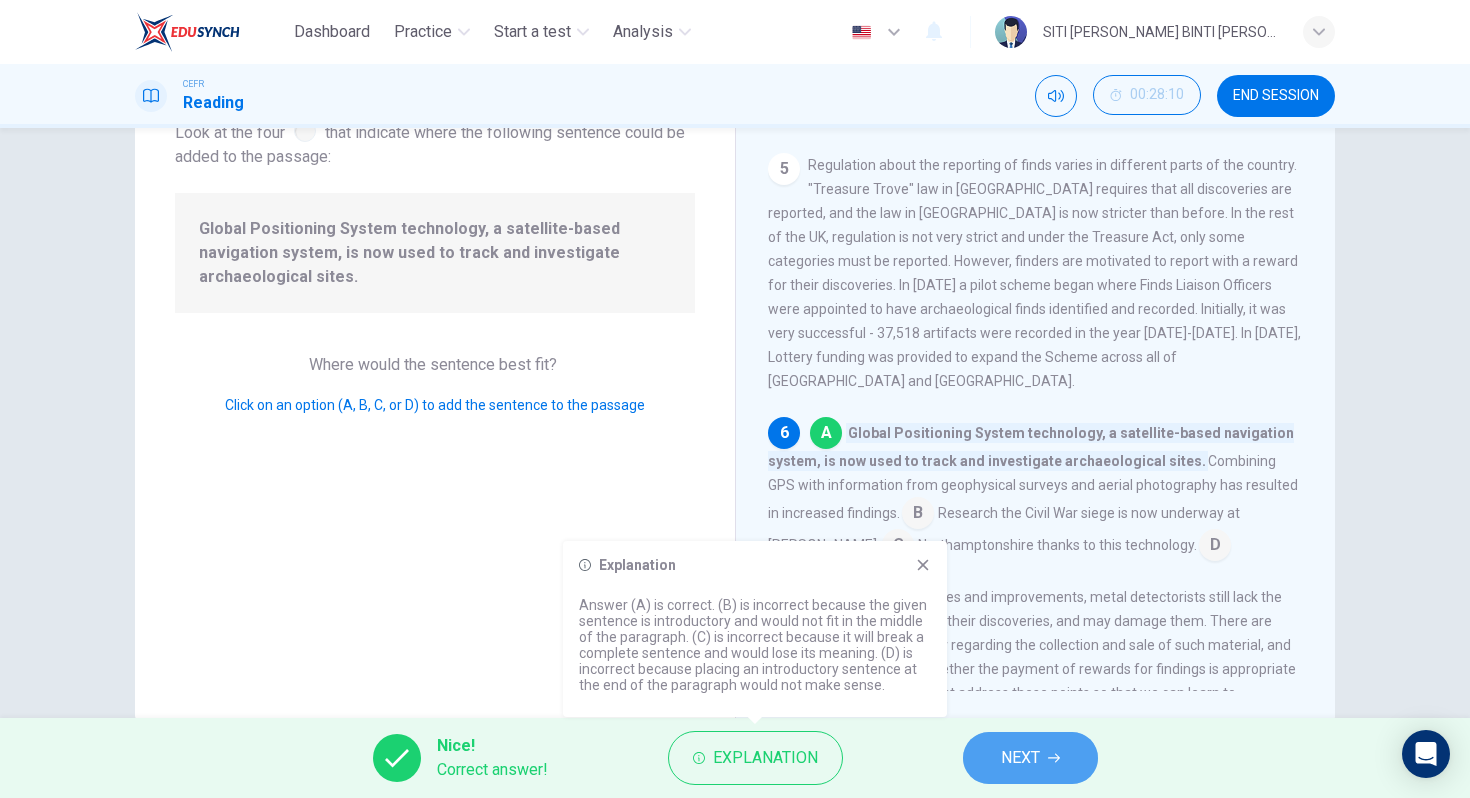 click on "NEXT" at bounding box center (1030, 758) 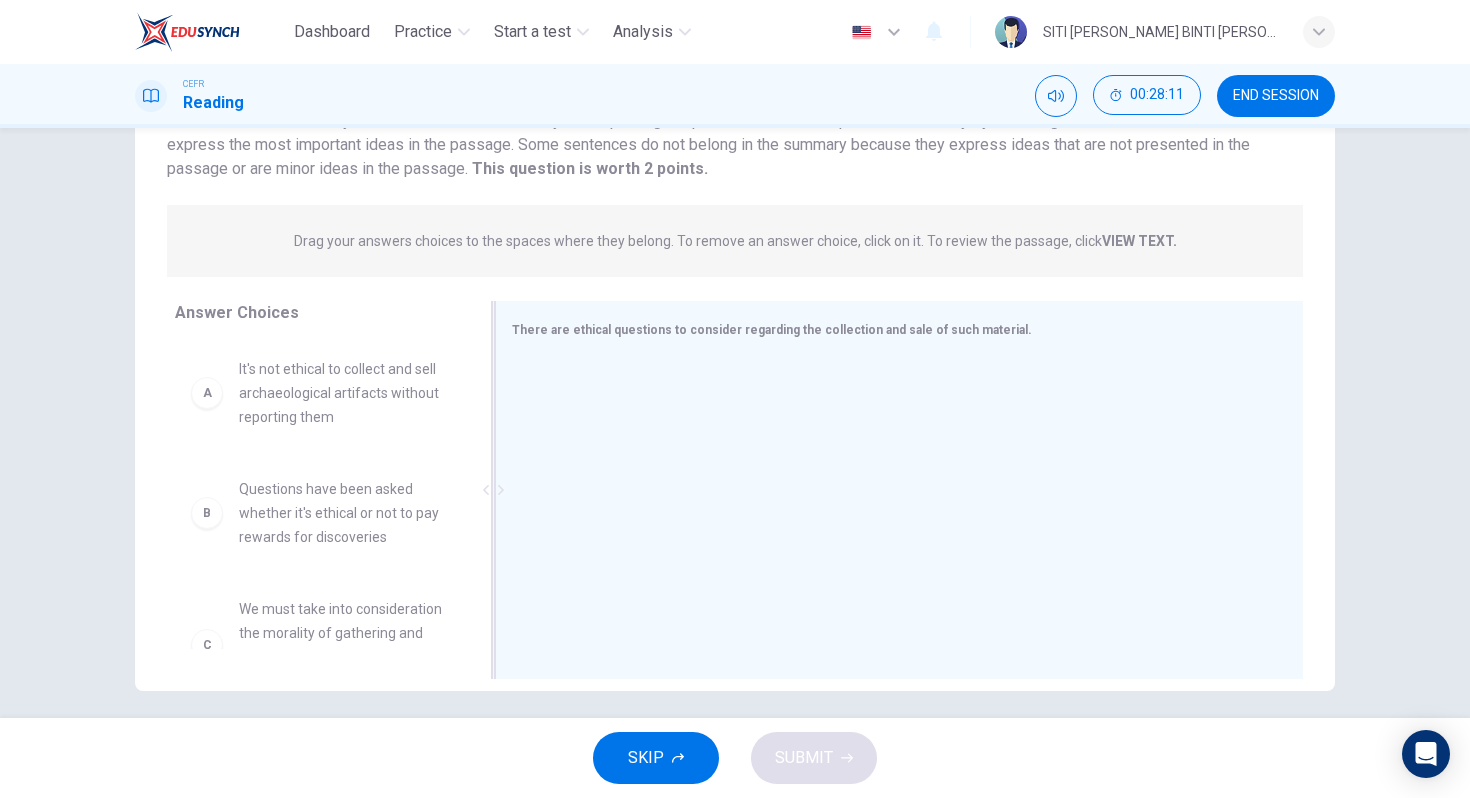 scroll, scrollTop: 185, scrollLeft: 0, axis: vertical 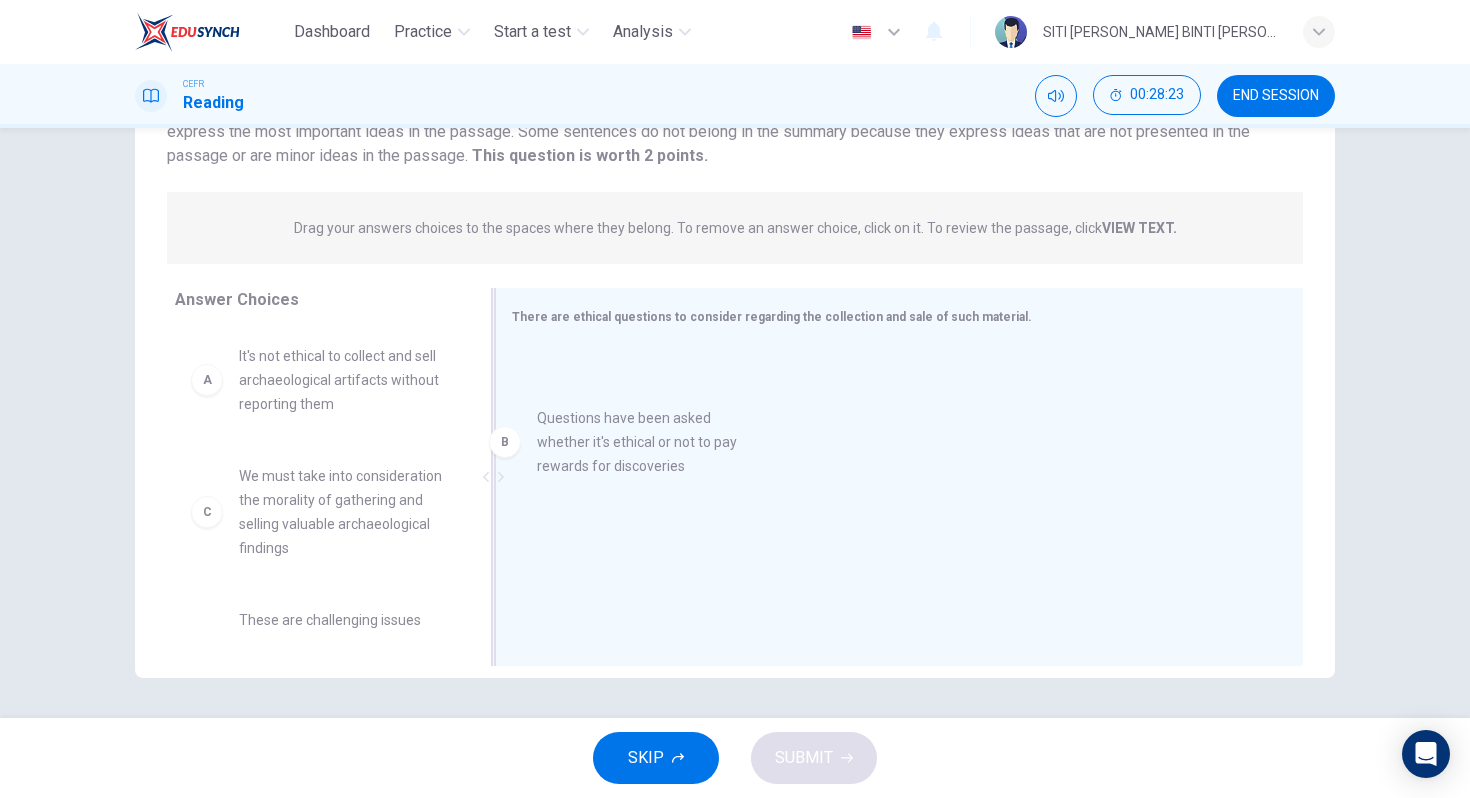 drag, startPoint x: 291, startPoint y: 411, endPoint x: 626, endPoint y: 466, distance: 339.4849 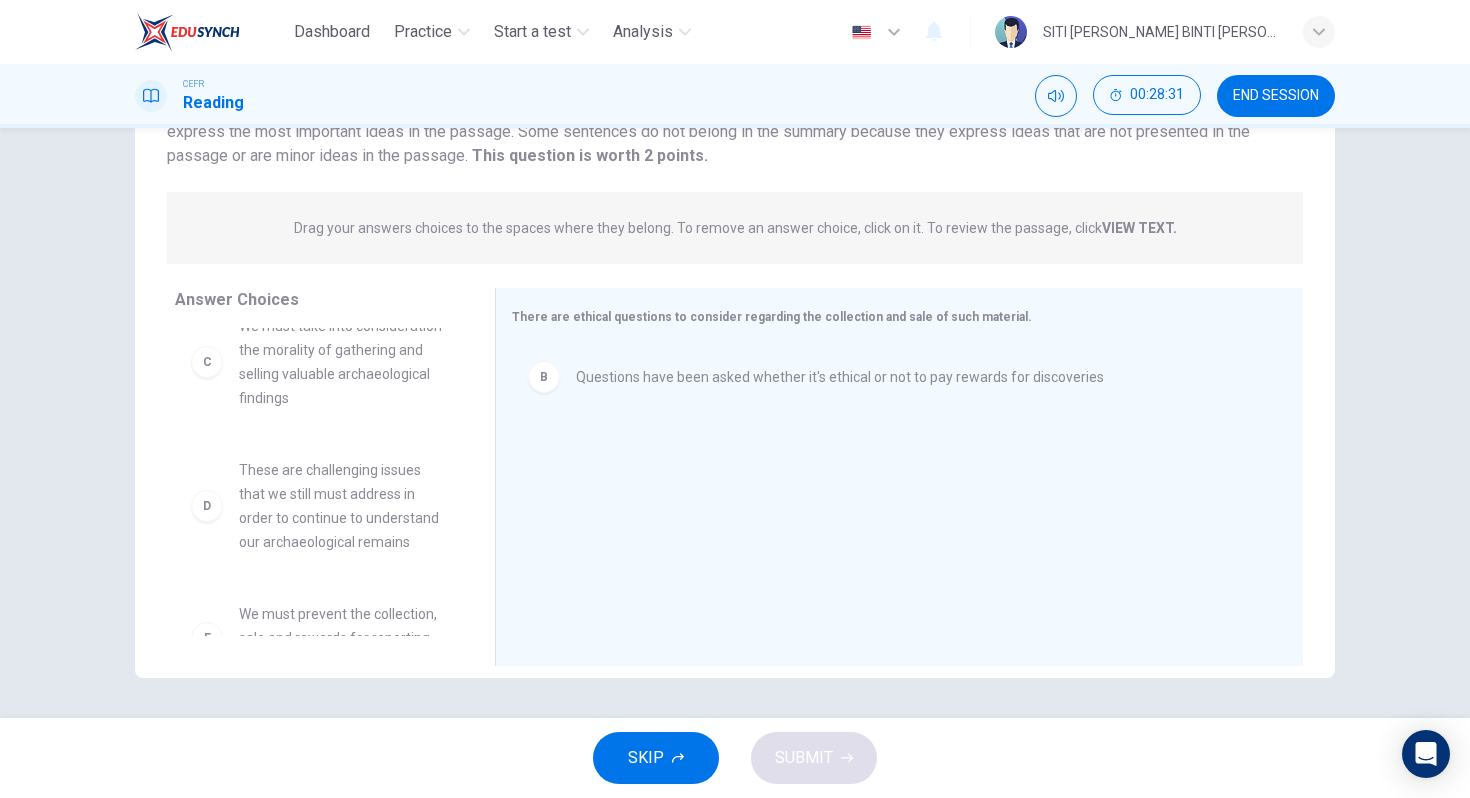 scroll, scrollTop: 151, scrollLeft: 0, axis: vertical 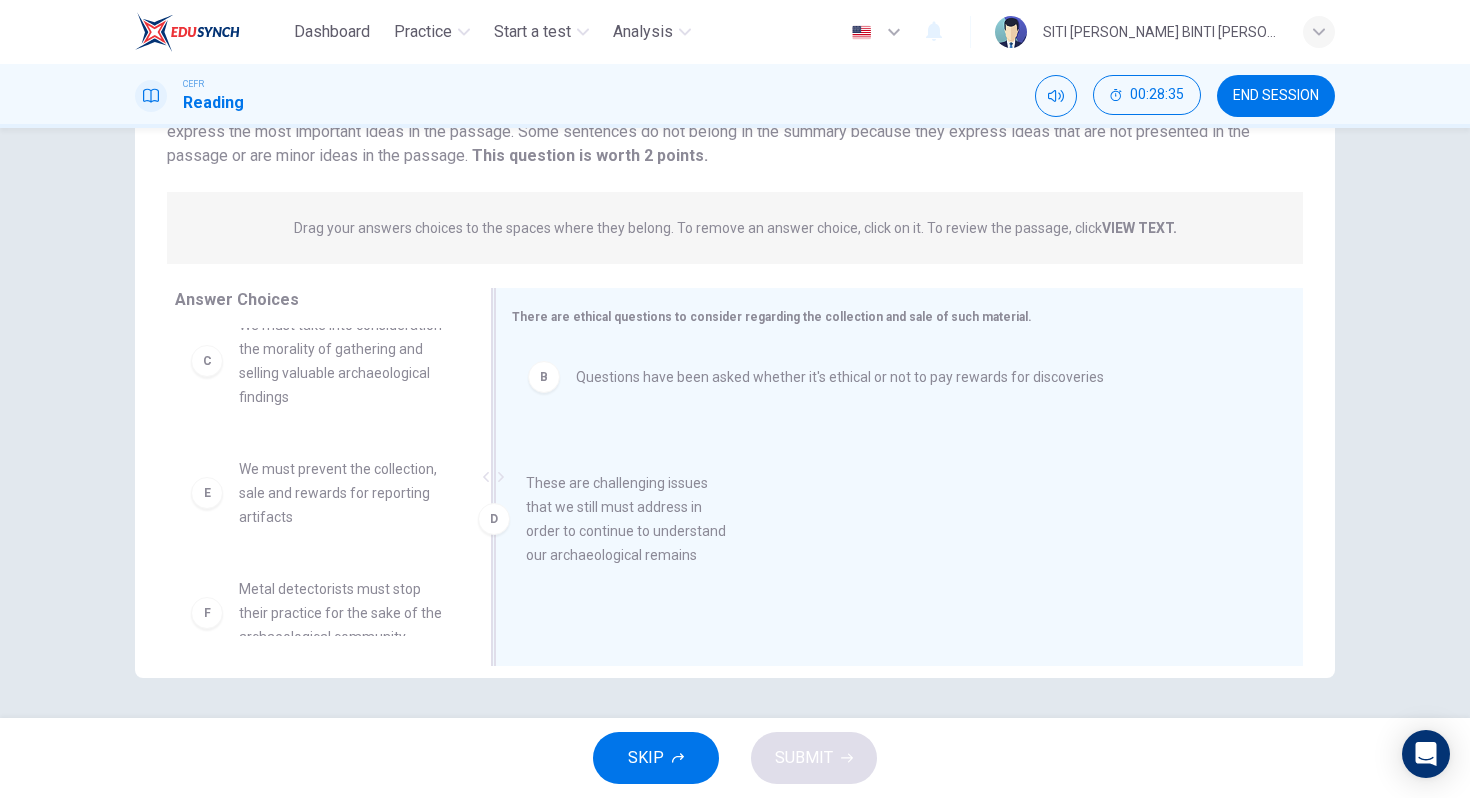 drag, startPoint x: 297, startPoint y: 505, endPoint x: 705, endPoint y: 509, distance: 408.0196 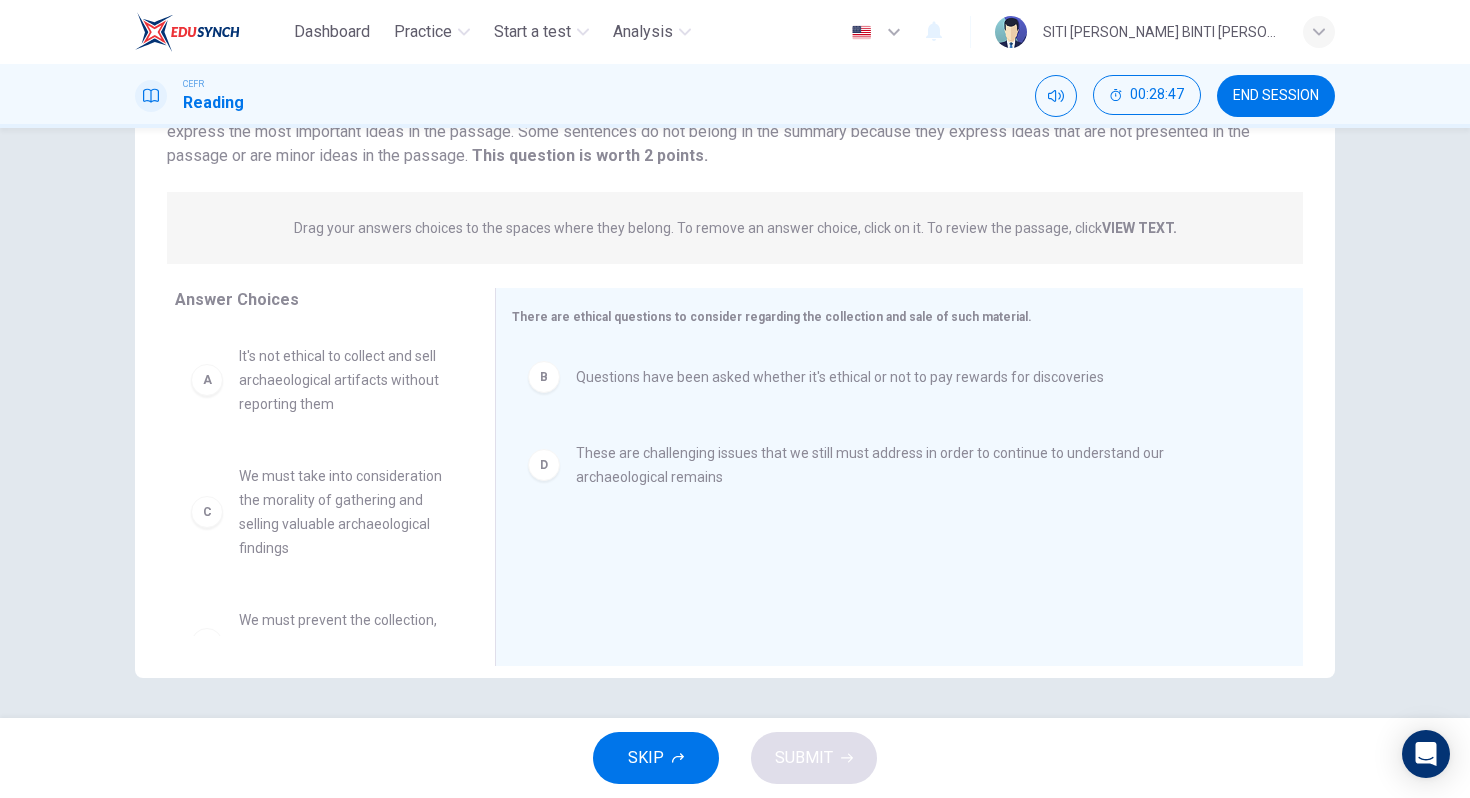 scroll, scrollTop: 180, scrollLeft: 0, axis: vertical 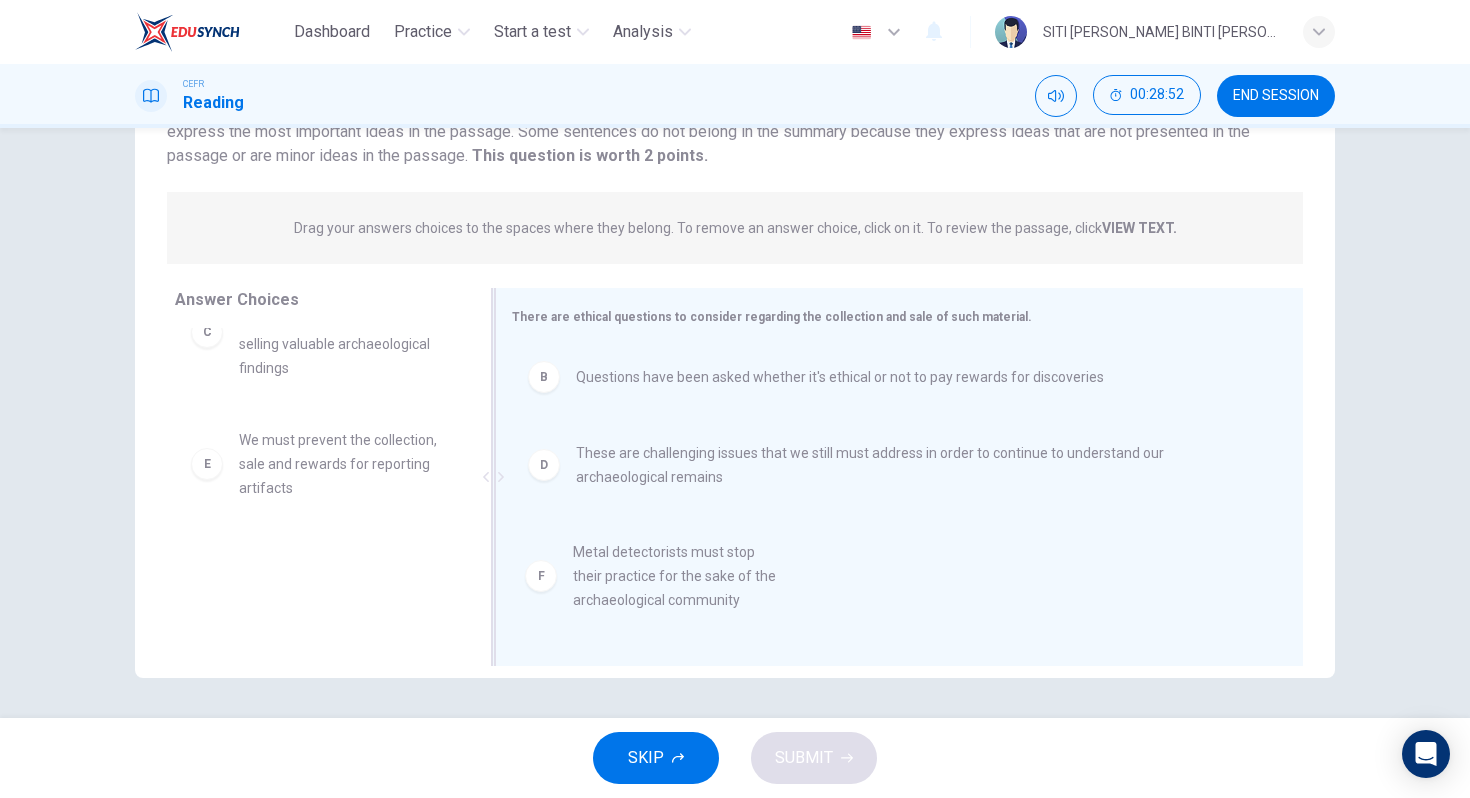 drag, startPoint x: 349, startPoint y: 598, endPoint x: 697, endPoint y: 590, distance: 348.09195 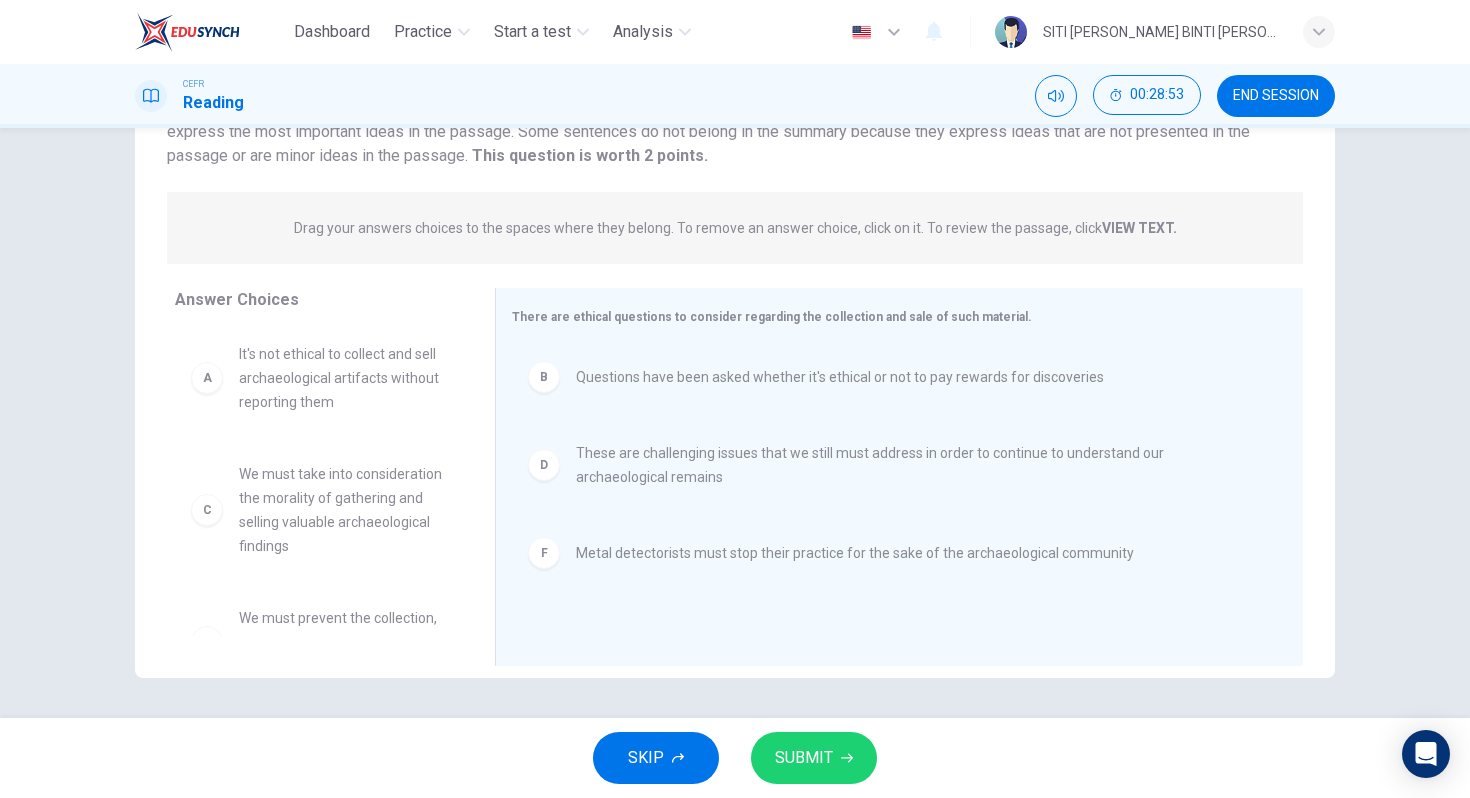 scroll, scrollTop: 0, scrollLeft: 0, axis: both 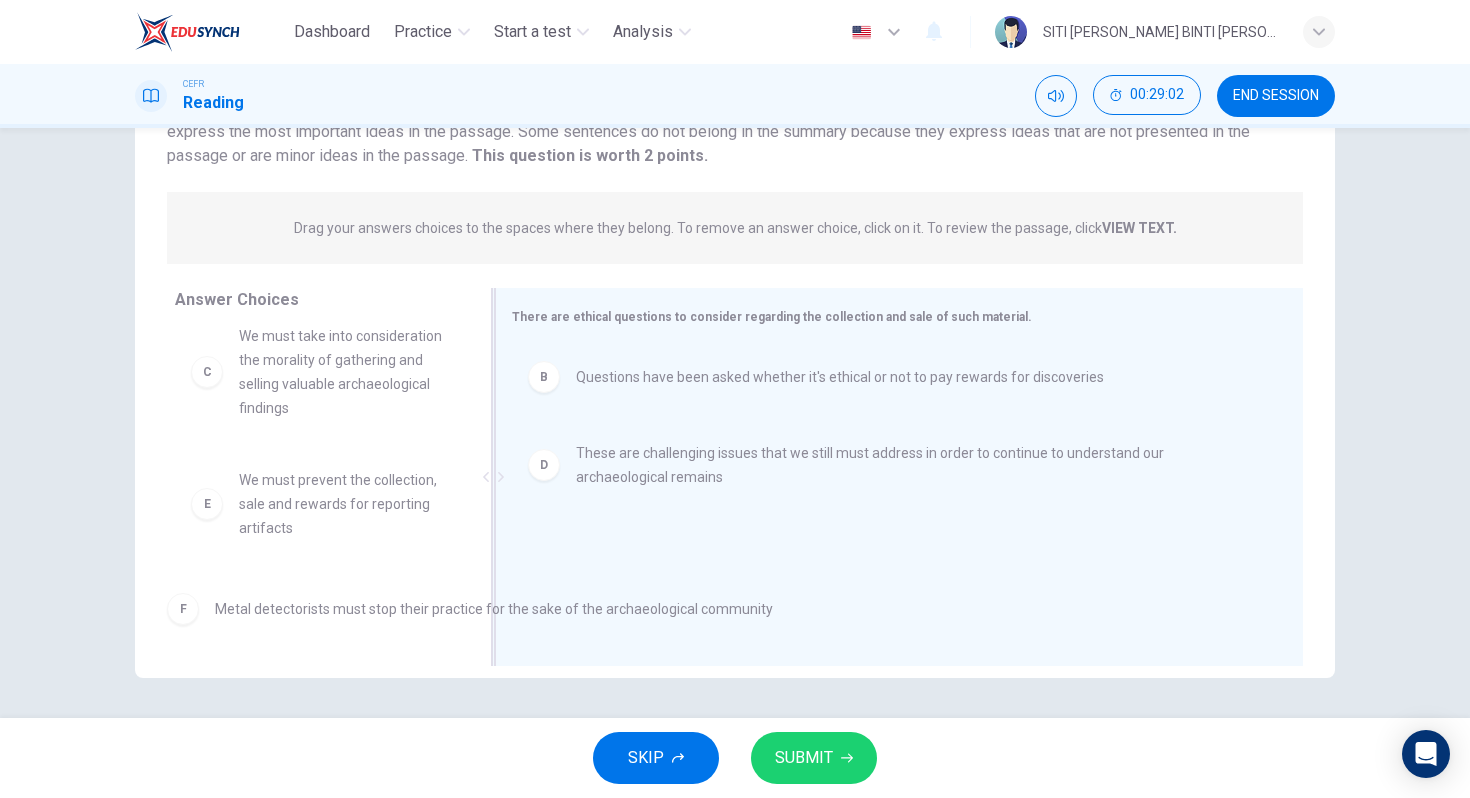 drag, startPoint x: 661, startPoint y: 560, endPoint x: 295, endPoint y: 562, distance: 366.00546 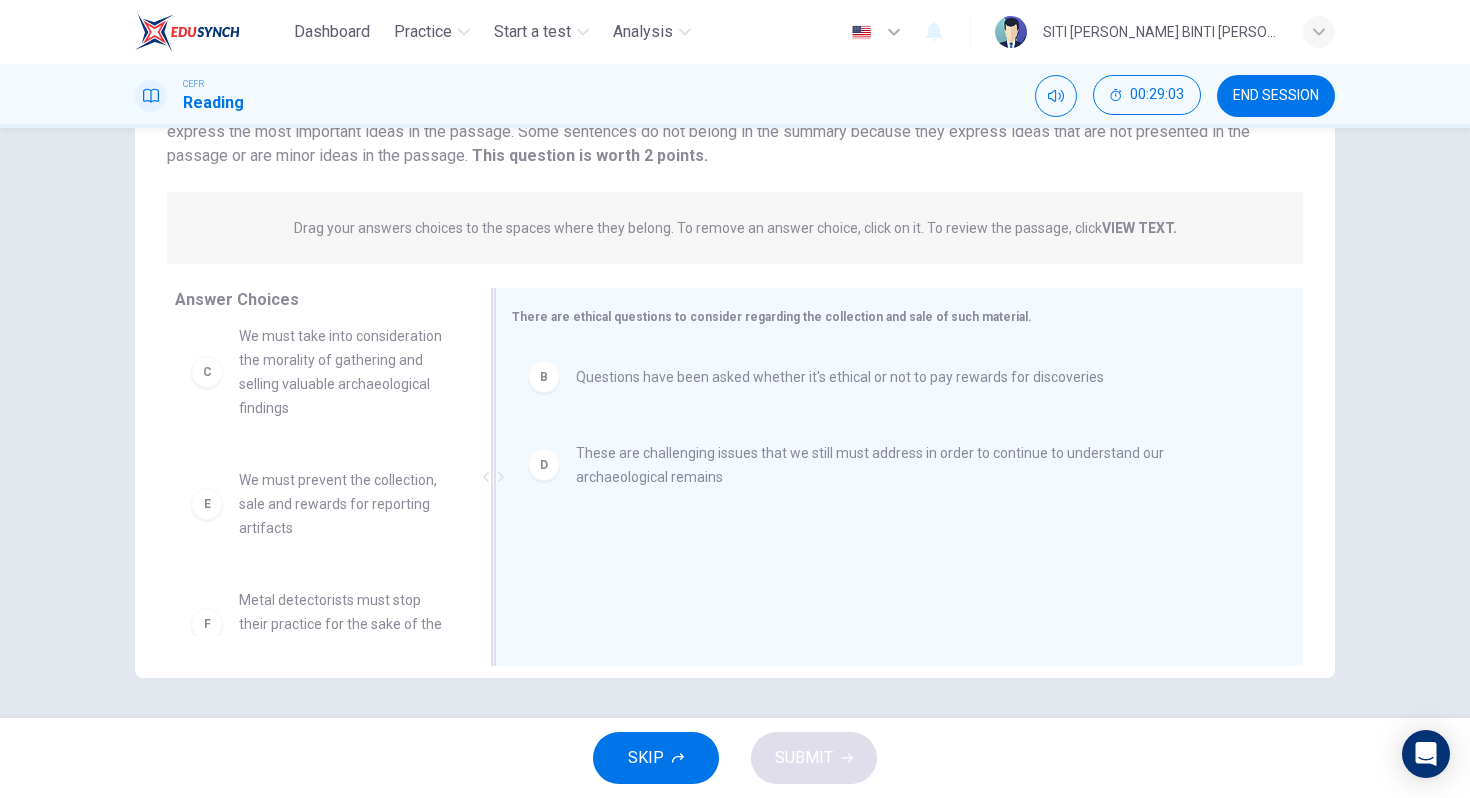 scroll, scrollTop: 0, scrollLeft: 0, axis: both 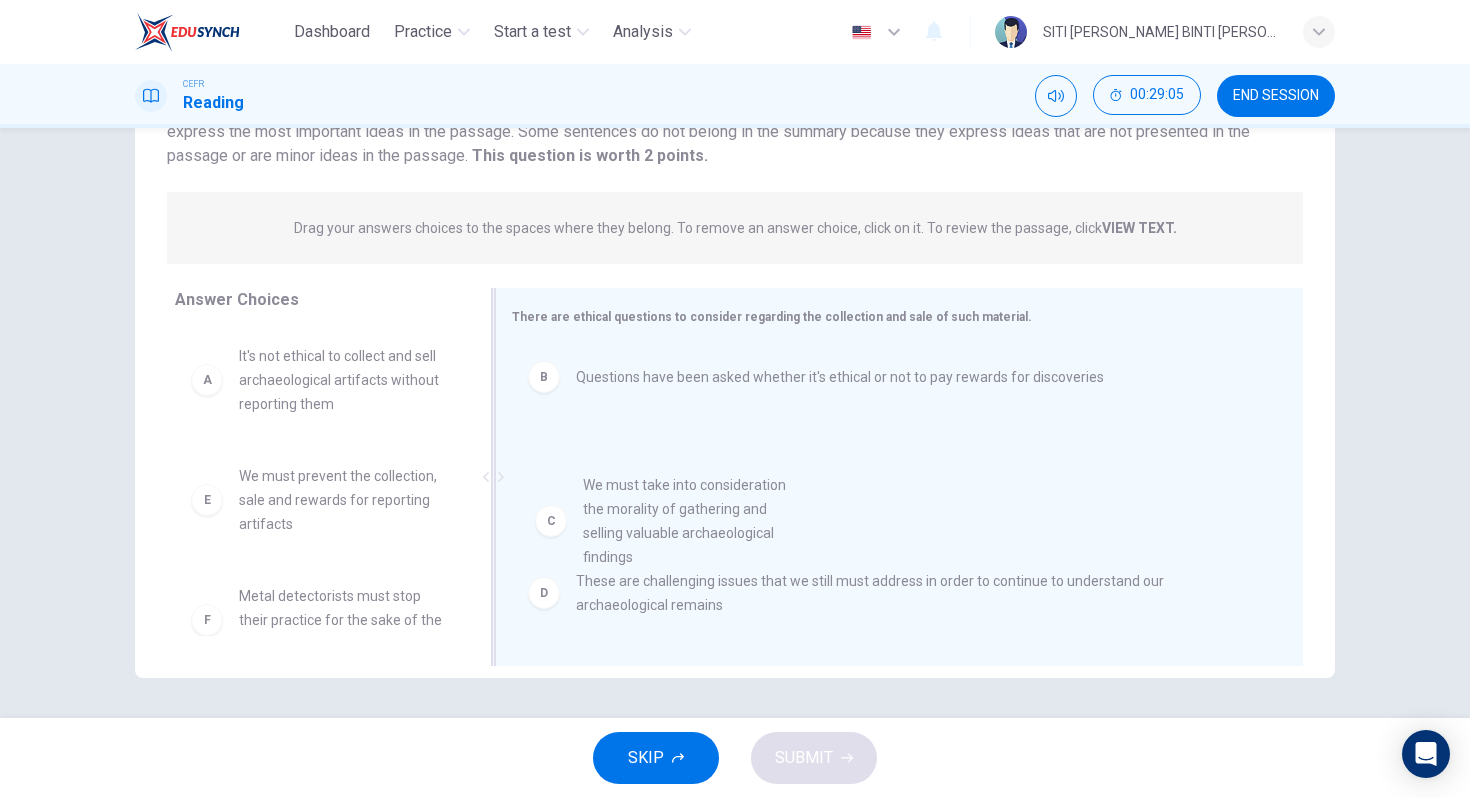 drag, startPoint x: 308, startPoint y: 514, endPoint x: 669, endPoint y: 523, distance: 361.11218 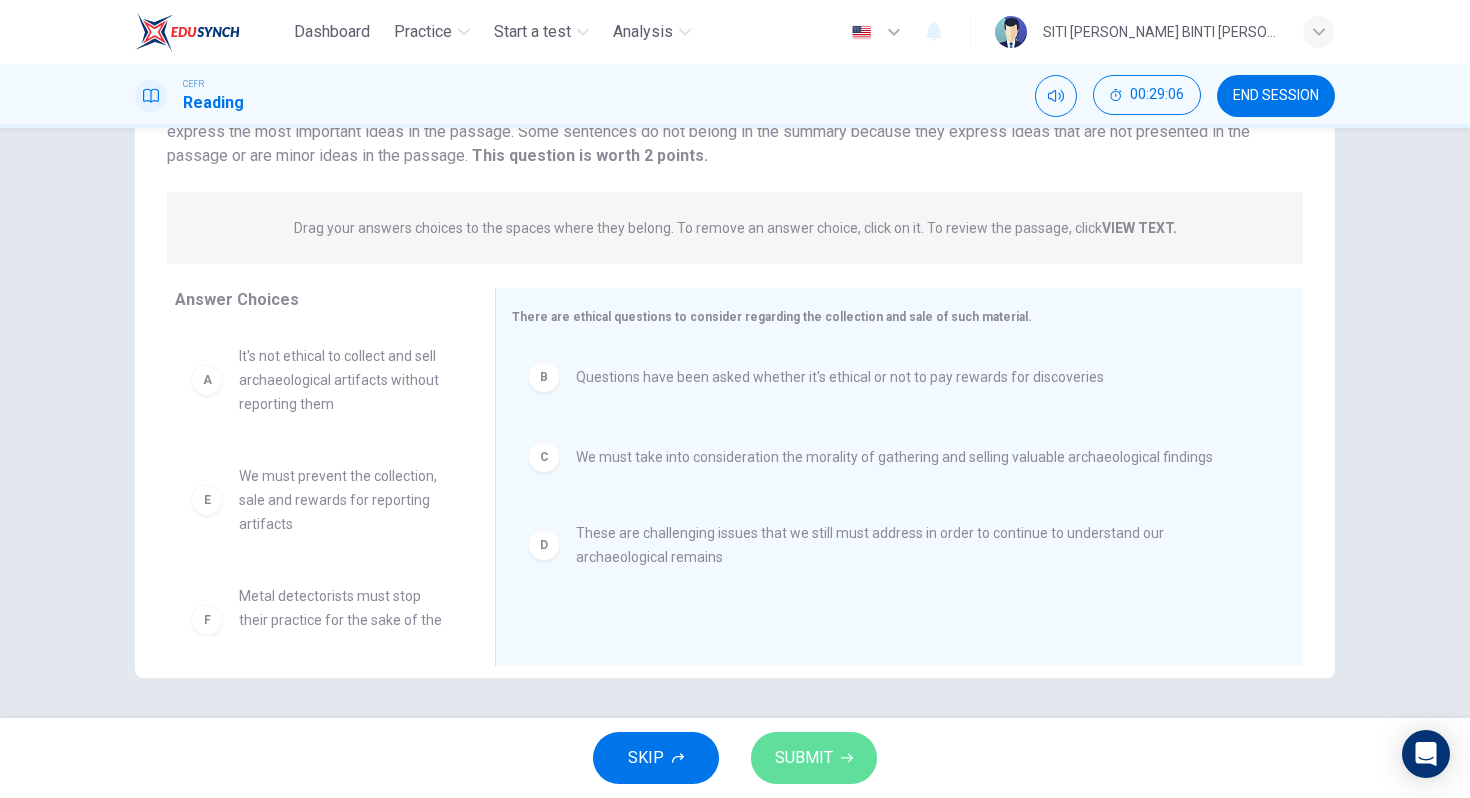 click on "SUBMIT" at bounding box center [804, 758] 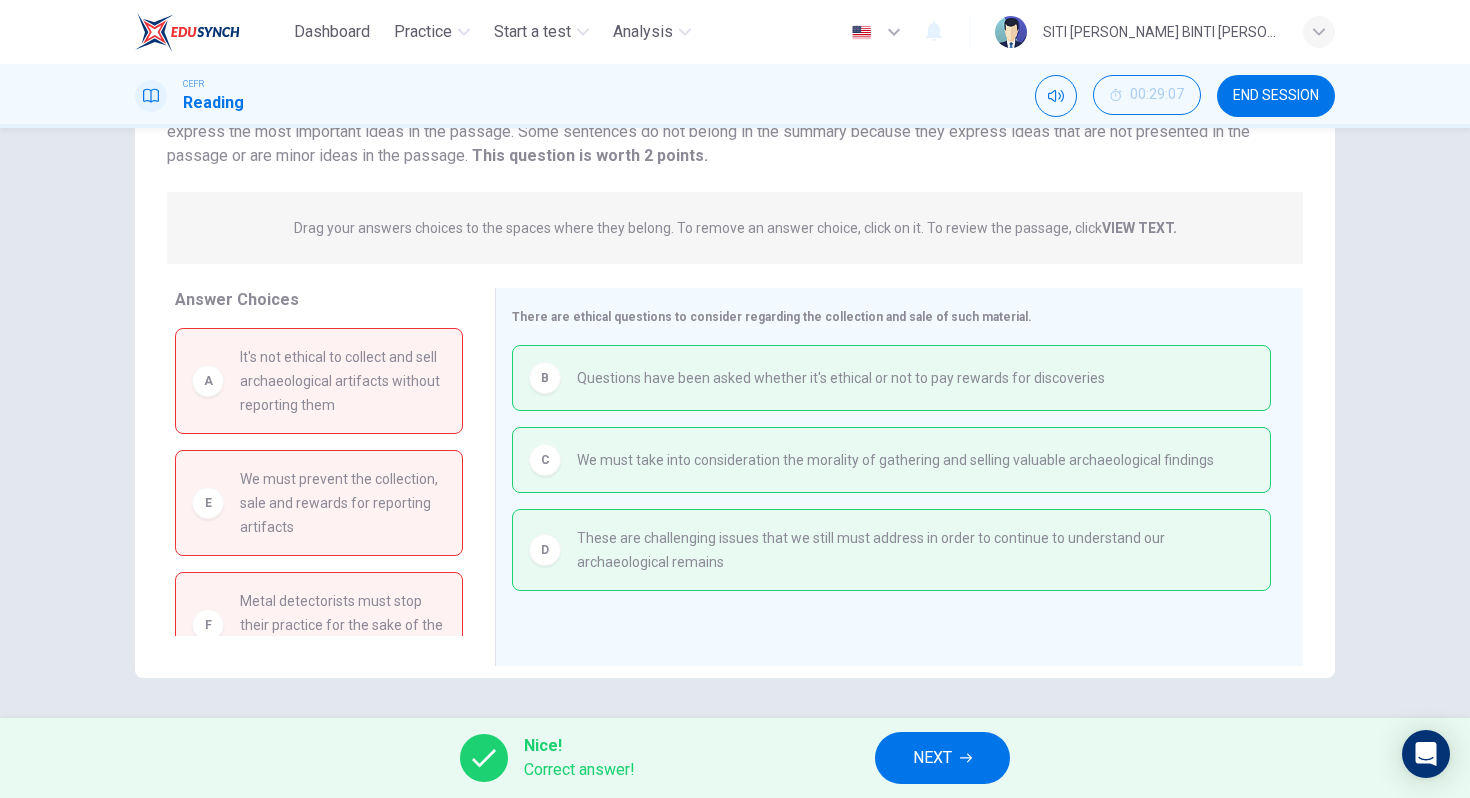 scroll, scrollTop: 42, scrollLeft: 0, axis: vertical 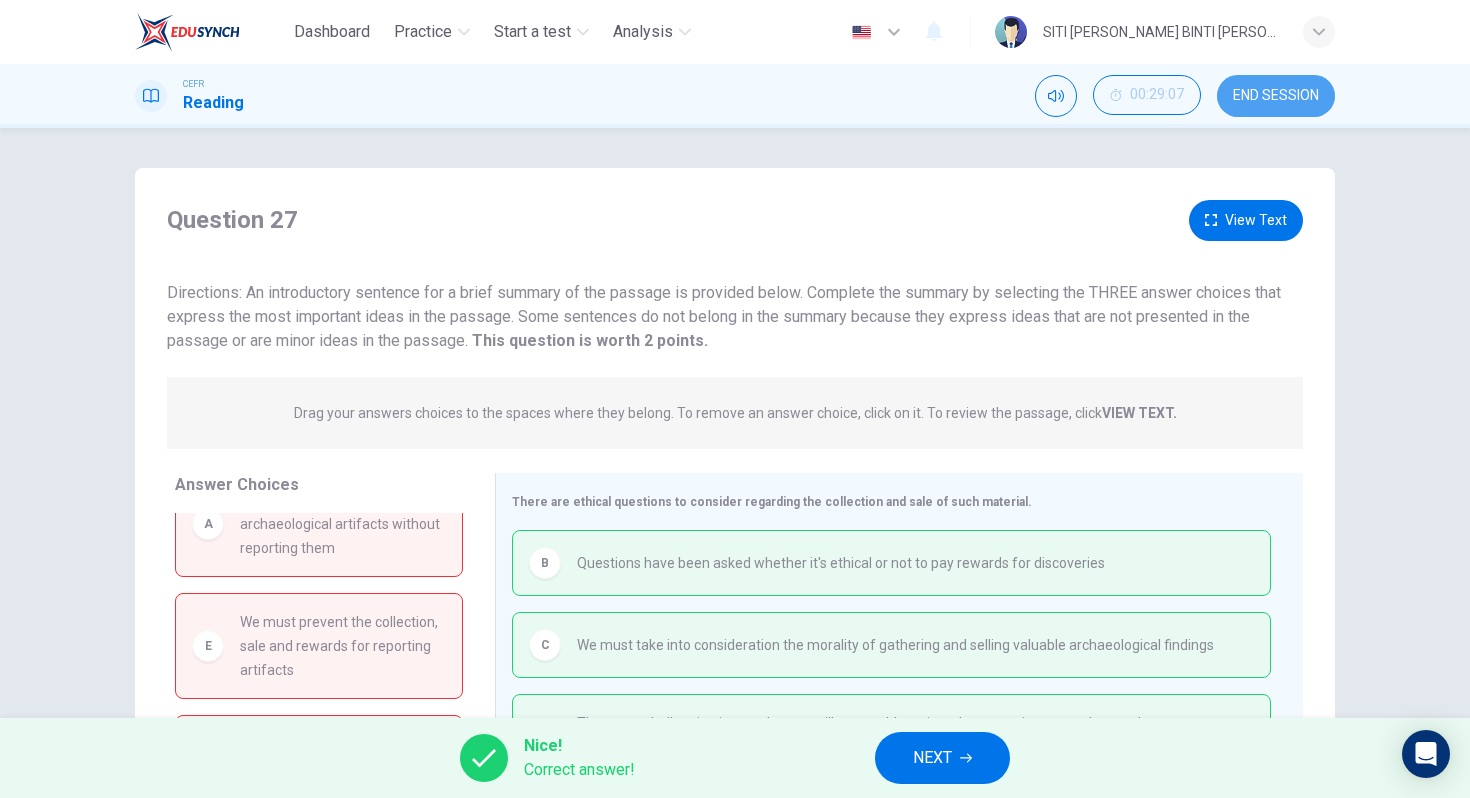 click on "END SESSION" at bounding box center [1276, 96] 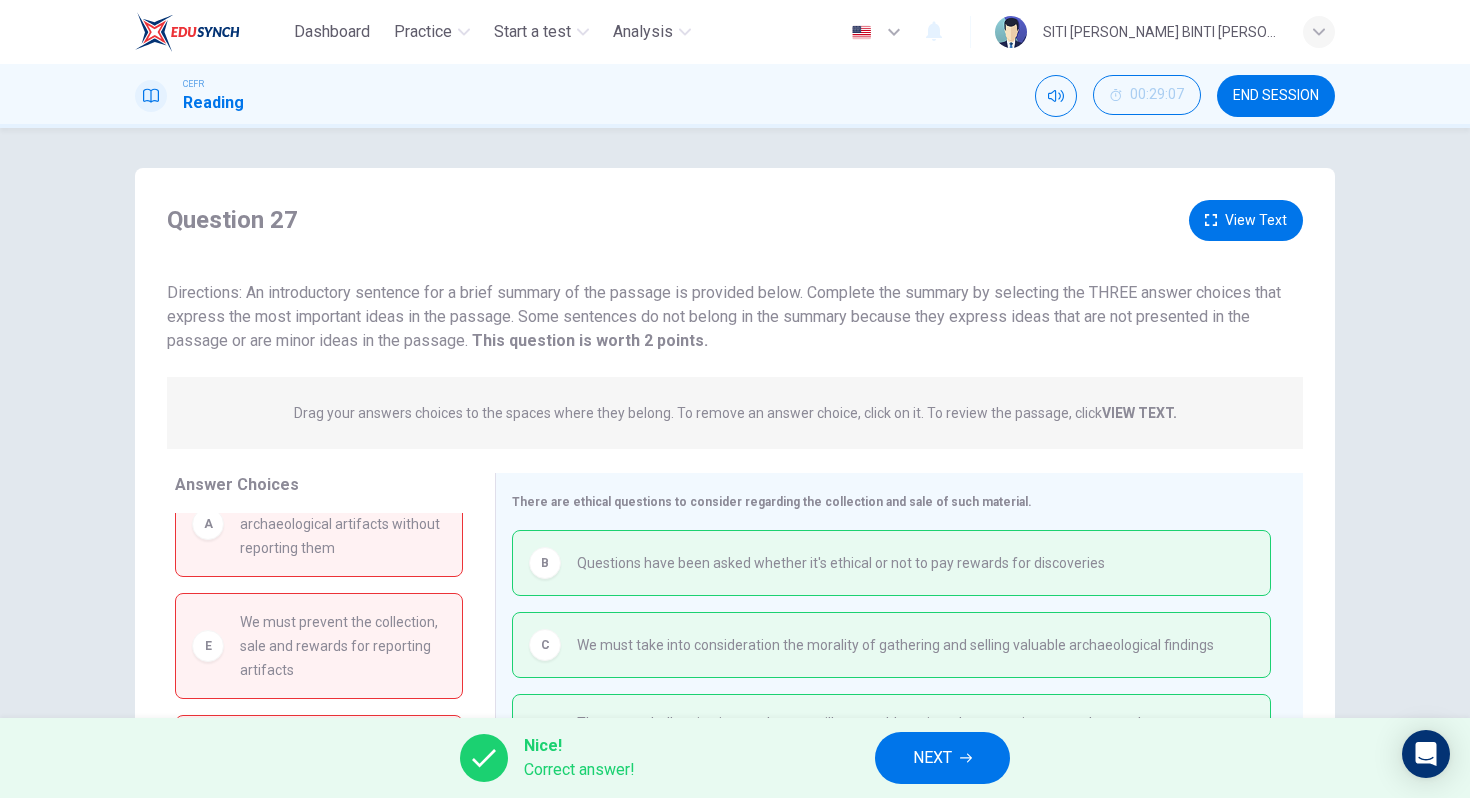 click on "END SESSION" at bounding box center (1276, 96) 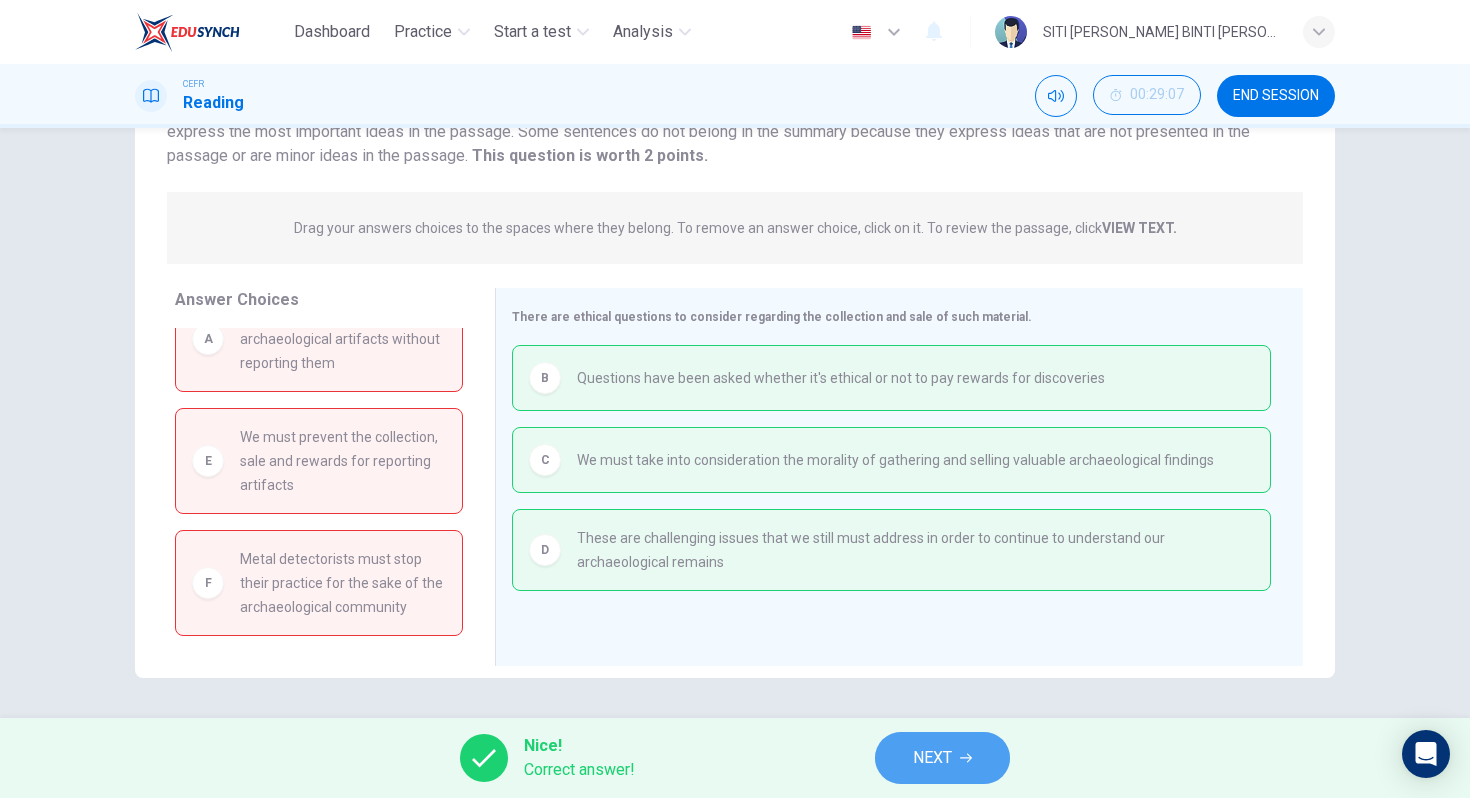 click on "NEXT" at bounding box center [942, 758] 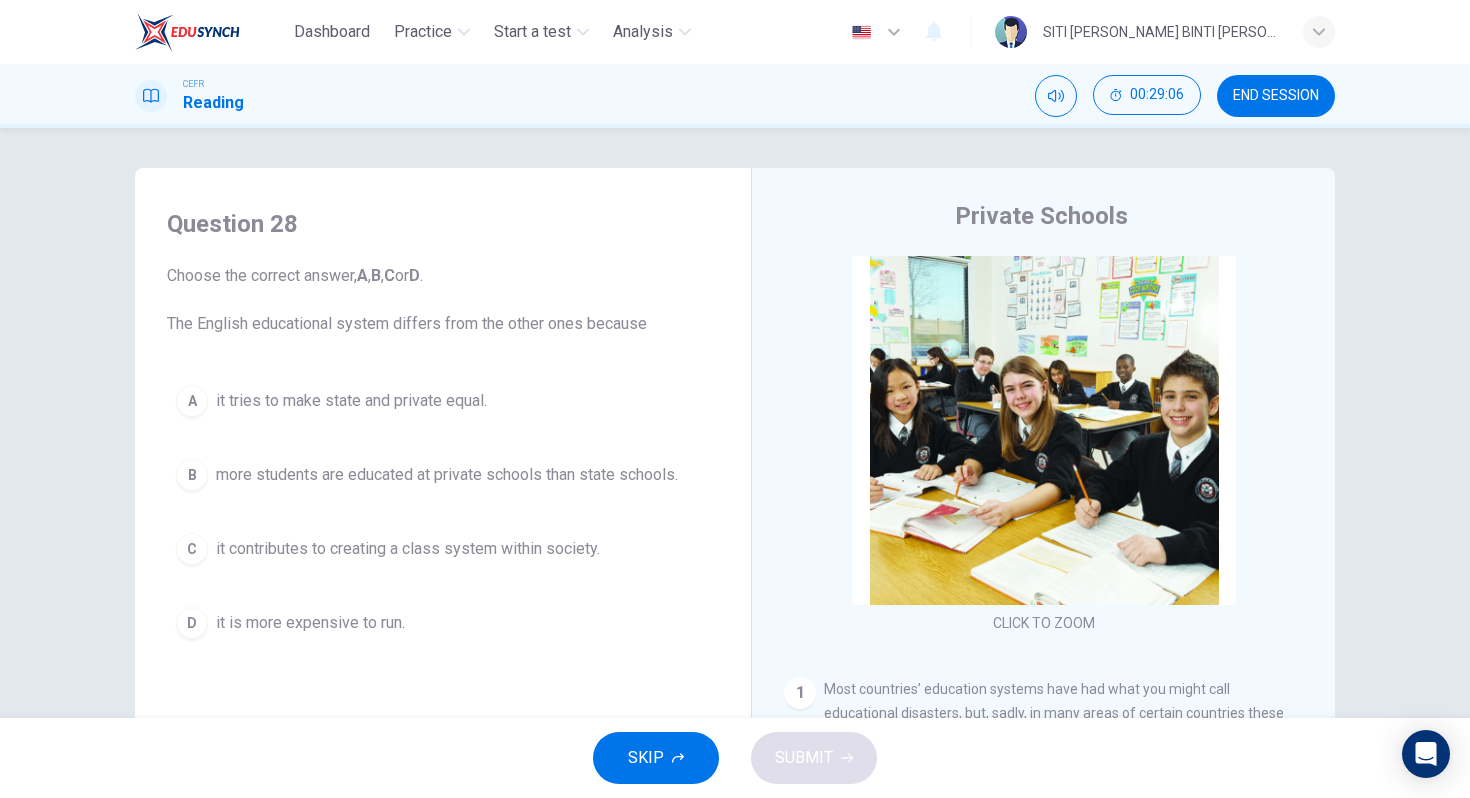 click on "END SESSION" at bounding box center (1276, 96) 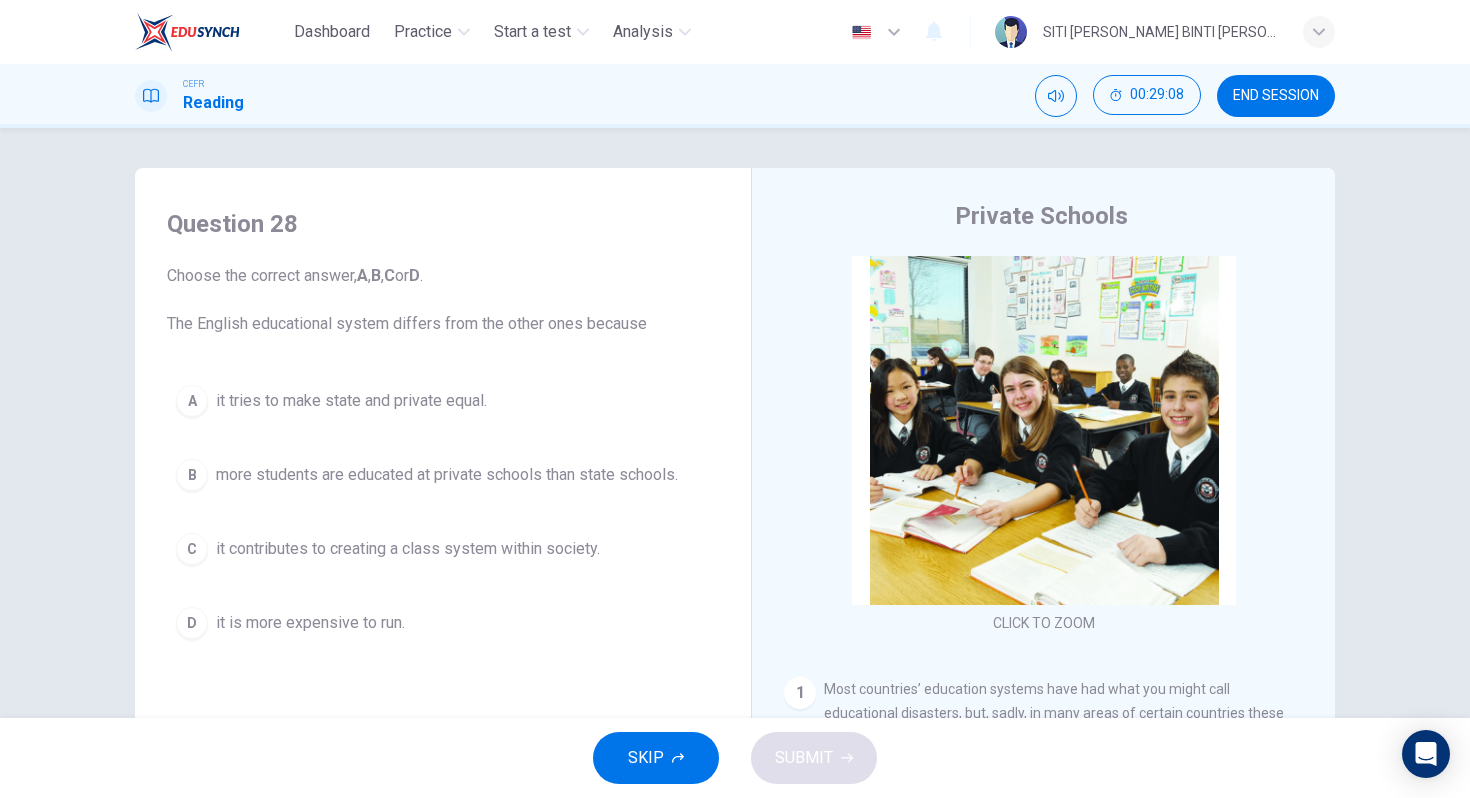 click on "END SESSION" at bounding box center (1276, 96) 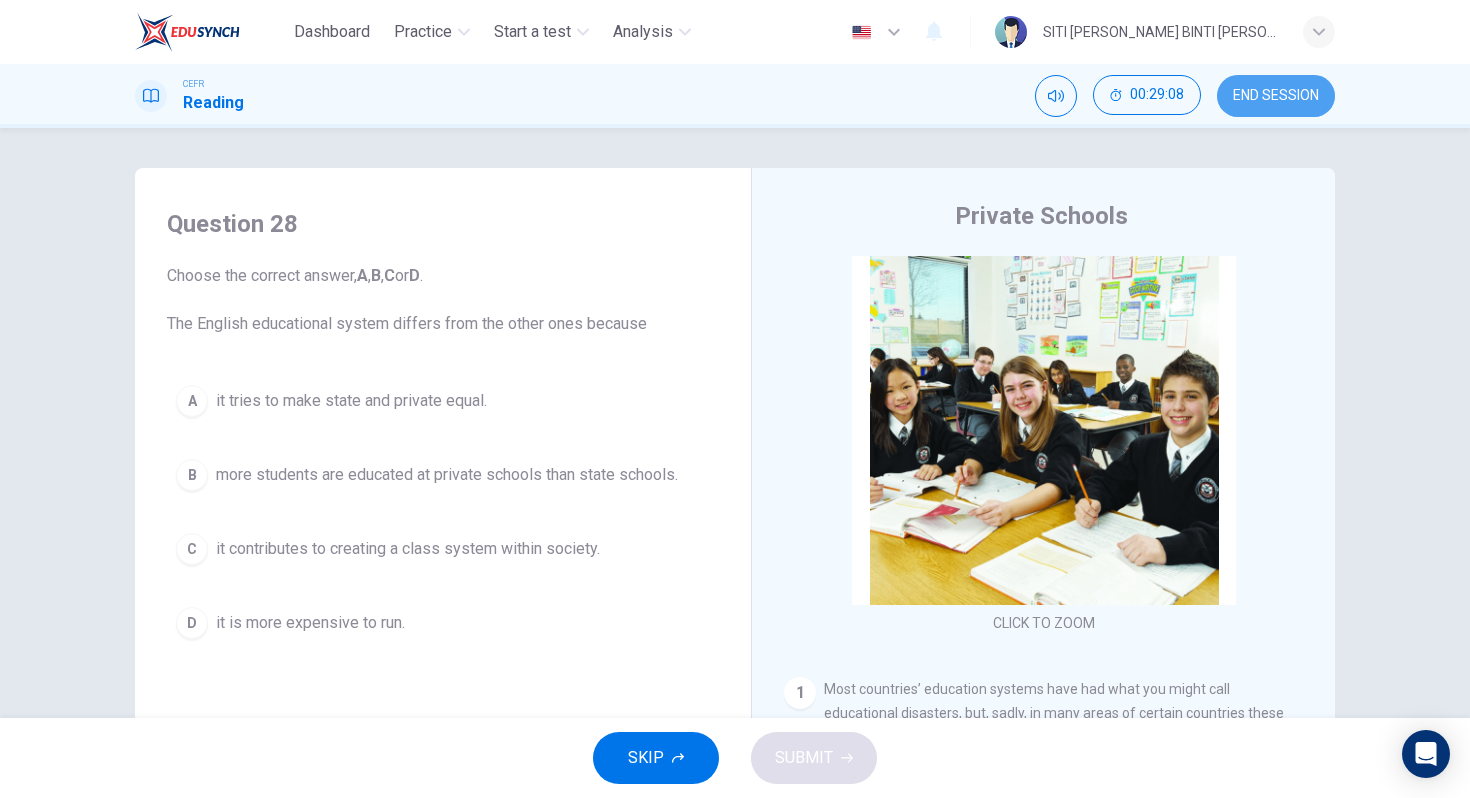 click on "END SESSION" at bounding box center (1276, 96) 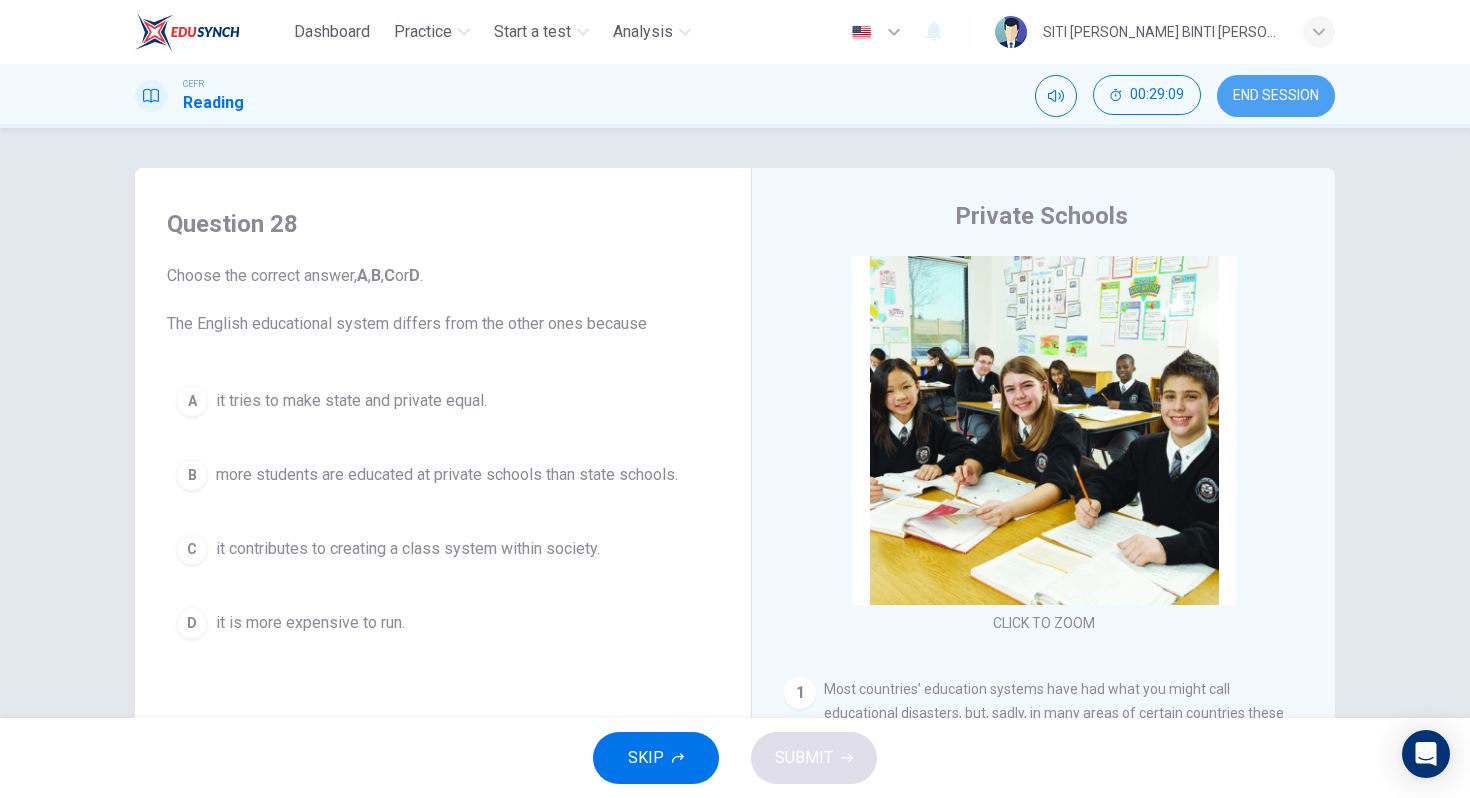 click on "END SESSION" at bounding box center (1276, 96) 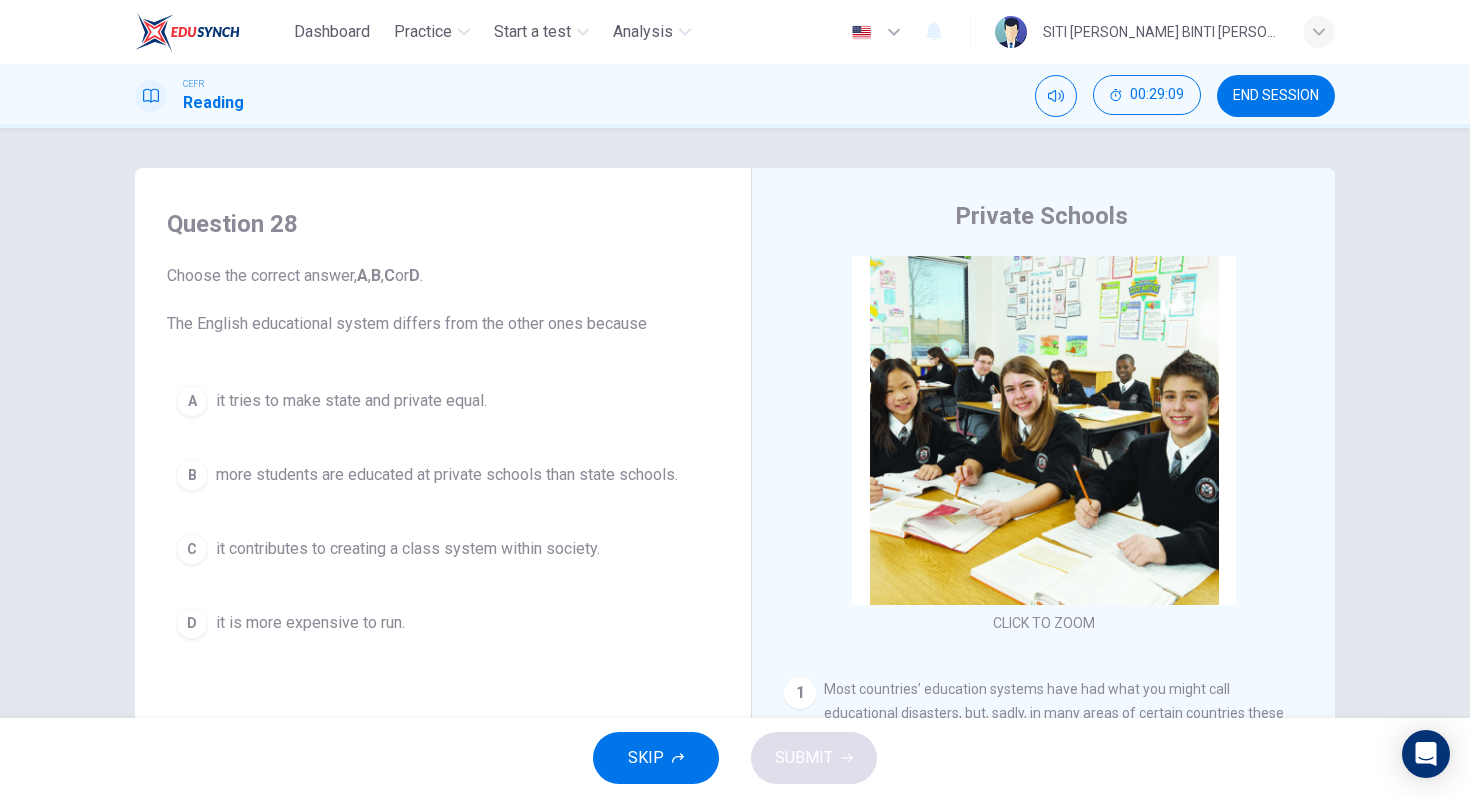 click on "END SESSION" at bounding box center (1276, 96) 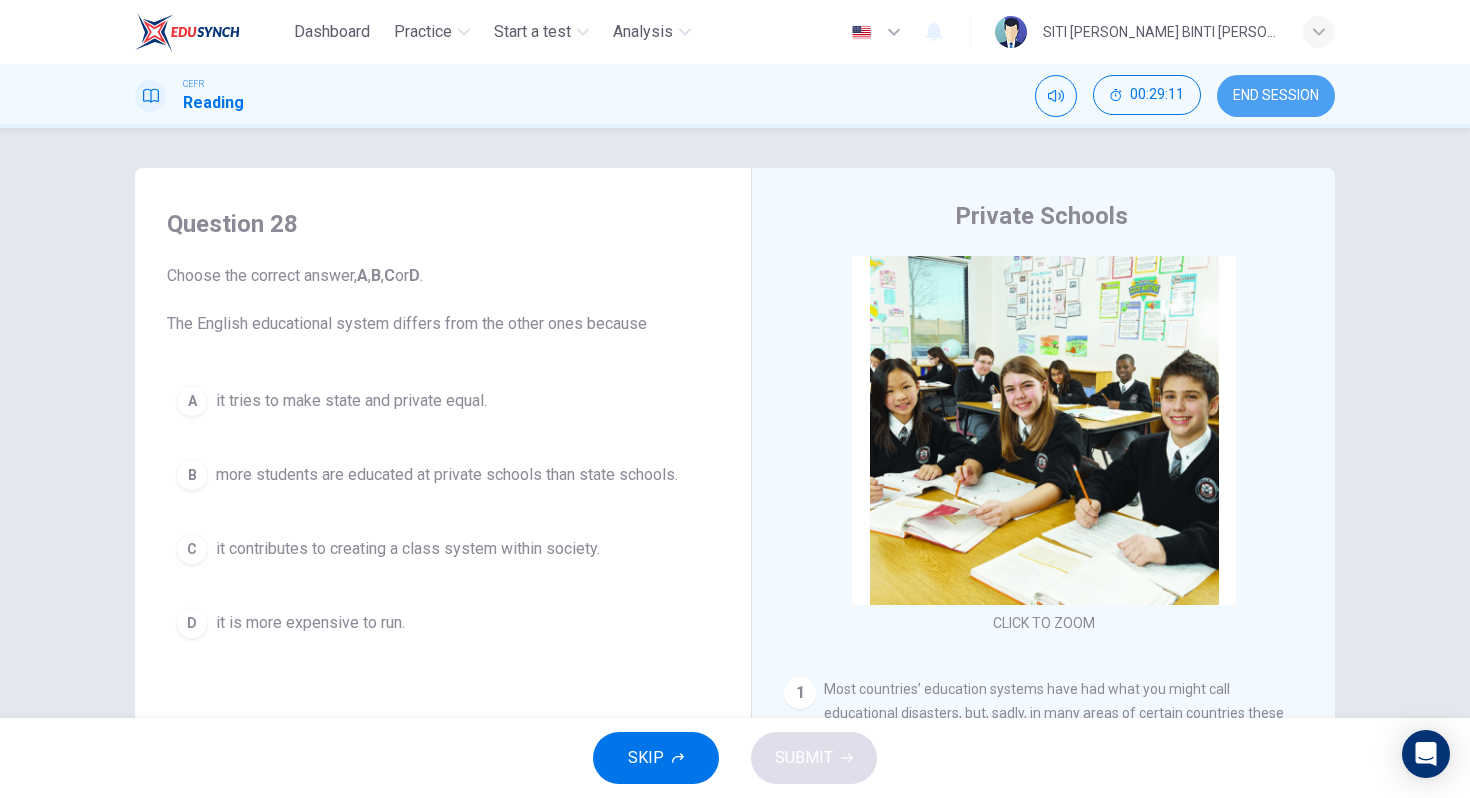 click on "END SESSION" at bounding box center (1276, 96) 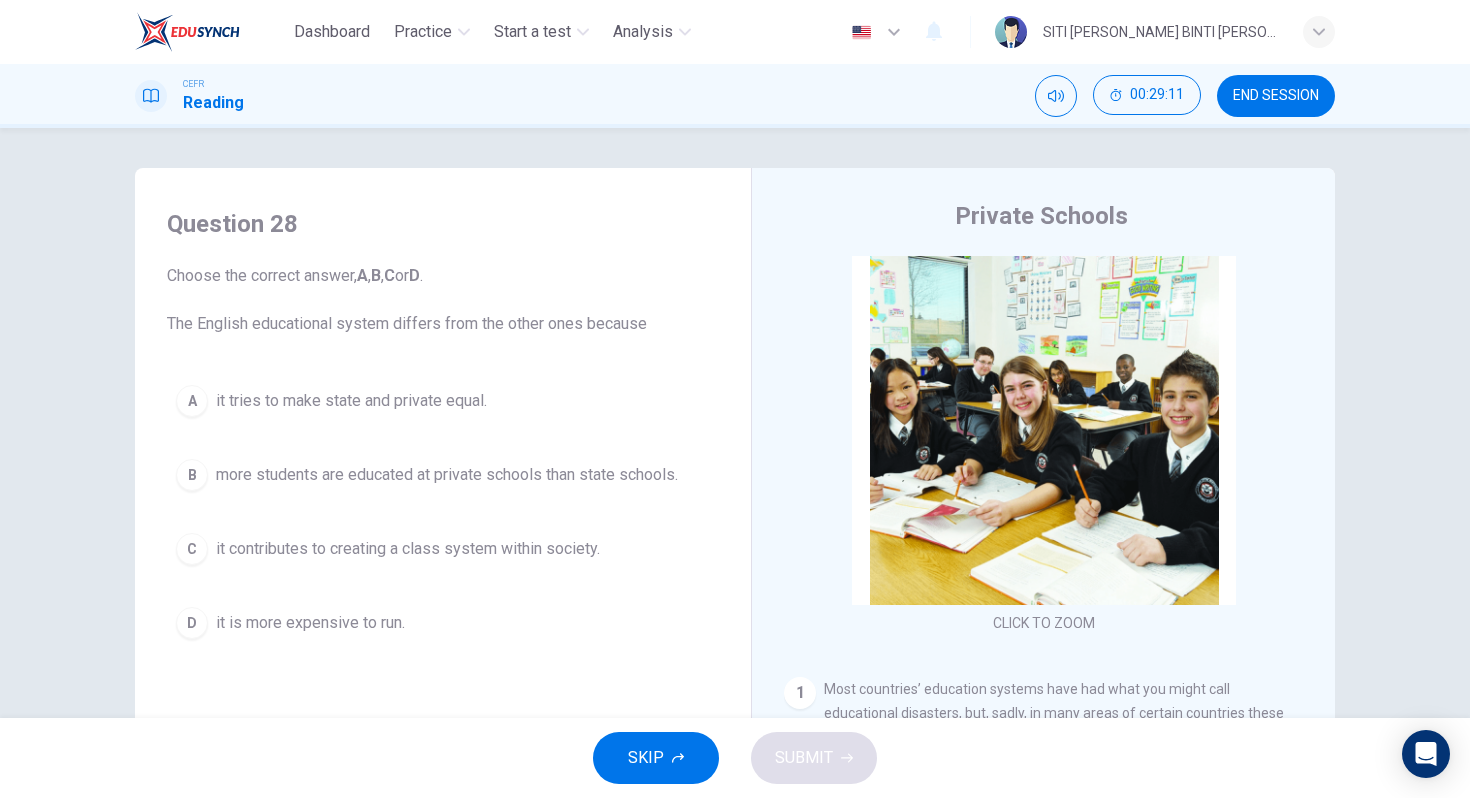 click on "END SESSION" at bounding box center (1276, 96) 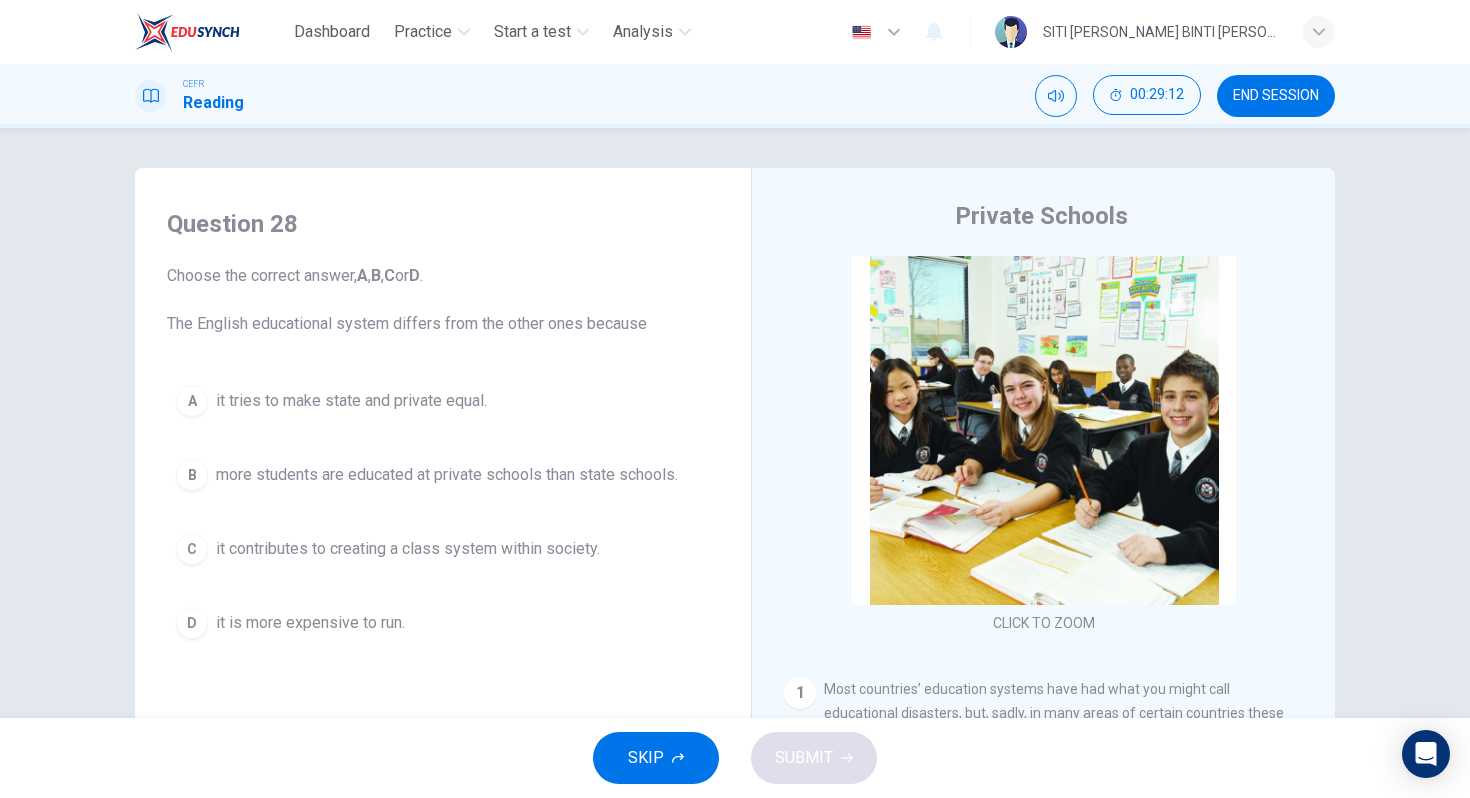 click on "END SESSION" at bounding box center (1276, 96) 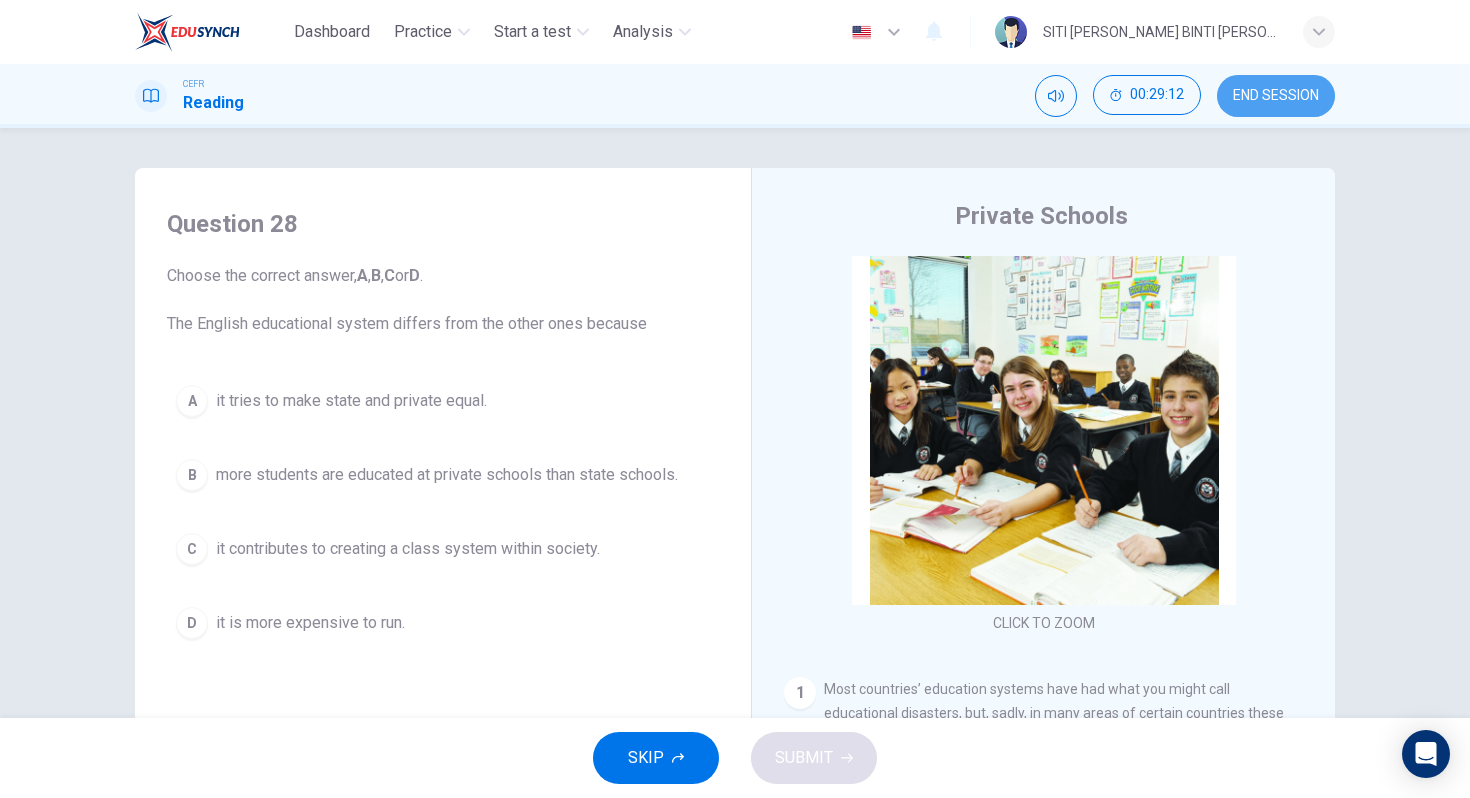 click on "END SESSION" at bounding box center (1276, 96) 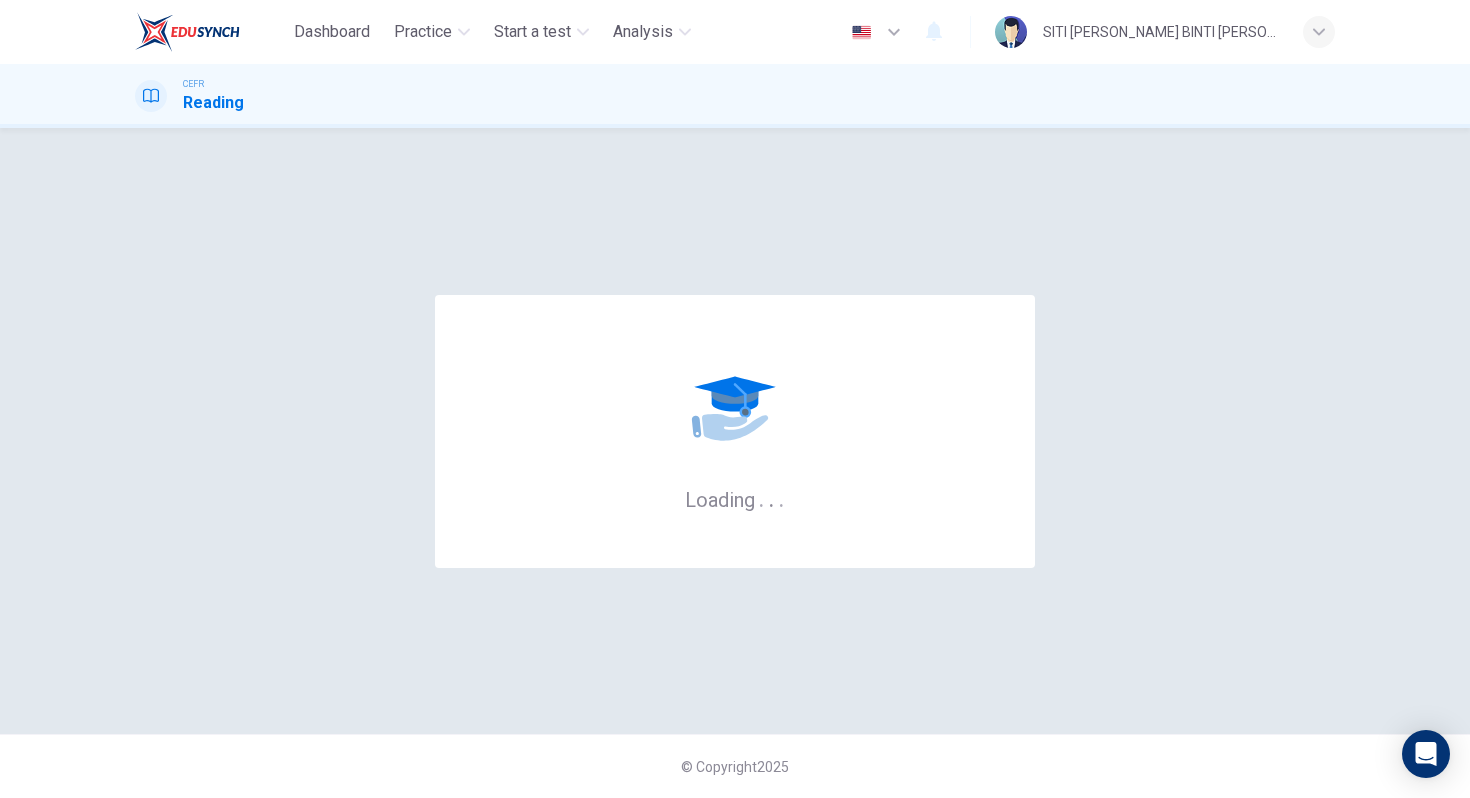 scroll, scrollTop: 0, scrollLeft: 0, axis: both 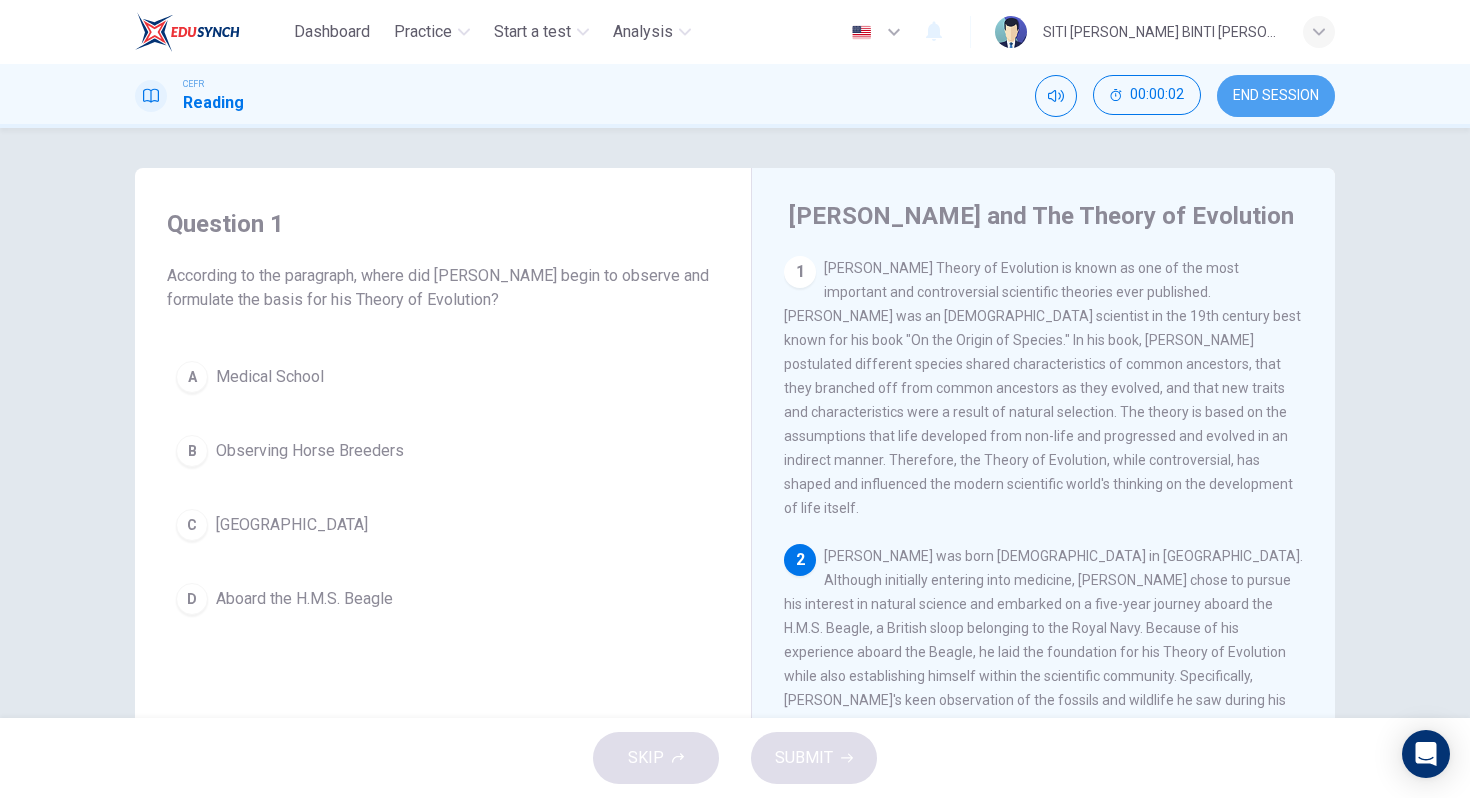 click on "END SESSION" at bounding box center (1276, 96) 